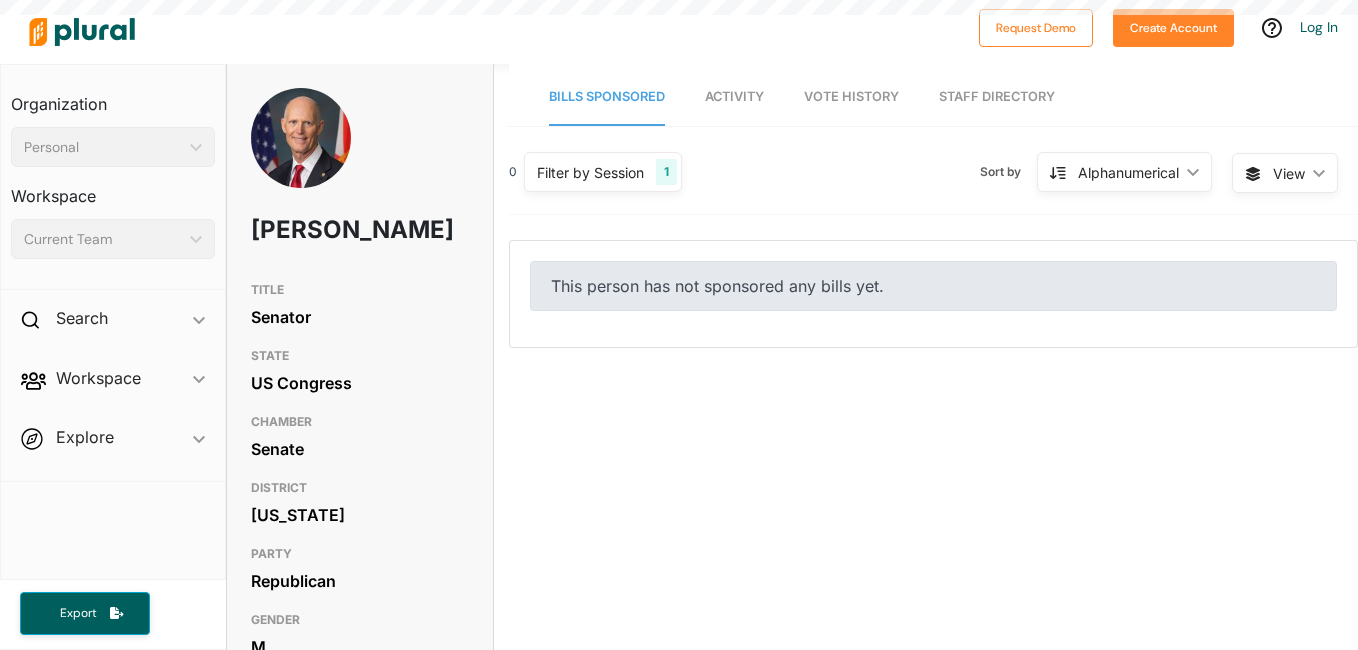 scroll, scrollTop: 0, scrollLeft: 0, axis: both 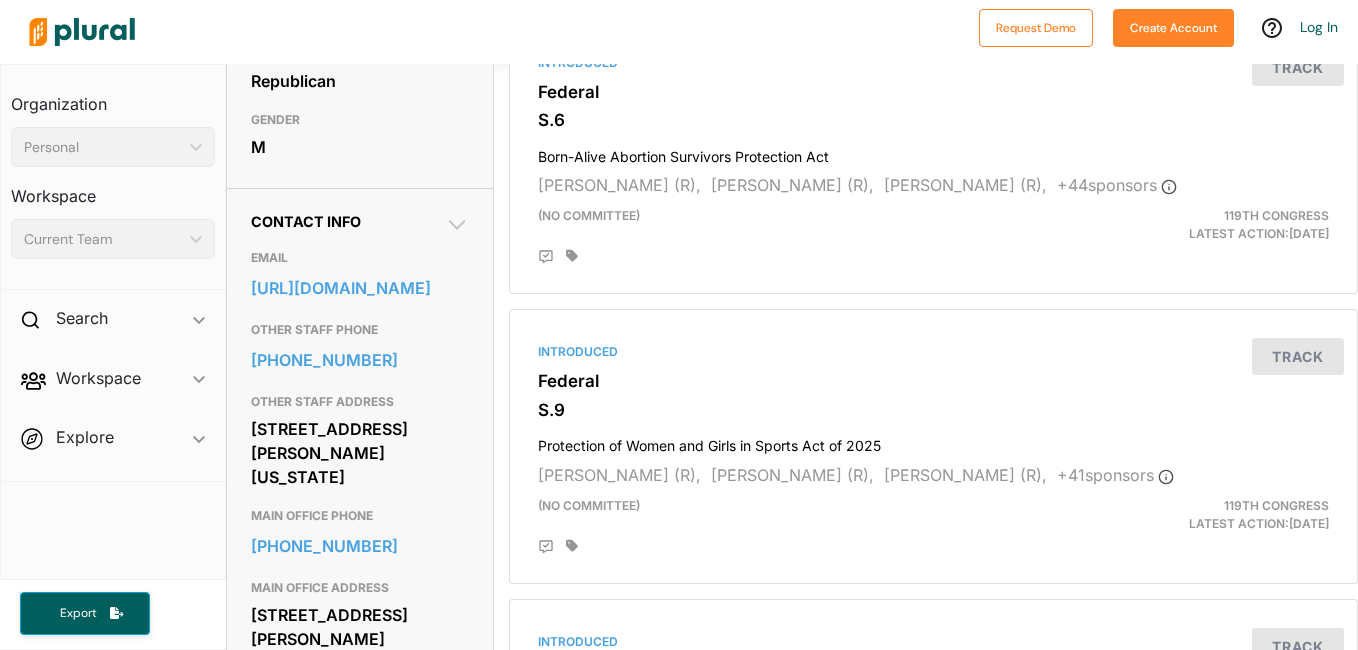 click on "Became Law Federal S.5 Laken Riley Act Katie Britt (R), Jim Risch (R), James Lankford (R), + 51  sponsor s (no committee) 119th Congress    Latest Action:  January 29, 2025   Track Introduced Federal S.6 Born-Alive Abortion Survivors Protection Act James Lankford (R), Jim Banks (R), John Thune (R), + 44  sponsor s (no committee) 119th Congress    Latest Action:  January 22, 2025   Track Introduced Federal S.9 Protection of Women and Girls in Sports Act of 2025 Tommy Tuberville (R), Jim Risch (R), Ron Johnson (R), + 41  sponsor s (no committee) 119th Congress    Latest Action:  March 3, 2025   Track Introduced Federal S.29 Sunshine Protection Act of 2025 Rick Scott (R), Patty Murray (D), Tommy Tuberville (R), + 16  sponsor s Committee on Commerce, Science, and Transportation 119th Congress    Latest Action:  January 7, 2025   Track Introduced Federal S.30 ERASER Act Eric Schmitt (R), Rick Scott (R), Josh Hawley (R) Committee on Homeland Security and Governmental Affairs 119th Congress    Latest Action:    S.35" at bounding box center [933, 2626] 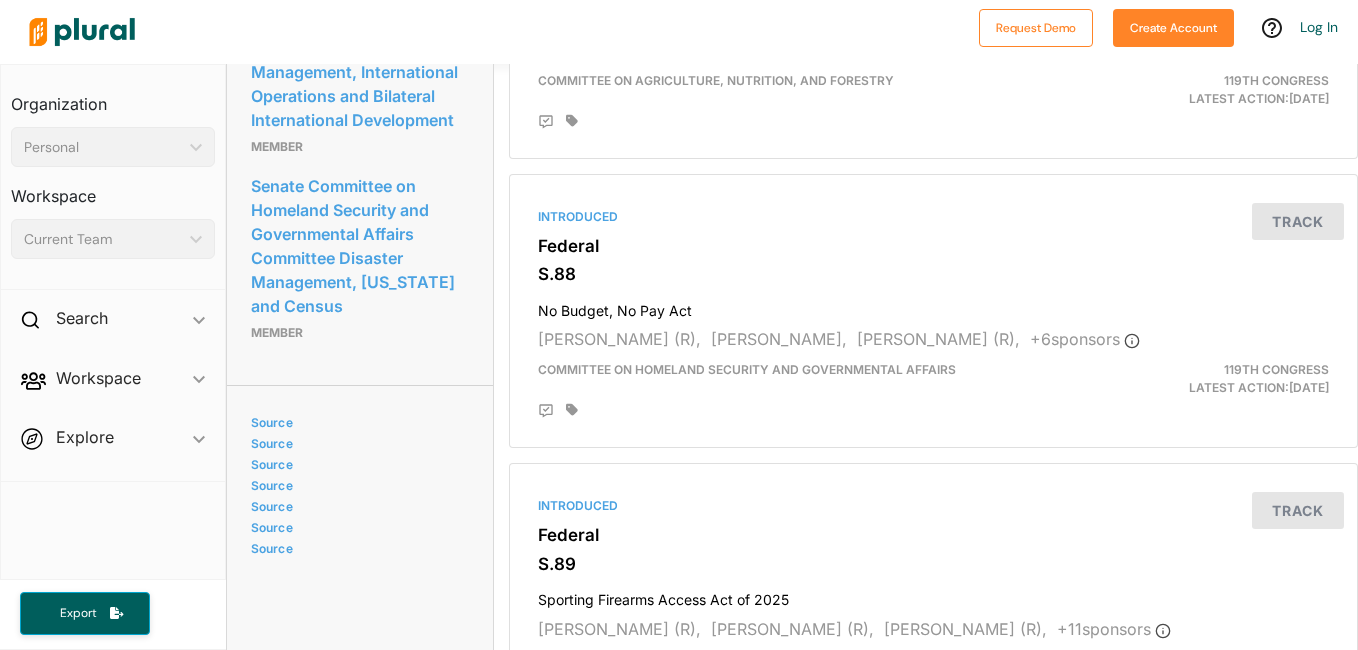 scroll, scrollTop: 5496, scrollLeft: 0, axis: vertical 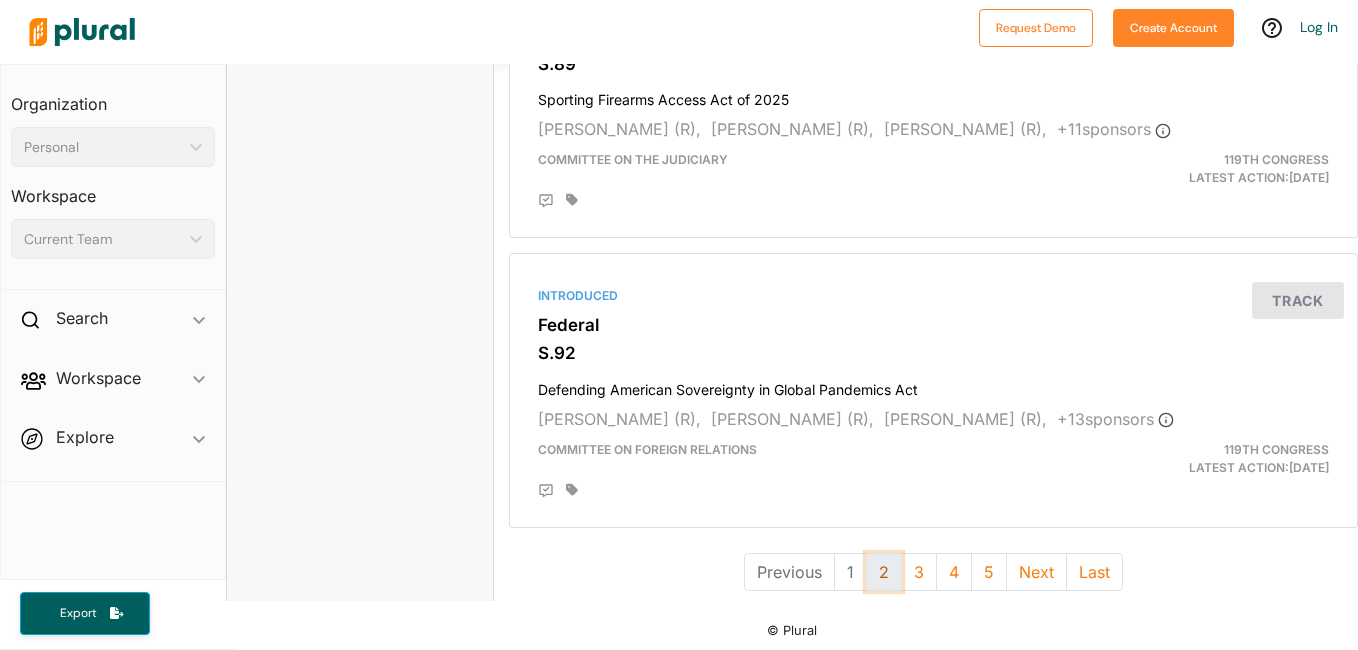 click on "2" at bounding box center (884, 572) 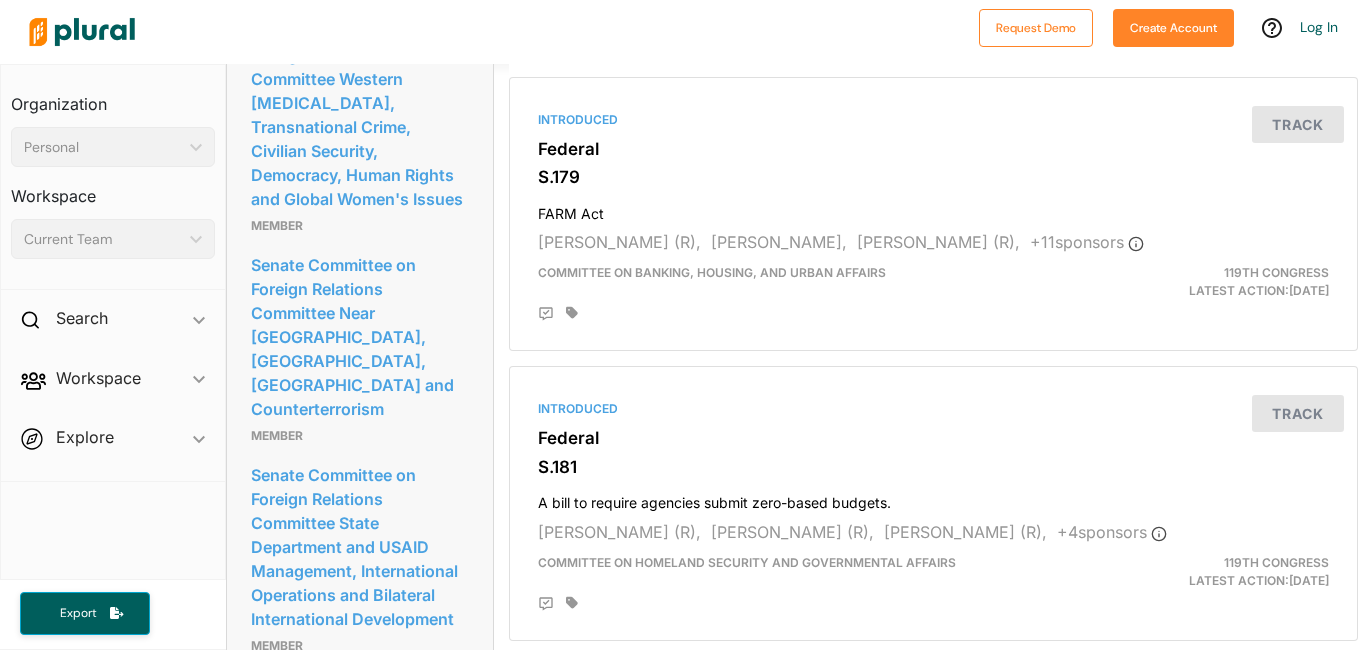 scroll, scrollTop: 4996, scrollLeft: 0, axis: vertical 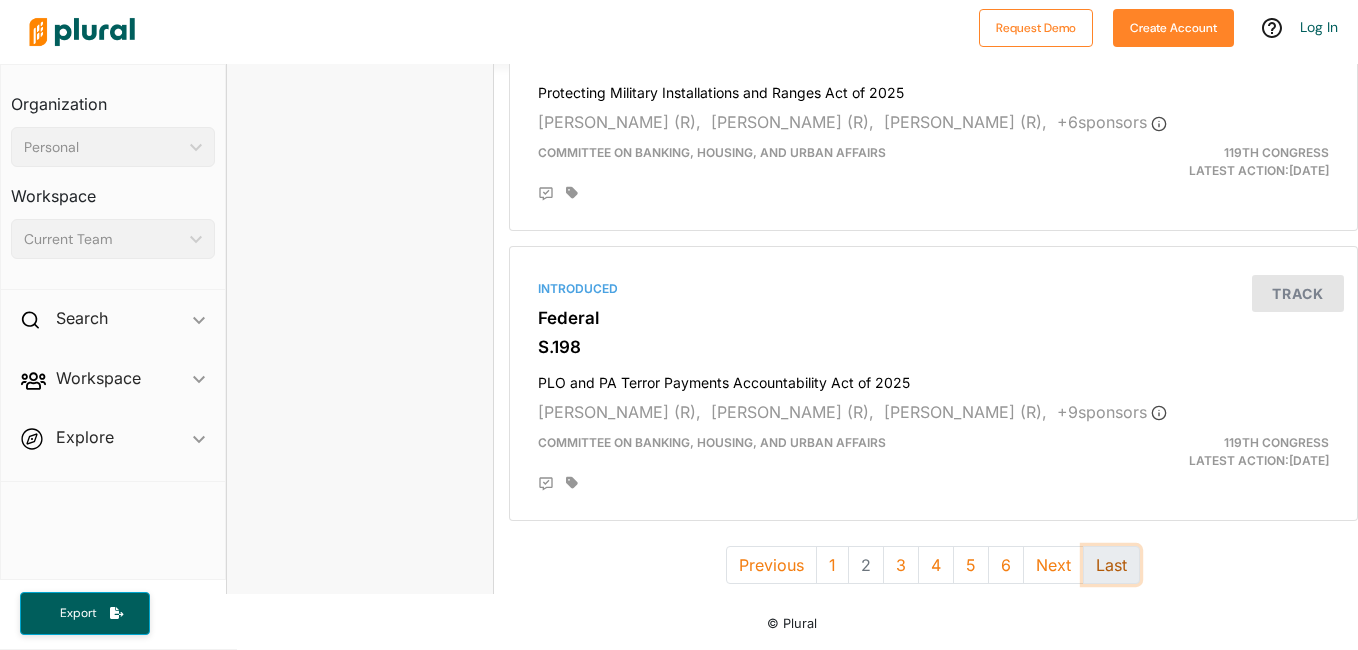 click on "Last" at bounding box center (1111, 565) 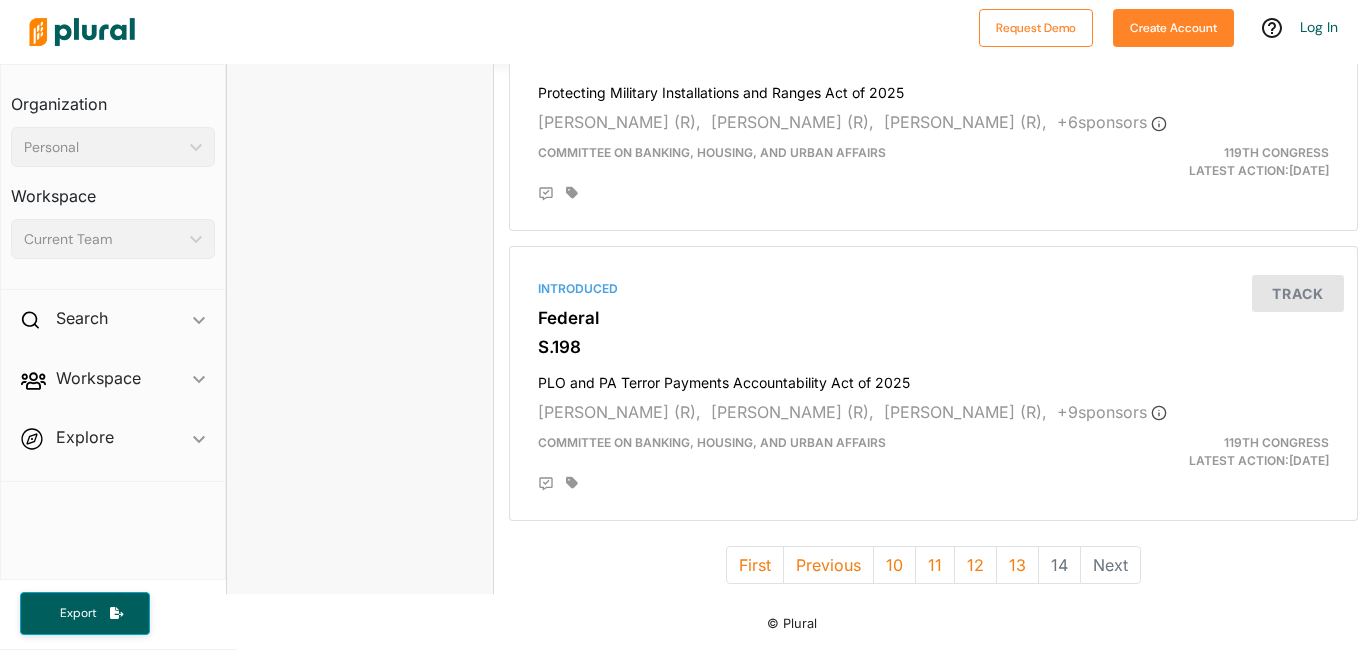 scroll, scrollTop: 0, scrollLeft: 0, axis: both 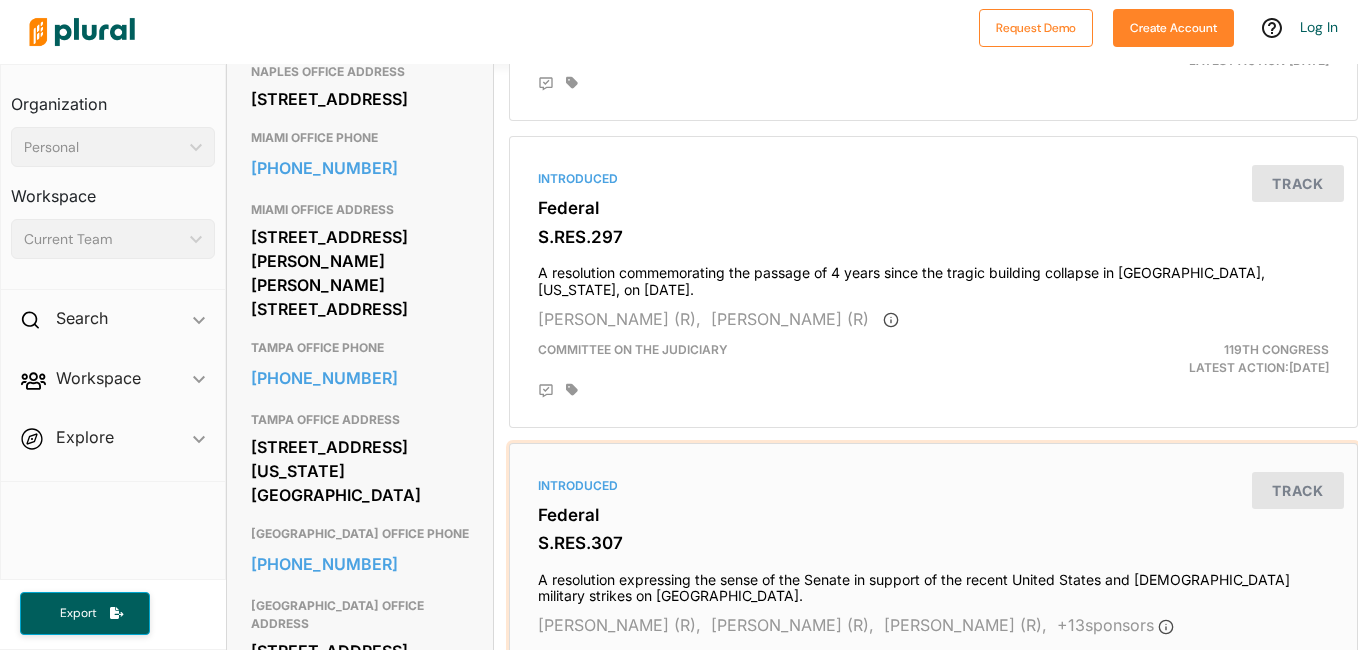 click on "Introduced Federal S.RES.307 A resolution expressing the sense of the Senate in support of the recent United States and Israeli military strikes on Iran. John Cornyn (R), Roger Wicker (R), Thom Tillis (R), + 13  sponsor s Committee on Foreign Relations 119th Congress    Latest Action:  June 26, 2025   Track" at bounding box center (933, 588) 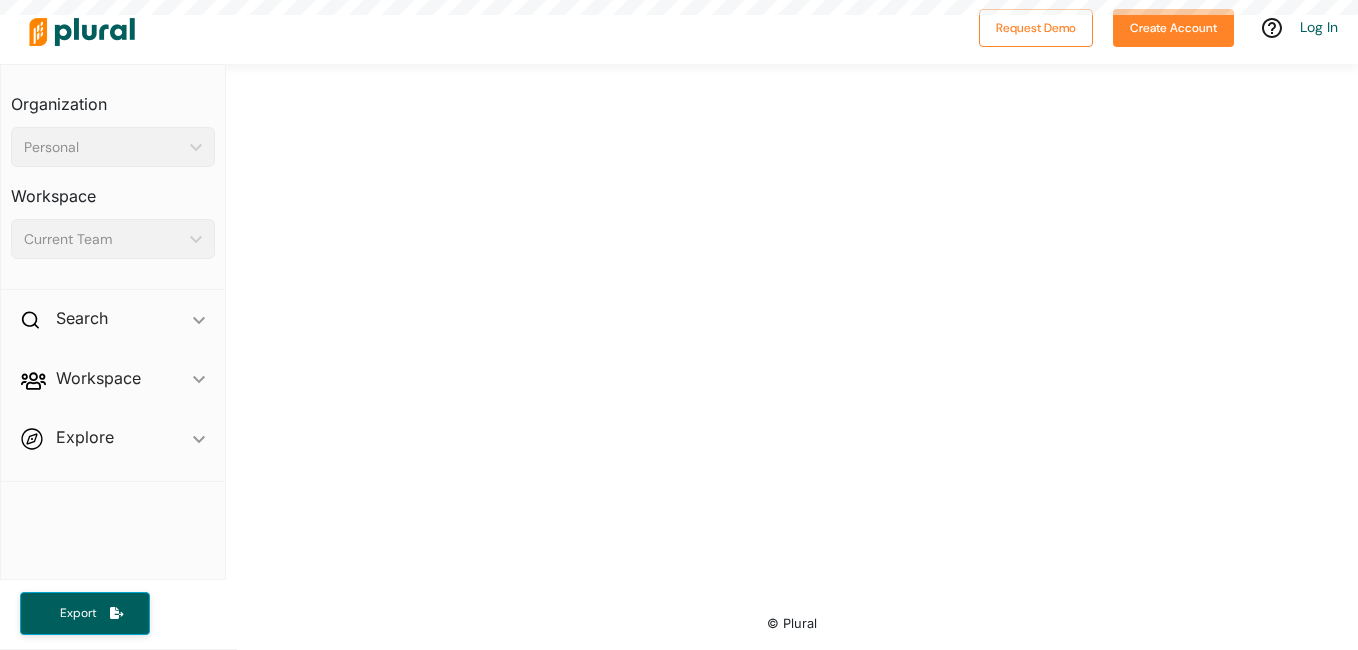 scroll, scrollTop: 0, scrollLeft: 0, axis: both 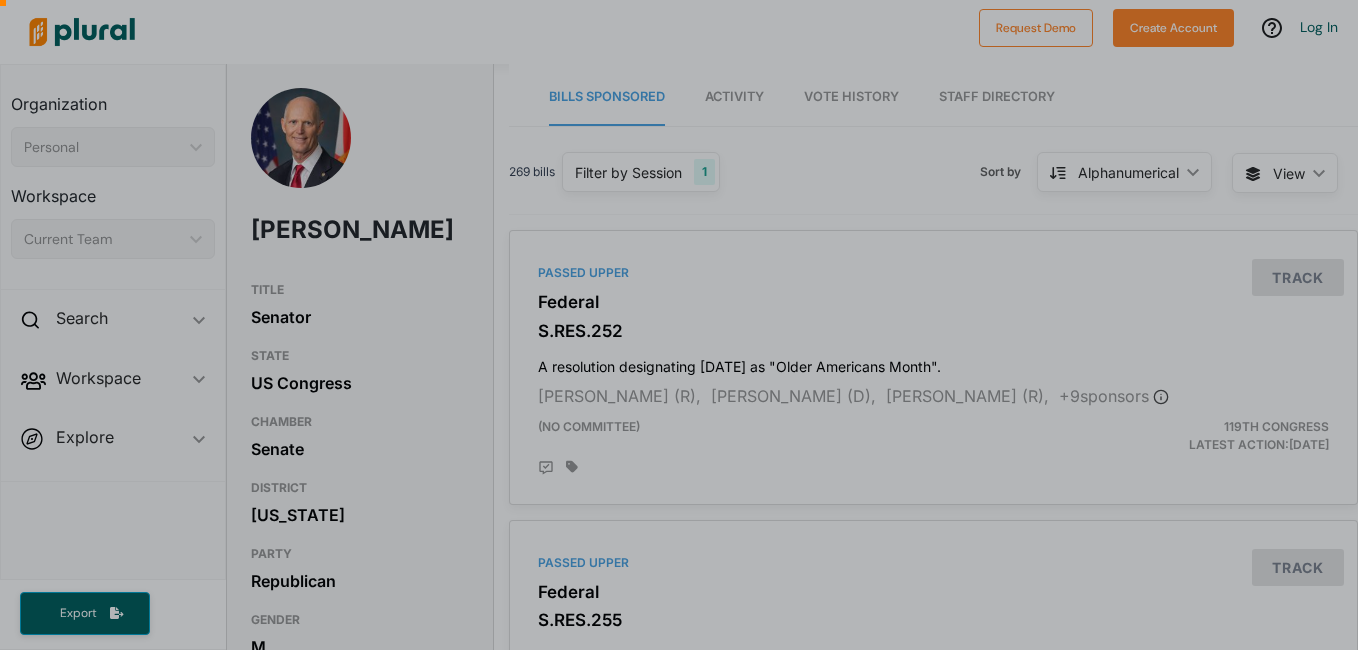 click at bounding box center (679, 388) 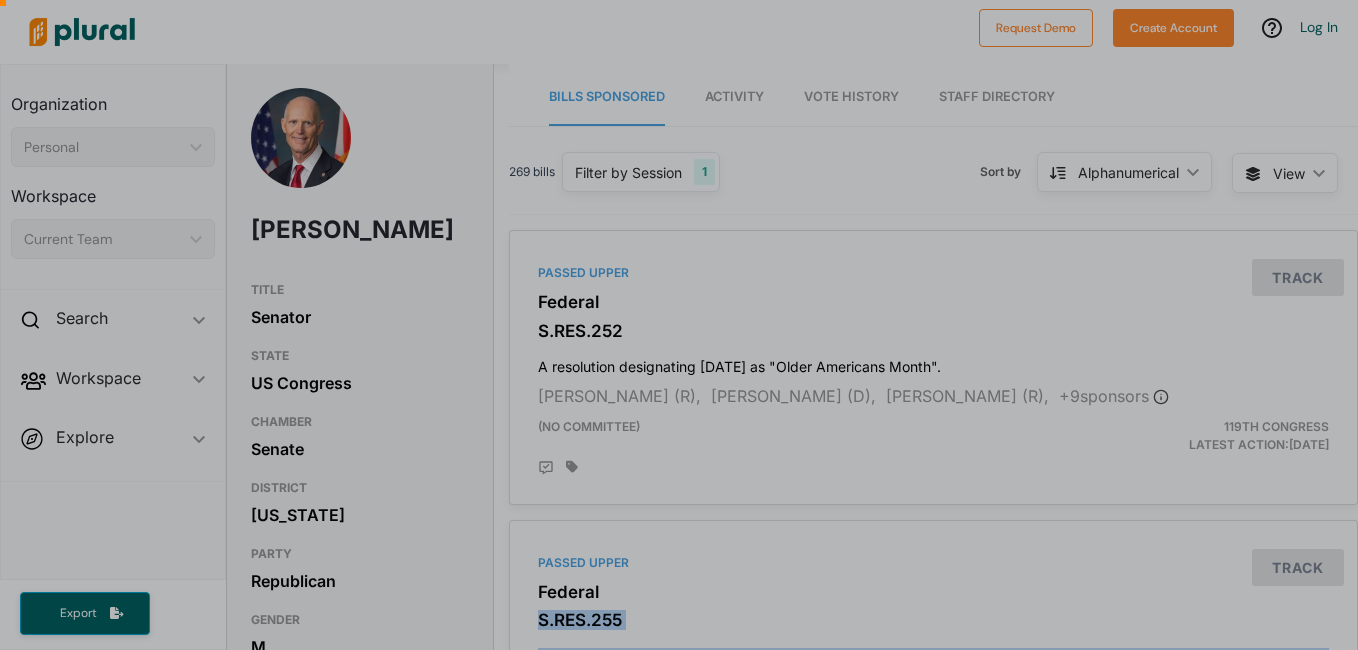 click at bounding box center [679, 388] 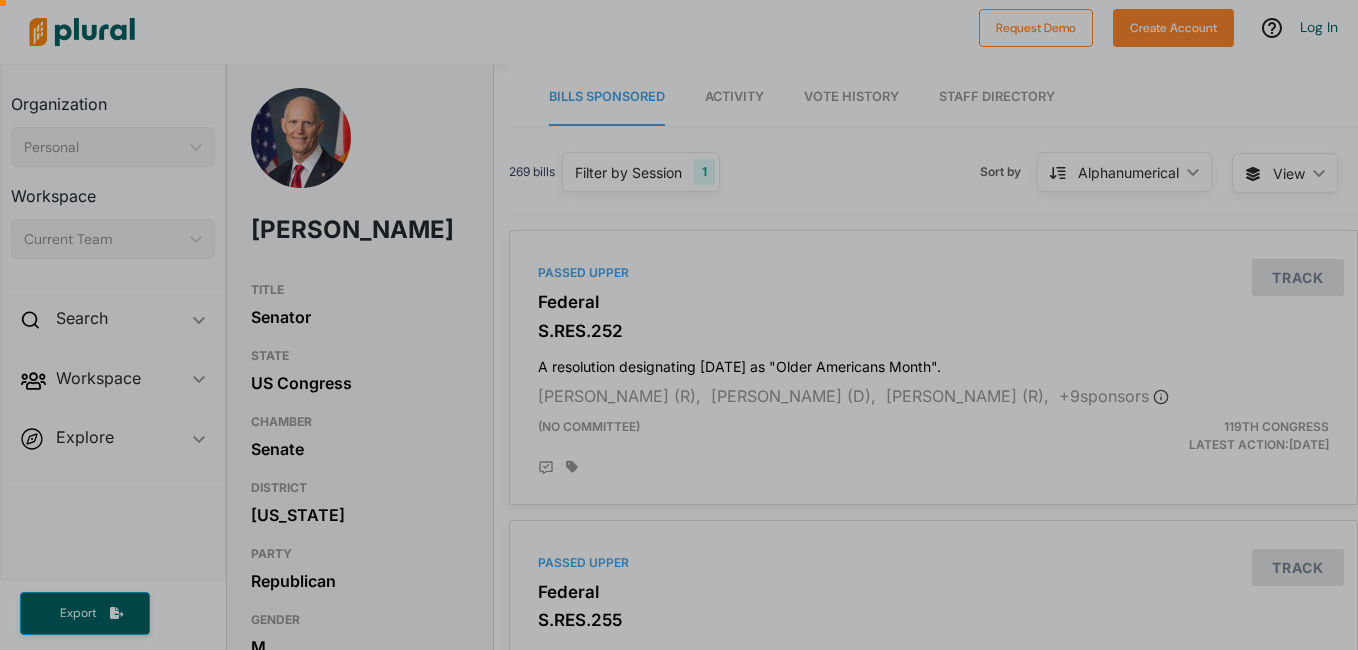 click at bounding box center [679, 388] 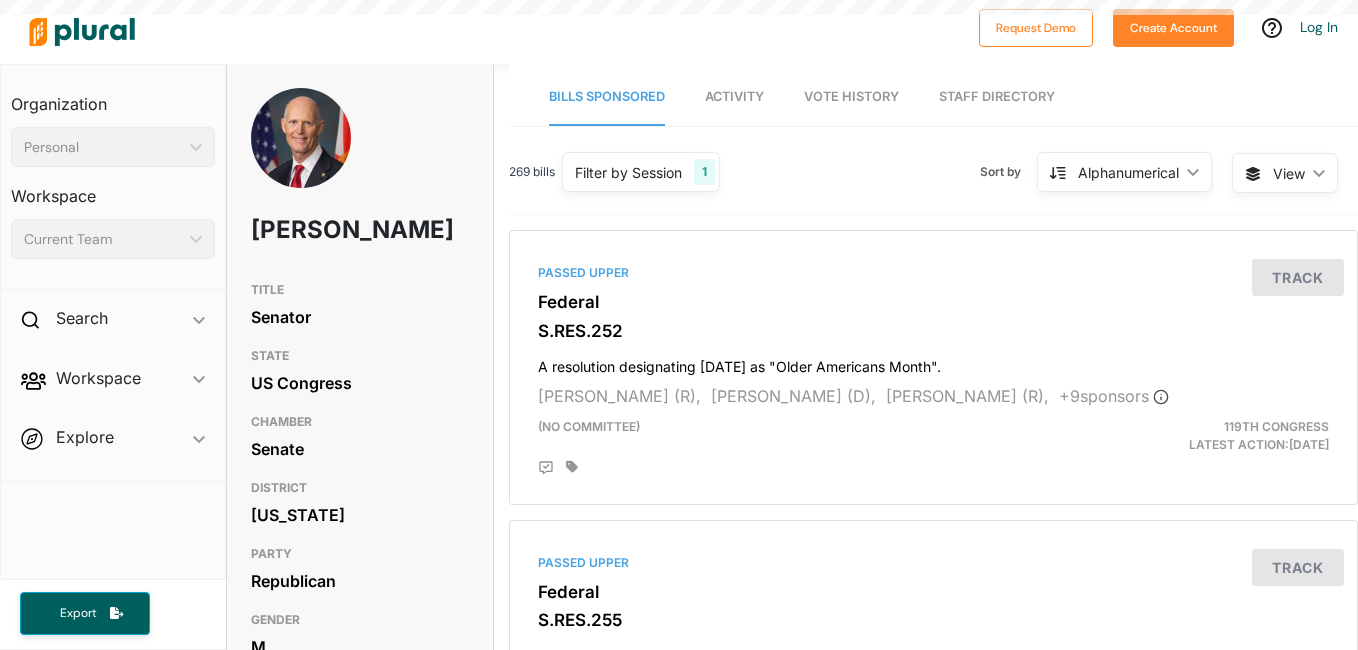 scroll, scrollTop: 0, scrollLeft: 0, axis: both 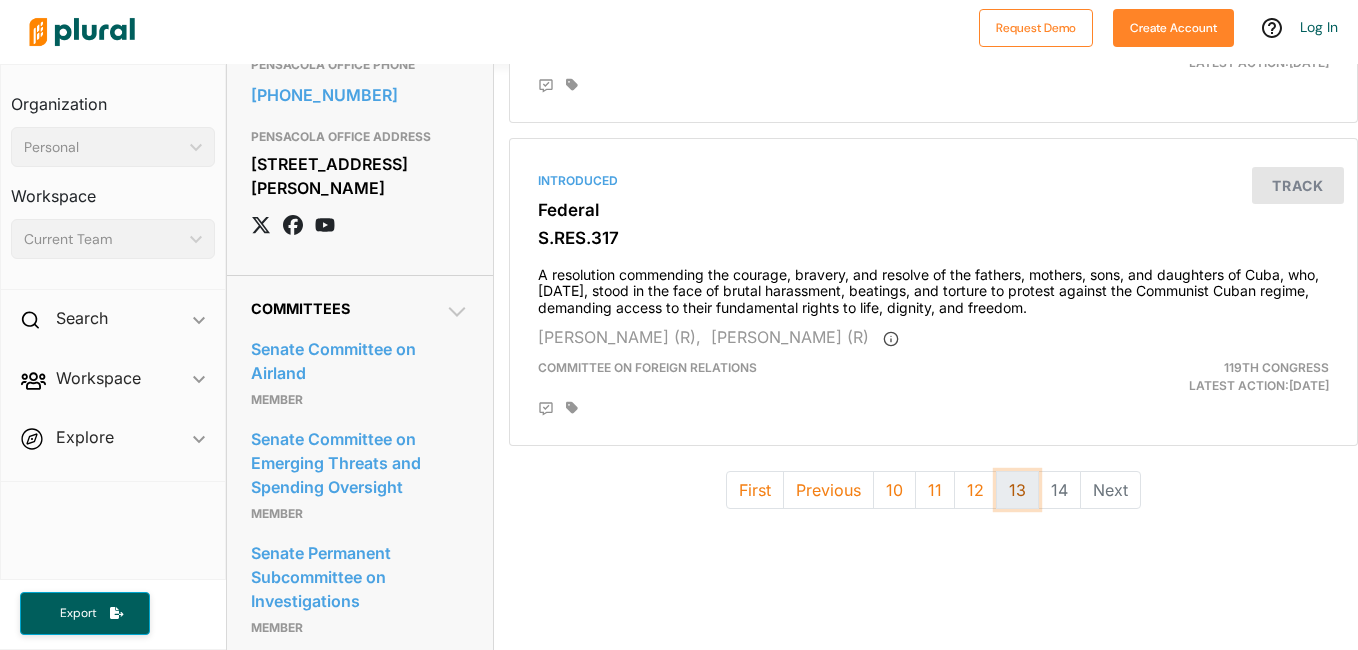 click on "13" at bounding box center (1017, 490) 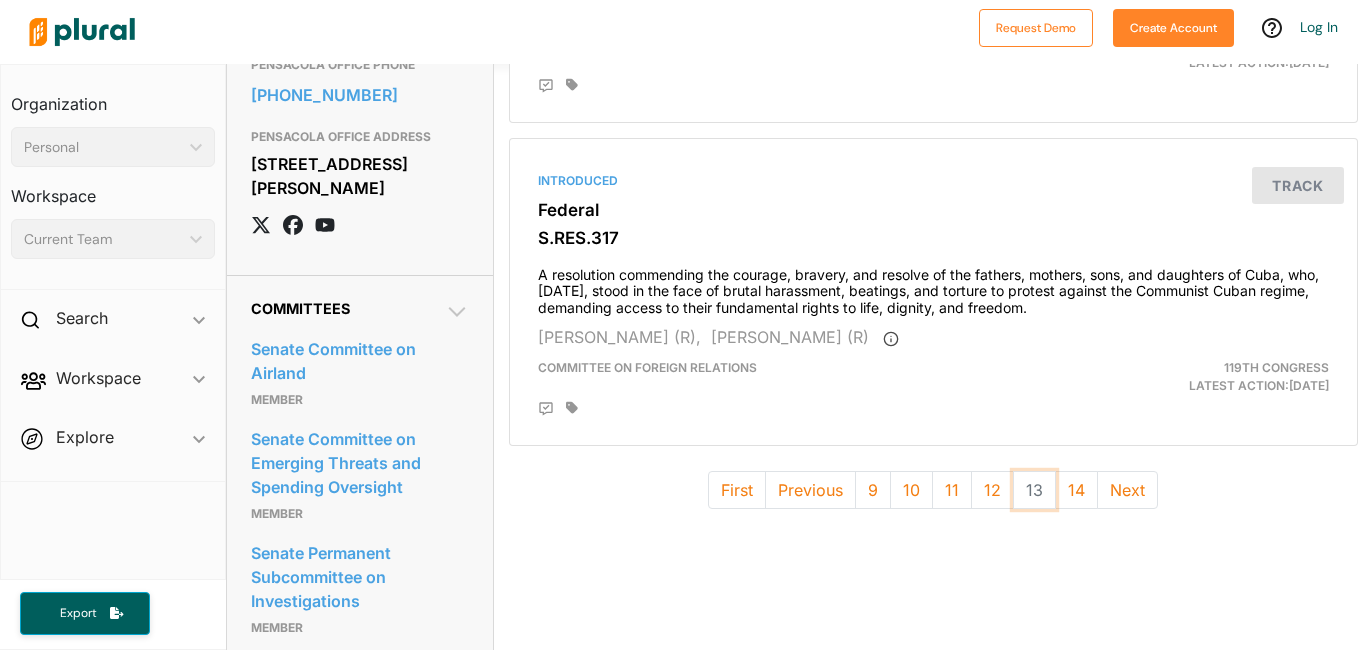 scroll, scrollTop: 0, scrollLeft: 0, axis: both 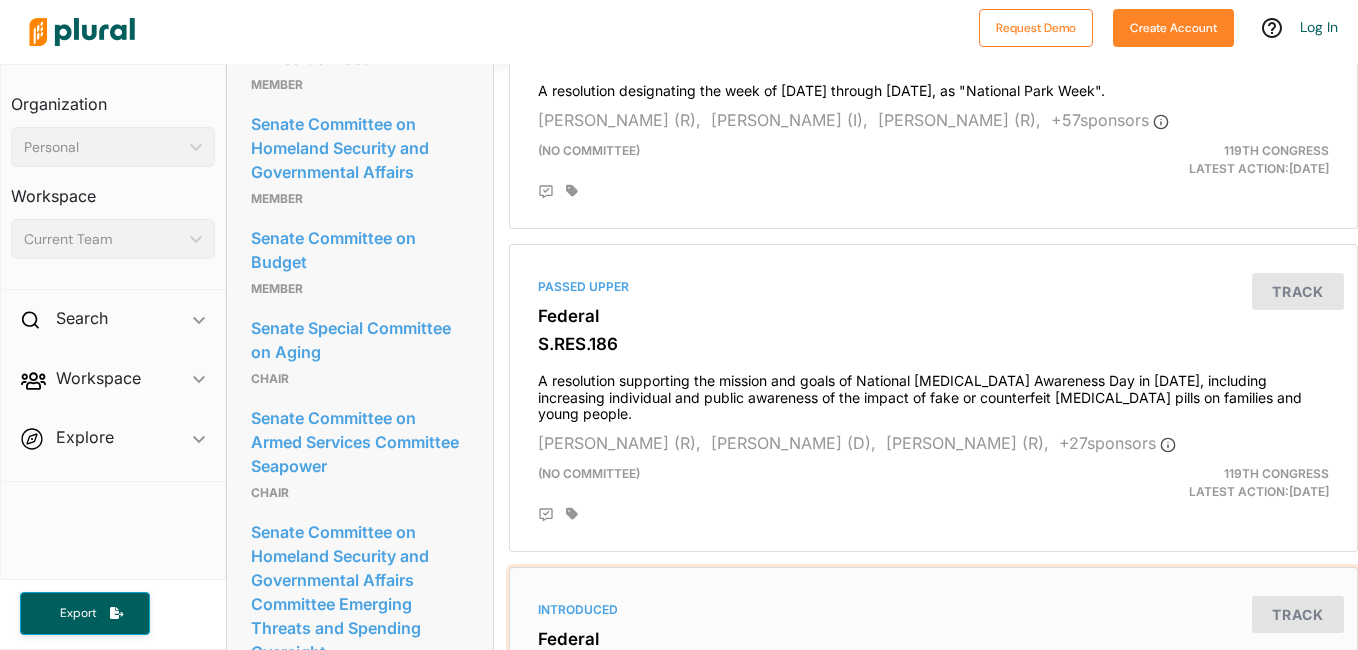 click on "Introduced Federal S.RES.190 A resolution seeking justice for the Japanese citizens abducted by North Korea. Dan Sullivan (R), Mazie Hirono (D), Chris Van Hollen (D), + 5  sponsor s Committee on Foreign Relations 119th Congress    Latest Action:  April 30, 2025   Track" at bounding box center (933, 704) 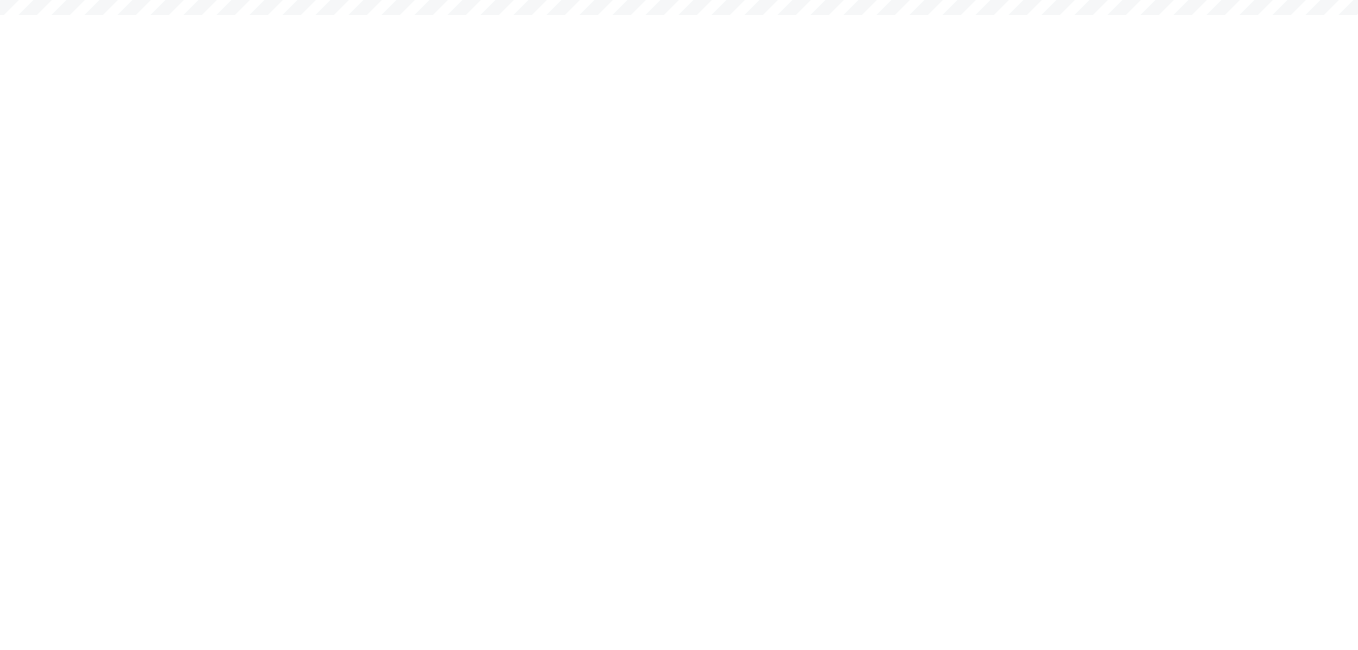 scroll, scrollTop: 0, scrollLeft: 0, axis: both 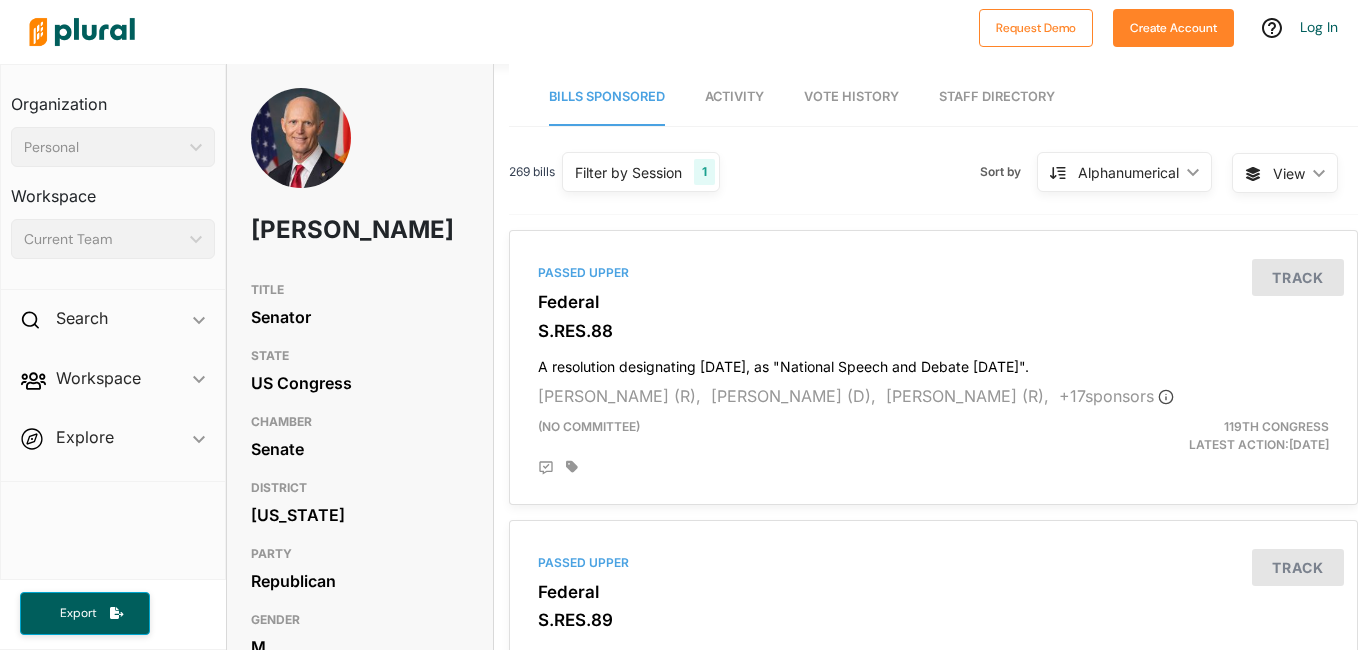 click on "Request Demo Create Account  Log In Organization Personal ic_keyboard_arrow_down Personal Workspace Current Team ic_keyboard_arrow_down Search ic_keyboard_arrow_down Bills Workspace ic_keyboard_arrow_down Members Bills Tags Saved Searches Activity Explore ic_keyboard_arrow_down Overview Export Rick Scott TITLE Senator STATE US Congress CHAMBER Senate DISTRICT Florida PARTY Republican GENDER M Contact Info EMAIL https://www.rickscott.senate.gov/contact/contact OTHER STAFF  PHONE 202-224-5274 OTHER STAFF  ADDRESS 110 Hart Senate Office Building
Washington, DC 20510 MAIN OFFICE  PHONE 202-224-5274 MAIN OFFICE  ADDRESS 110 Hart Senate Office Building
Washington, DC 20510 ORLANDO OFFICE  PHONE 407-872-7161 ORLANDO OFFICE  ADDRESS 225 E. Robinson St. Suite 410
Orlando, FL 32801 TALLAHASSEE OFFICE  PHONE 850-942-8415 TALLAHASSEE OFFICE  ADDRESS 111 N. Adams St. Suite 208
Tallahassee, FL 32301 CAMPAIGN OFFICE  ADDRESS P.O. Box 3791
Tallahassee, FL 32315 NAPLES OFFICE  PHONE 239-231-7890 NAPLES OFFICE  ADDRESS Member" at bounding box center (679, 325) 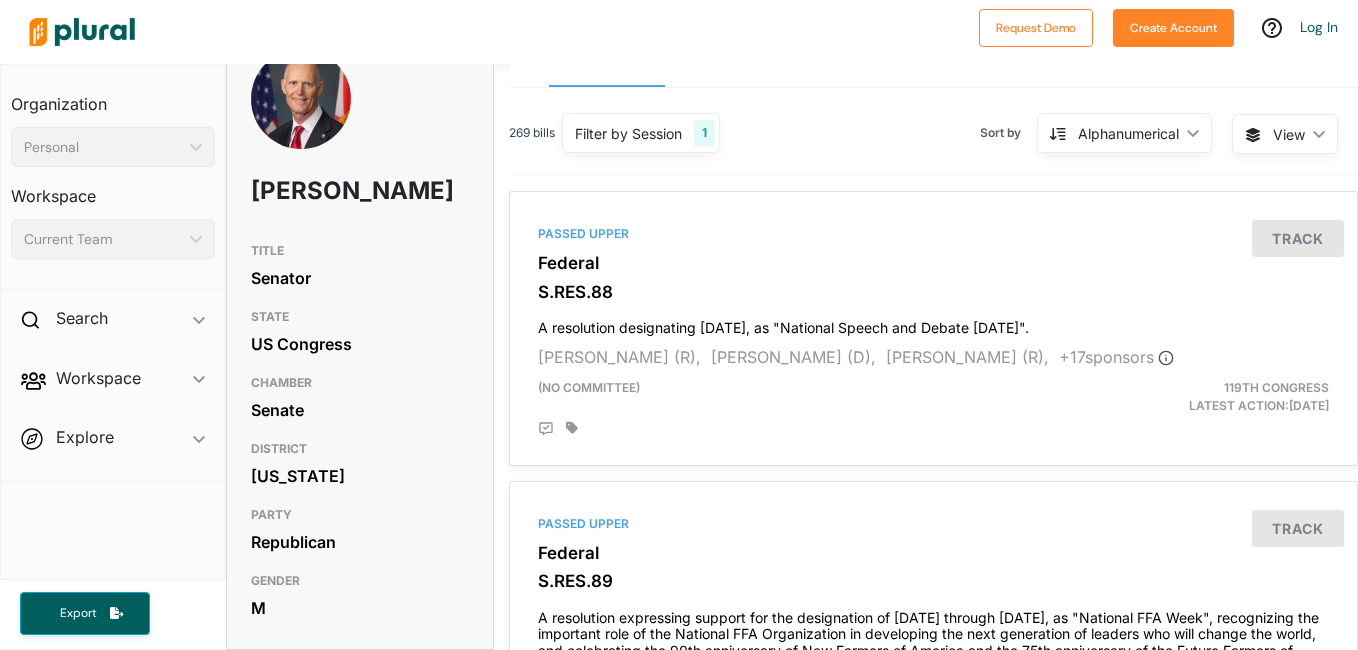 scroll, scrollTop: 40, scrollLeft: 0, axis: vertical 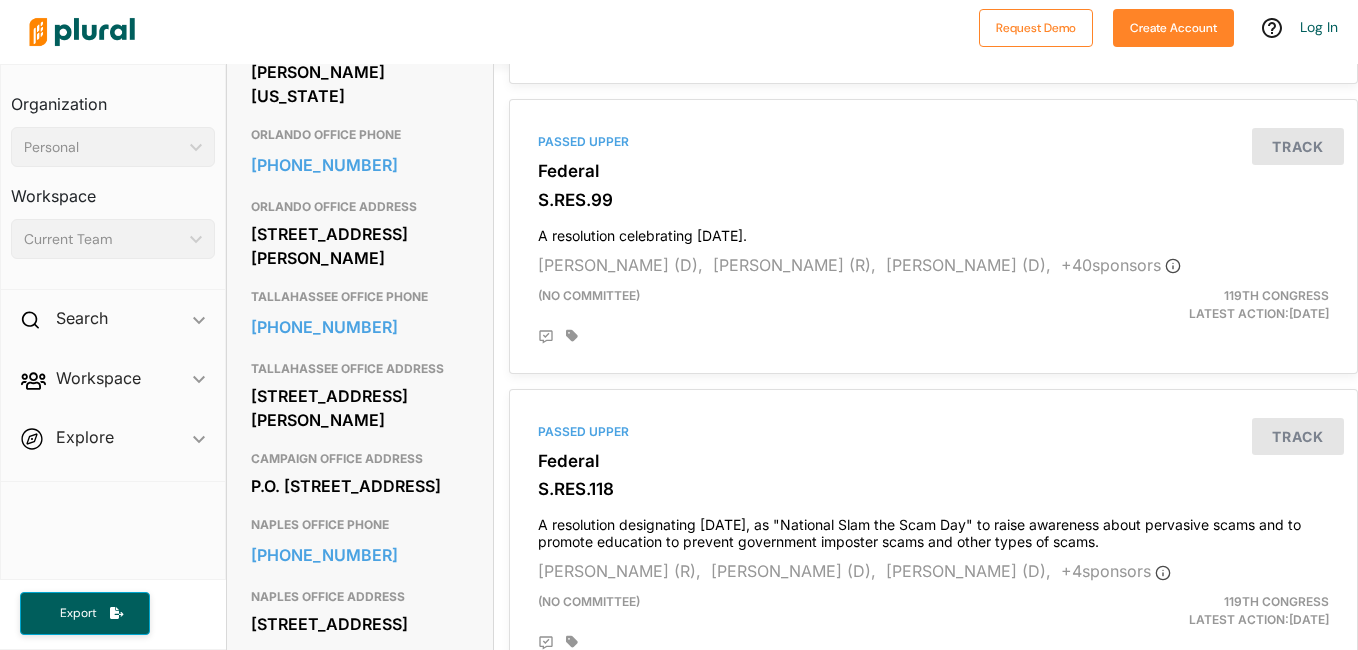 click on "Rick Scott TITLE Senator STATE US Congress CHAMBER Senate DISTRICT Florida PARTY Republican GENDER M Contact Info EMAIL https://www.rickscott.senate.gov/contact/contact OTHER STAFF  PHONE 202-224-5274 OTHER STAFF  ADDRESS 110 Hart Senate Office Building
Washington, DC 20510 MAIN OFFICE  PHONE 202-224-5274 MAIN OFFICE  ADDRESS 110 Hart Senate Office Building
Washington, DC 20510 ORLANDO OFFICE  PHONE 407-872-7161 ORLANDO OFFICE  ADDRESS 225 E. Robinson St. Suite 410
Orlando, FL 32801 TALLAHASSEE OFFICE  PHONE 850-942-8415 TALLAHASSEE OFFICE  ADDRESS 111 N. Adams St. Suite 208
Tallahassee, FL 32301 CAMPAIGN OFFICE  ADDRESS P.O. Box 3791
Tallahassee, FL 32315 NAPLES OFFICE  PHONE 239-231-7890 NAPLES OFFICE  ADDRESS 3299 Tamiami Trail East Building F, Suite 106
Naples, FL 34112 MIAMI OFFICE  PHONE 786-501-7141 MIAMI OFFICE  ADDRESS 901 Ponce de Leon Blvd. Suite 505
Coral Gables, FL 33134 TAMPA OFFICE  PHONE 813-225-7040 TAMPA OFFICE  ADDRESS 801 N. Florida Ave. Suite 421
Tampa, FL 33602 561-514-0189 407-586-7879" at bounding box center (792, 357) 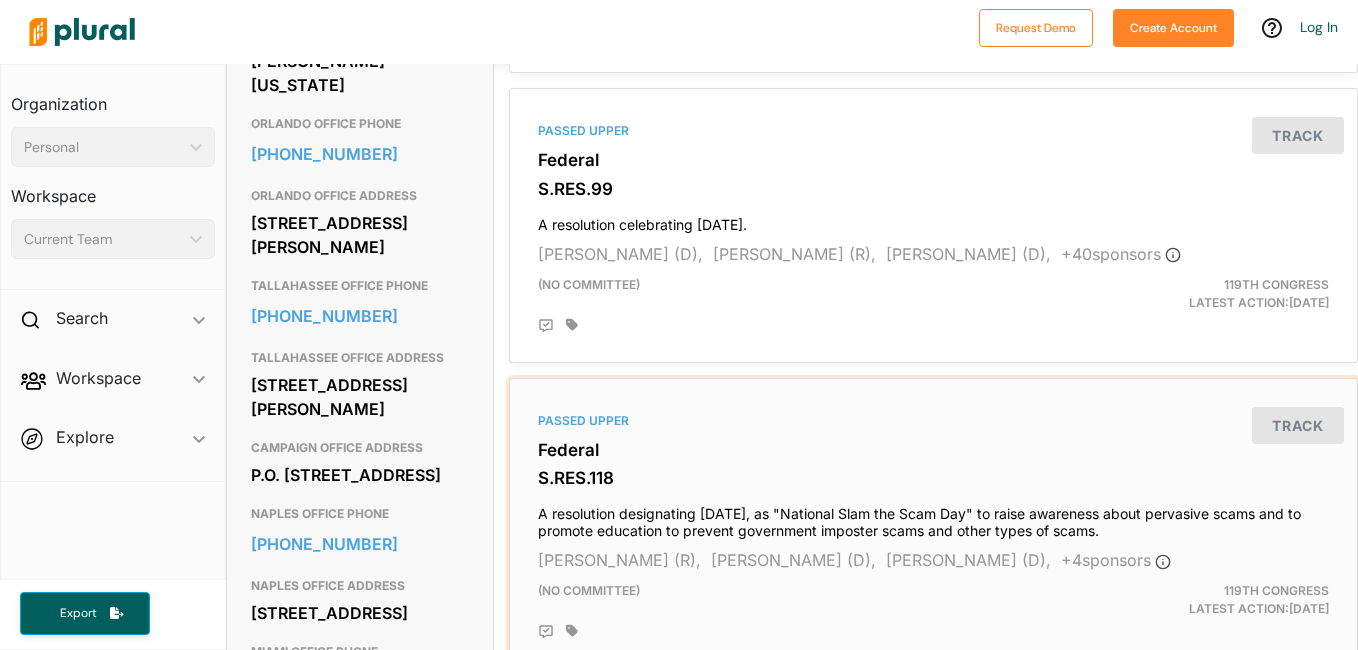 click on "Passed Upper Federal S.RES.118 A resolution designating March 6, 2025, as "National Slam the Scam Day" to raise awareness about pervasive scams and to promote education to prevent government imposter scams and other types of scams. Rick Scott (R), Mark Kelly (D), Kirsten Gillibrand (D), + 4  sponsor s (no committee) 119th Congress    Latest Action:  March 6, 2025   Track" at bounding box center [933, 523] 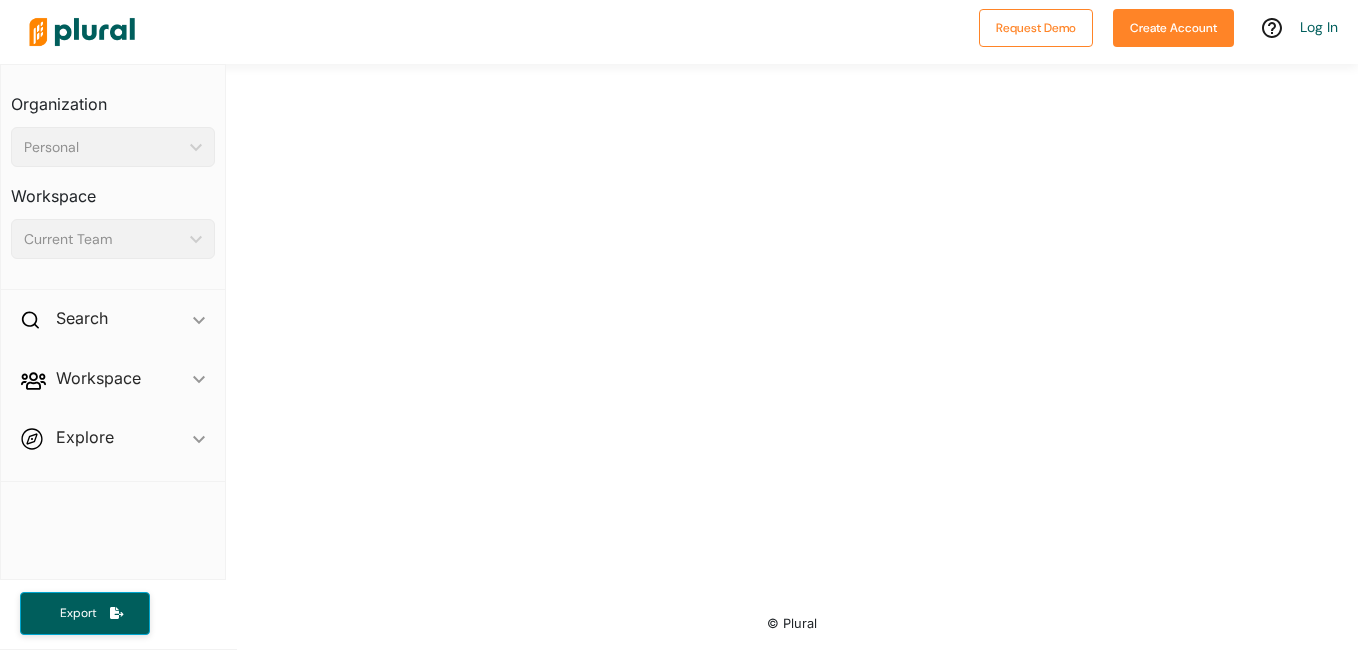 scroll, scrollTop: 0, scrollLeft: 0, axis: both 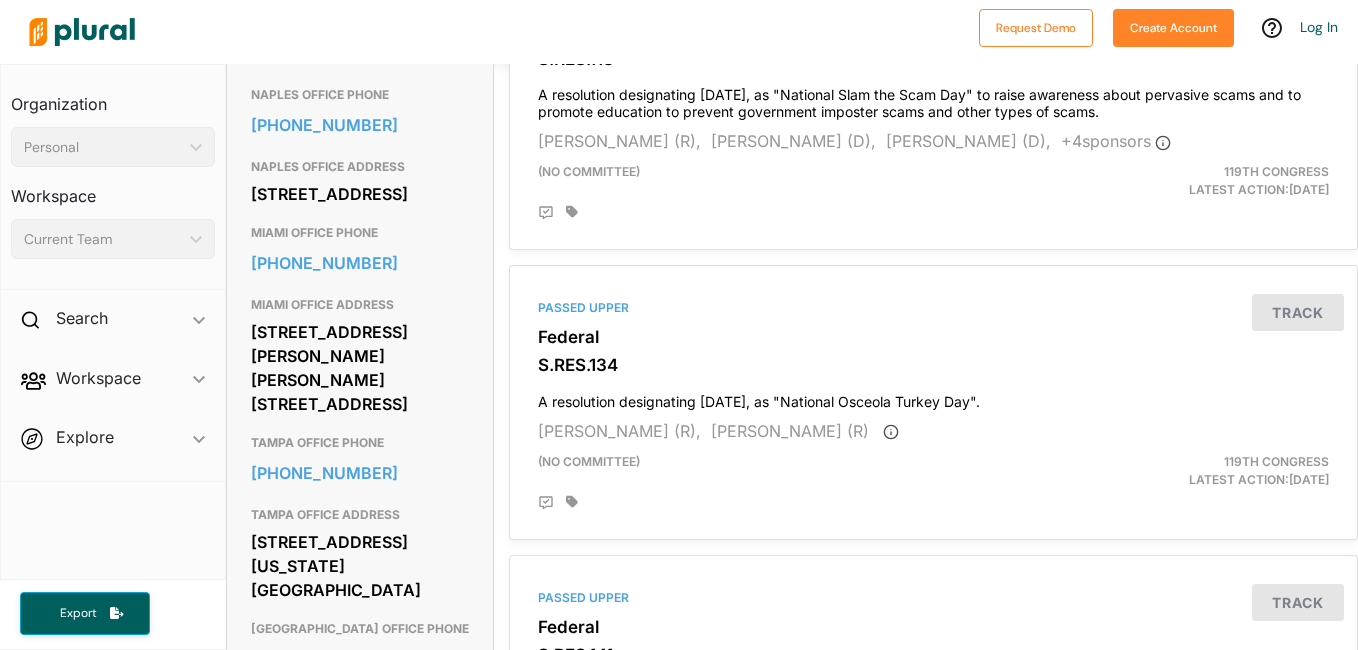 click on "Request Demo Create Account  Log In Organization Personal ic_keyboard_arrow_down Personal Workspace Current Team ic_keyboard_arrow_down Search ic_keyboard_arrow_down Bills Workspace ic_keyboard_arrow_down Members Bills Tags Saved Searches Activity Explore ic_keyboard_arrow_down Overview Export Rick Scott TITLE Senator STATE US Congress CHAMBER Senate DISTRICT Florida PARTY Republican GENDER M Contact Info EMAIL https://www.rickscott.senate.gov/contact/contact OTHER STAFF  PHONE 202-224-5274 OTHER STAFF  ADDRESS 110 Hart Senate Office Building
Washington, DC 20510 MAIN OFFICE  PHONE 202-224-5274 MAIN OFFICE  ADDRESS 110 Hart Senate Office Building
Washington, DC 20510 ORLANDO OFFICE  PHONE 407-872-7161 ORLANDO OFFICE  ADDRESS 225 E. Robinson St. Suite 410
Orlando, FL 32801 TALLAHASSEE OFFICE  PHONE 850-942-8415 TALLAHASSEE OFFICE  ADDRESS 111 N. Adams St. Suite 208
Tallahassee, FL 32301 CAMPAIGN OFFICE  ADDRESS P.O. Box 3791
Tallahassee, FL 32315 NAPLES OFFICE  PHONE 239-231-7890 NAPLES OFFICE  ADDRESS Member" at bounding box center [679, 325] 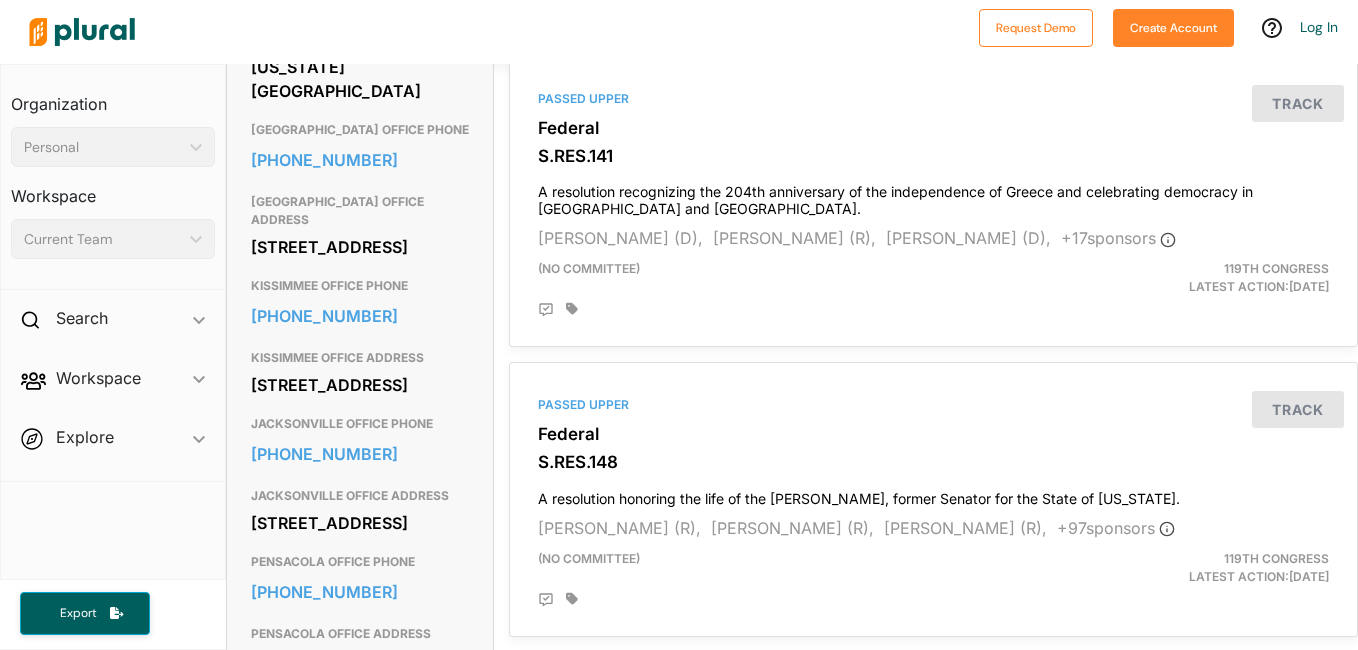 click on "Request Demo Create Account  Log In Organization Personal ic_keyboard_arrow_down Personal Workspace Current Team ic_keyboard_arrow_down Search ic_keyboard_arrow_down Bills Workspace ic_keyboard_arrow_down Members Bills Tags Saved Searches Activity Explore ic_keyboard_arrow_down Overview Export Rick Scott TITLE Senator STATE US Congress CHAMBER Senate DISTRICT Florida PARTY Republican GENDER M Contact Info EMAIL https://www.rickscott.senate.gov/contact/contact OTHER STAFF  PHONE 202-224-5274 OTHER STAFF  ADDRESS 110 Hart Senate Office Building
Washington, DC 20510 MAIN OFFICE  PHONE 202-224-5274 MAIN OFFICE  ADDRESS 110 Hart Senate Office Building
Washington, DC 20510 ORLANDO OFFICE  PHONE 407-872-7161 ORLANDO OFFICE  ADDRESS 225 E. Robinson St. Suite 410
Orlando, FL 32801 TALLAHASSEE OFFICE  PHONE 850-942-8415 TALLAHASSEE OFFICE  ADDRESS 111 N. Adams St. Suite 208
Tallahassee, FL 32301 CAMPAIGN OFFICE  ADDRESS P.O. Box 3791
Tallahassee, FL 32315 NAPLES OFFICE  PHONE 239-231-7890 NAPLES OFFICE  ADDRESS Member" at bounding box center [679, 325] 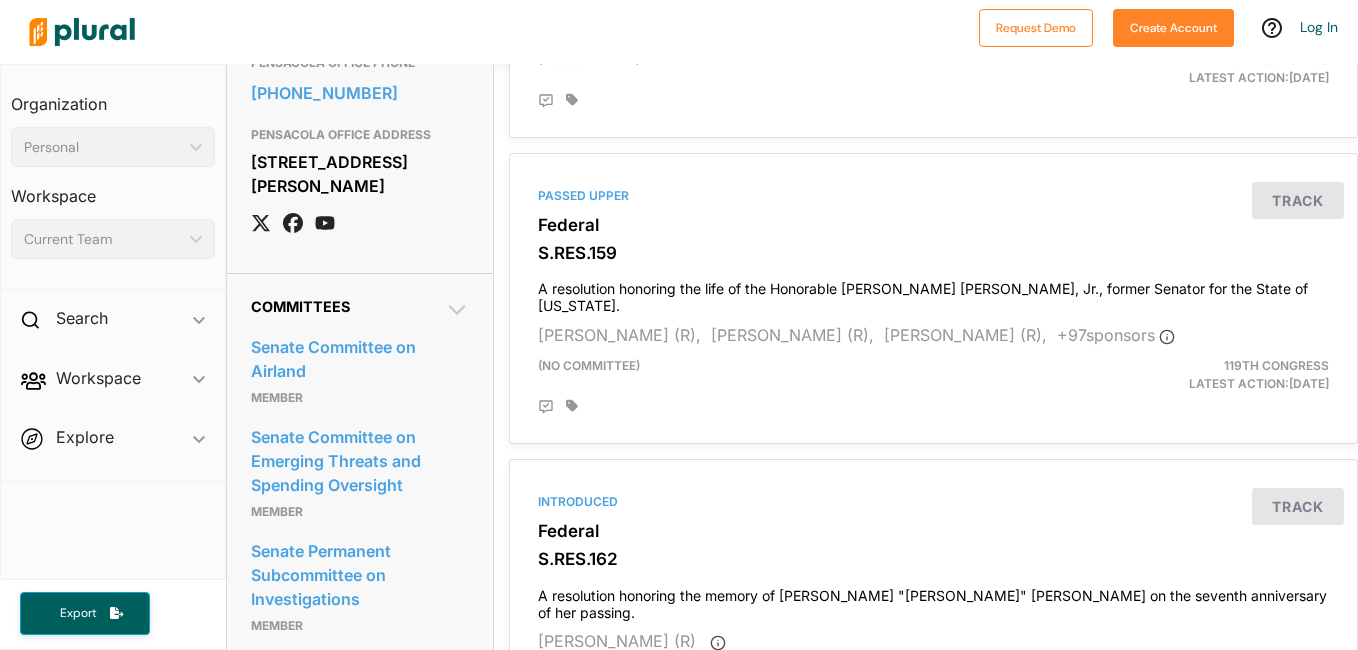 click on "Request Demo Create Account  Log In Organization Personal ic_keyboard_arrow_down Personal Workspace Current Team ic_keyboard_arrow_down Search ic_keyboard_arrow_down Bills Workspace ic_keyboard_arrow_down Members Bills Tags Saved Searches Activity Explore ic_keyboard_arrow_down Overview Export Rick Scott TITLE Senator STATE US Congress CHAMBER Senate DISTRICT Florida PARTY Republican GENDER M Contact Info EMAIL https://www.rickscott.senate.gov/contact/contact OTHER STAFF  PHONE 202-224-5274 OTHER STAFF  ADDRESS 110 Hart Senate Office Building
Washington, DC 20510 MAIN OFFICE  PHONE 202-224-5274 MAIN OFFICE  ADDRESS 110 Hart Senate Office Building
Washington, DC 20510 ORLANDO OFFICE  PHONE 407-872-7161 ORLANDO OFFICE  ADDRESS 225 E. Robinson St. Suite 410
Orlando, FL 32801 TALLAHASSEE OFFICE  PHONE 850-942-8415 TALLAHASSEE OFFICE  ADDRESS 111 N. Adams St. Suite 208
Tallahassee, FL 32301 CAMPAIGN OFFICE  ADDRESS P.O. Box 3791
Tallahassee, FL 32315 NAPLES OFFICE  PHONE 239-231-7890 NAPLES OFFICE  ADDRESS Member" at bounding box center [679, 325] 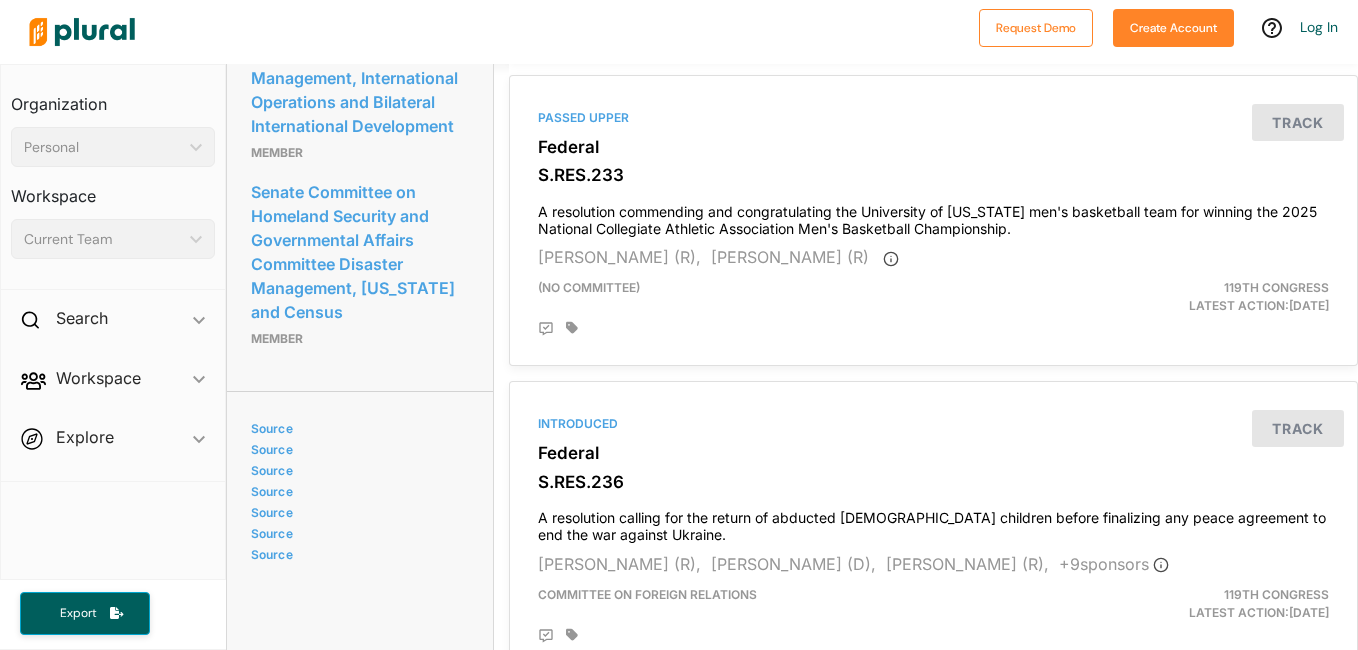 scroll, scrollTop: 5489, scrollLeft: 0, axis: vertical 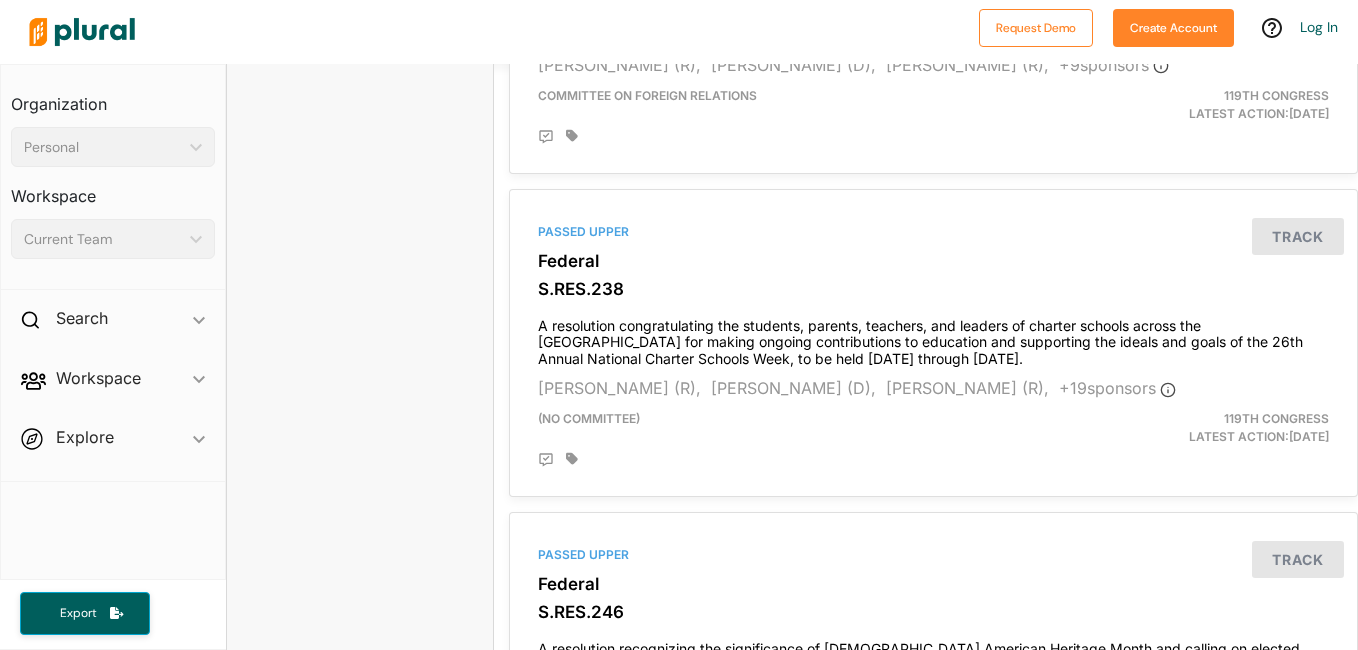 click on "Rick Scott TITLE Senator STATE US Congress CHAMBER Senate DISTRICT Florida PARTY Republican GENDER M Contact Info EMAIL https://www.rickscott.senate.gov/contact/contact OTHER STAFF  PHONE 202-224-5274 OTHER STAFF  ADDRESS 110 Hart Senate Office Building
Washington, DC 20510 MAIN OFFICE  PHONE 202-224-5274 MAIN OFFICE  ADDRESS 110 Hart Senate Office Building
Washington, DC 20510 ORLANDO OFFICE  PHONE 407-872-7161 ORLANDO OFFICE  ADDRESS 225 E. Robinson St. Suite 410
Orlando, FL 32801 TALLAHASSEE OFFICE  PHONE 850-942-8415 TALLAHASSEE OFFICE  ADDRESS 111 N. Adams St. Suite 208
Tallahassee, FL 32301 CAMPAIGN OFFICE  ADDRESS P.O. Box 3791
Tallahassee, FL 32315 NAPLES OFFICE  PHONE 239-231-7890 NAPLES OFFICE  ADDRESS 3299 Tamiami Trail East Building F, Suite 106
Naples, FL 34112 MIAMI OFFICE  PHONE 786-501-7141 MIAMI OFFICE  ADDRESS 901 Ponce de Leon Blvd. Suite 505
Coral Gables, FL 33134 TAMPA OFFICE  PHONE 813-225-7040 TAMPA OFFICE  ADDRESS 801 N. Florida Ave. Suite 421
Tampa, FL 33602 561-514-0189 407-586-7879" at bounding box center (792, 357) 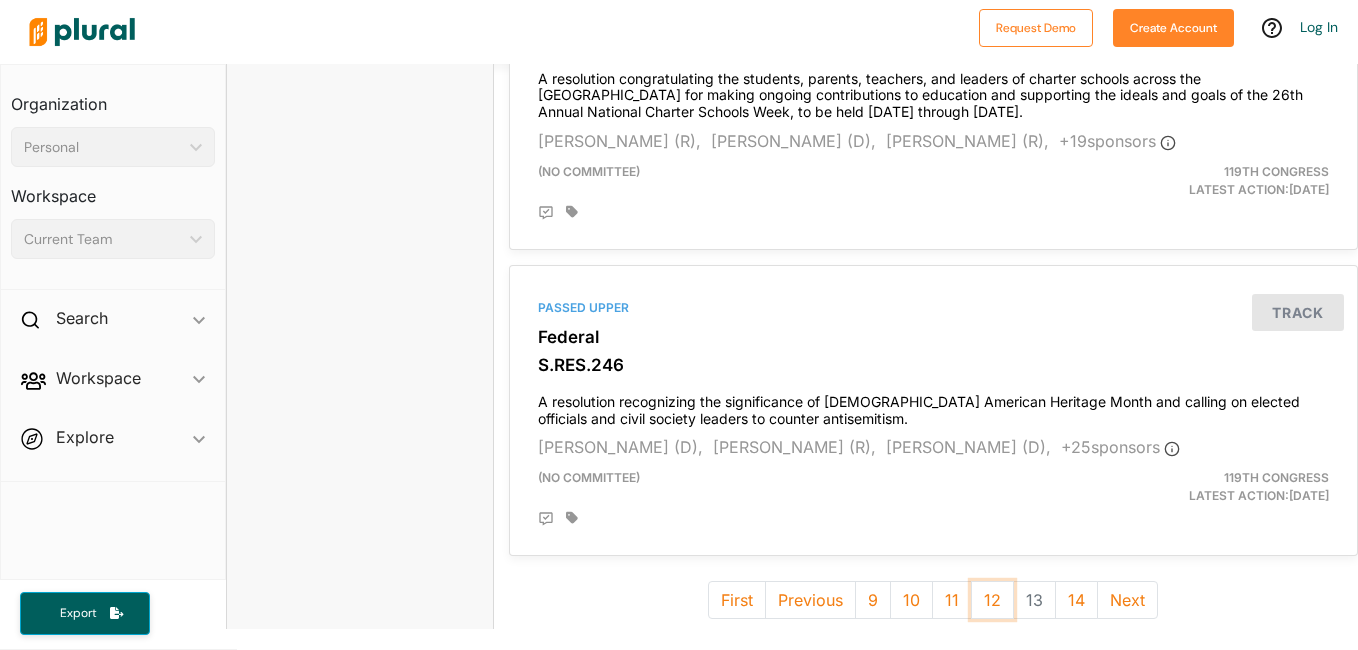 drag, startPoint x: 992, startPoint y: 557, endPoint x: 1262, endPoint y: 584, distance: 271.34665 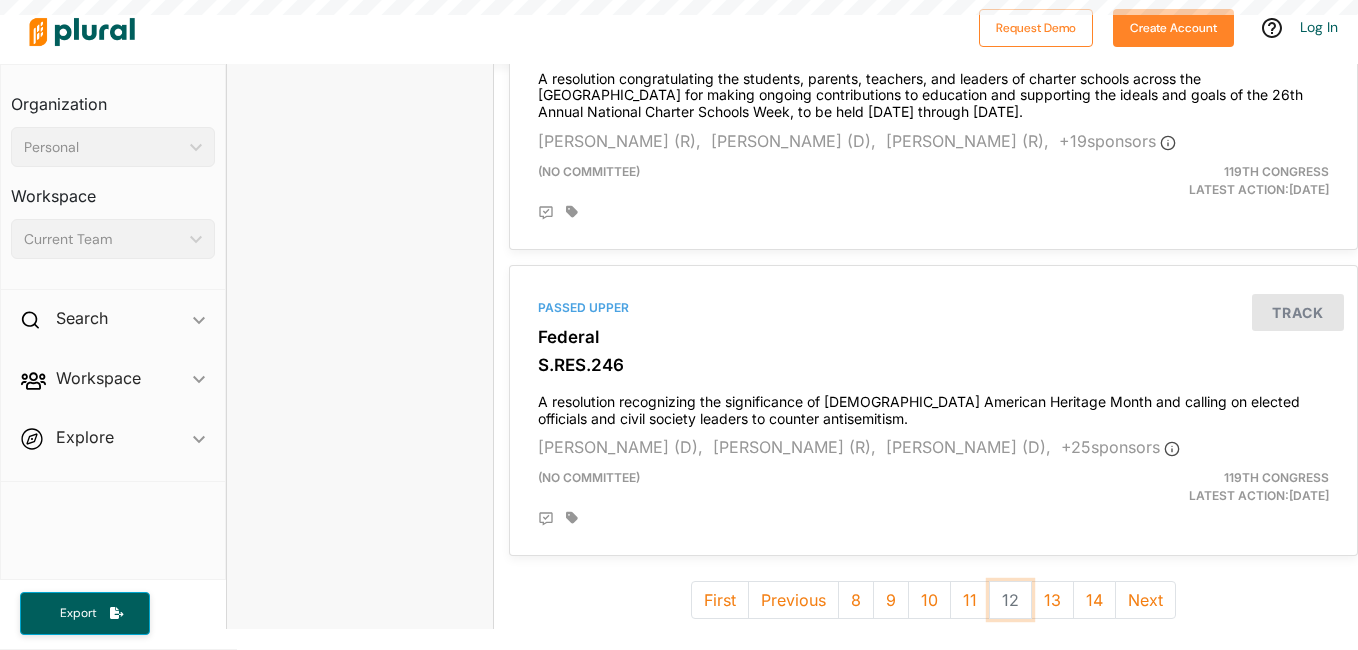 scroll, scrollTop: 0, scrollLeft: 0, axis: both 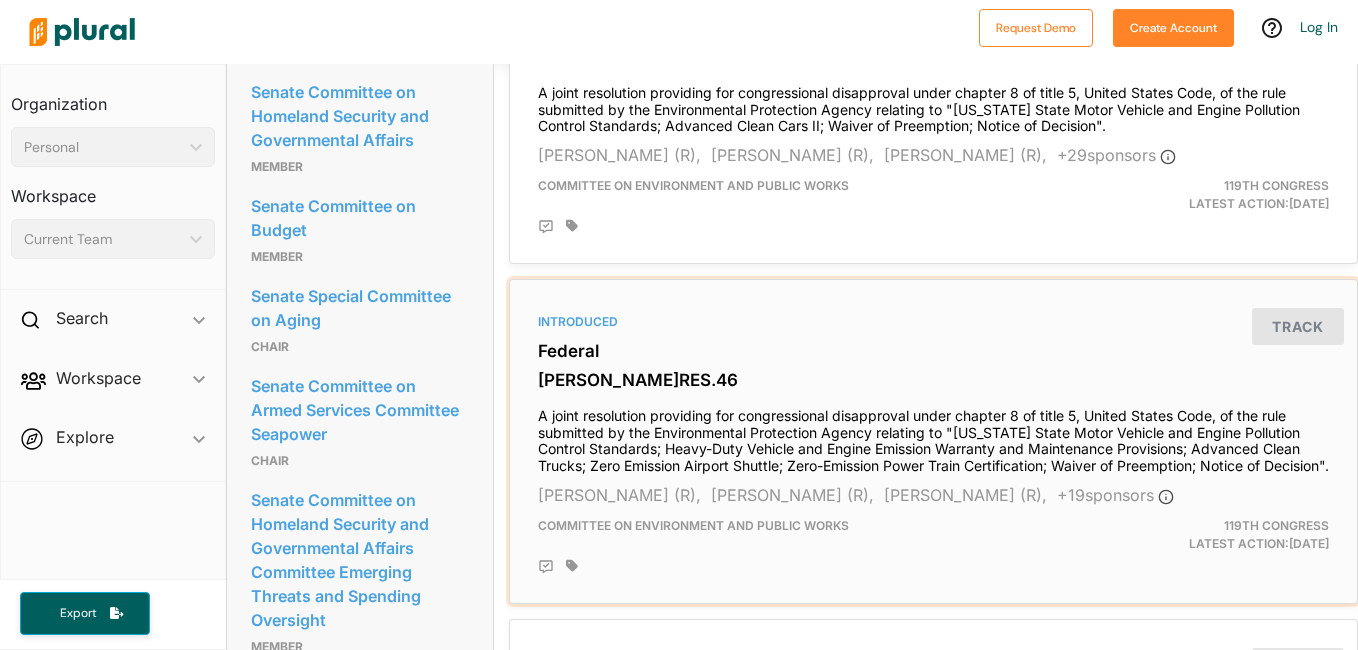 click on "Introduced Federal S.J.RES.46 A joint resolution providing for congressional disapproval under chapter 8 of title 5, United States Code, of the rule submitted by the Environmental Protection Agency relating to "California State Motor Vehicle and Engine Pollution Control Standards; Heavy-Duty Vehicle and Engine Emission Warranty and Maintenance Provisions; Advanced Clean Trucks; Zero Emission Airport Shuttle; Zero-Emission Power Train Certification; Waiver of Preemption; Notice of Decision". Deb Fischer (R), Shelley Moore Capito (R), Markwayne Mullin (R), + 19  sponsor s Committee on Environment and Public Works 119th Congress    Latest Action:  April 4, 2025   Track" at bounding box center [933, 441] 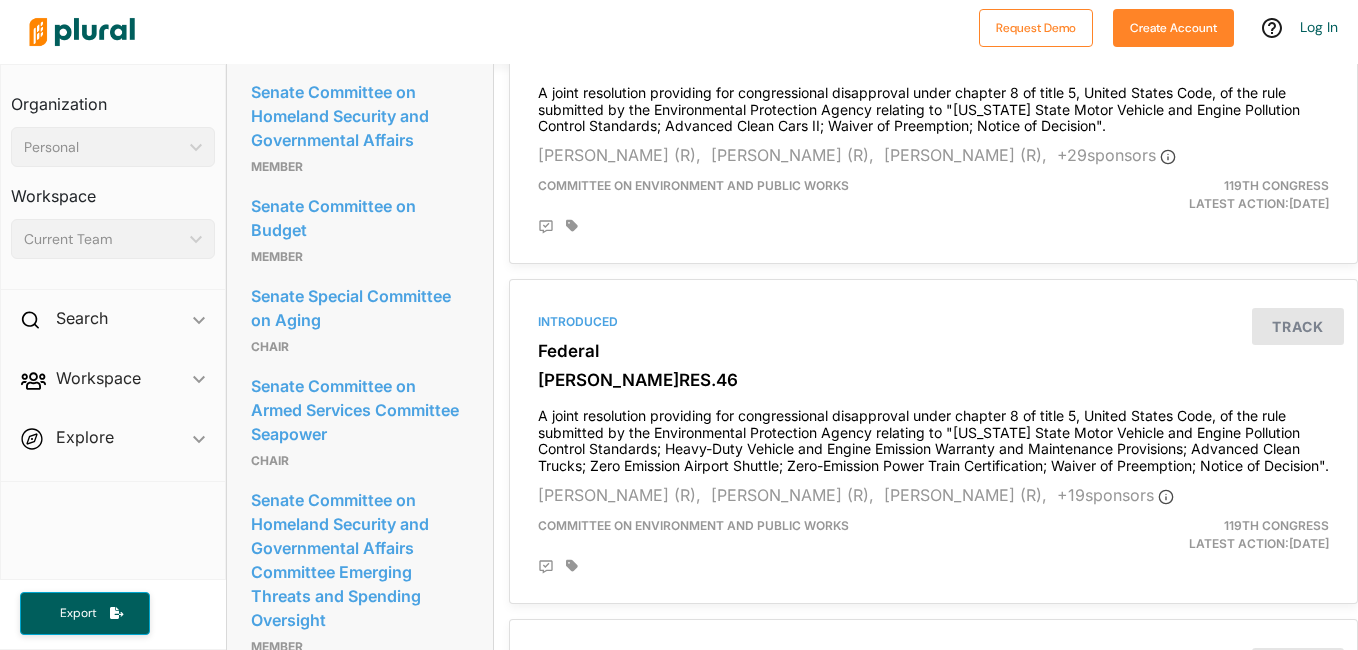 click on "Rick Scott TITLE Senator STATE US Congress CHAMBER Senate DISTRICT Florida PARTY Republican GENDER M Contact Info EMAIL https://www.rickscott.senate.gov/contact/contact OTHER STAFF  PHONE 202-224-5274 OTHER STAFF  ADDRESS 110 Hart Senate Office Building
Washington, DC 20510 MAIN OFFICE  PHONE 202-224-5274 MAIN OFFICE  ADDRESS 110 Hart Senate Office Building
Washington, DC 20510 ORLANDO OFFICE  PHONE 407-872-7161 ORLANDO OFFICE  ADDRESS 225 E. Robinson St. Suite 410
Orlando, FL 32801 TALLAHASSEE OFFICE  PHONE 850-942-8415 TALLAHASSEE OFFICE  ADDRESS 111 N. Adams St. Suite 208
Tallahassee, FL 32301 CAMPAIGN OFFICE  ADDRESS P.O. Box 3791
Tallahassee, FL 32315 NAPLES OFFICE  PHONE 239-231-7890 NAPLES OFFICE  ADDRESS 3299 Tamiami Trail East Building F, Suite 106
Naples, FL 34112 MIAMI OFFICE  PHONE 786-501-7141 MIAMI OFFICE  ADDRESS 901 Ponce de Leon Blvd. Suite 505
Coral Gables, FL 33134 TAMPA OFFICE  PHONE 813-225-7040 TAMPA OFFICE  ADDRESS 801 N. Florida Ave. Suite 421
Tampa, FL 33602 561-514-0189 407-586-7879" at bounding box center (792, 357) 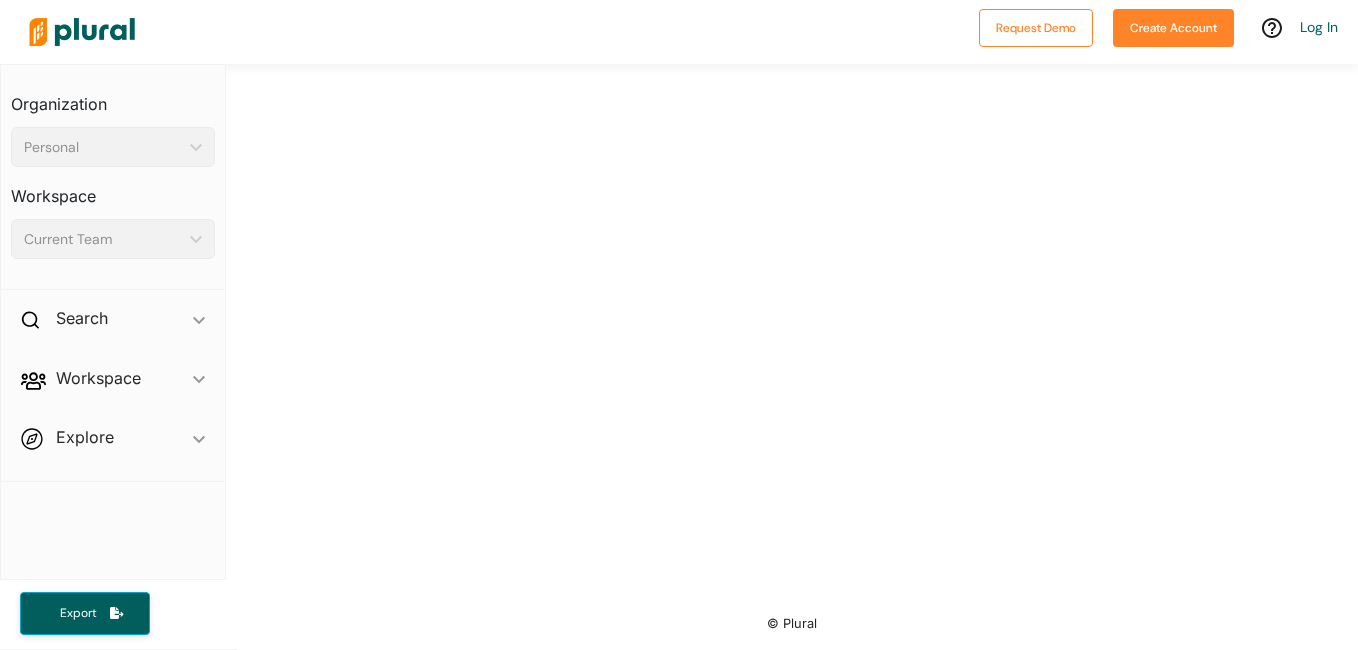 scroll, scrollTop: 0, scrollLeft: 0, axis: both 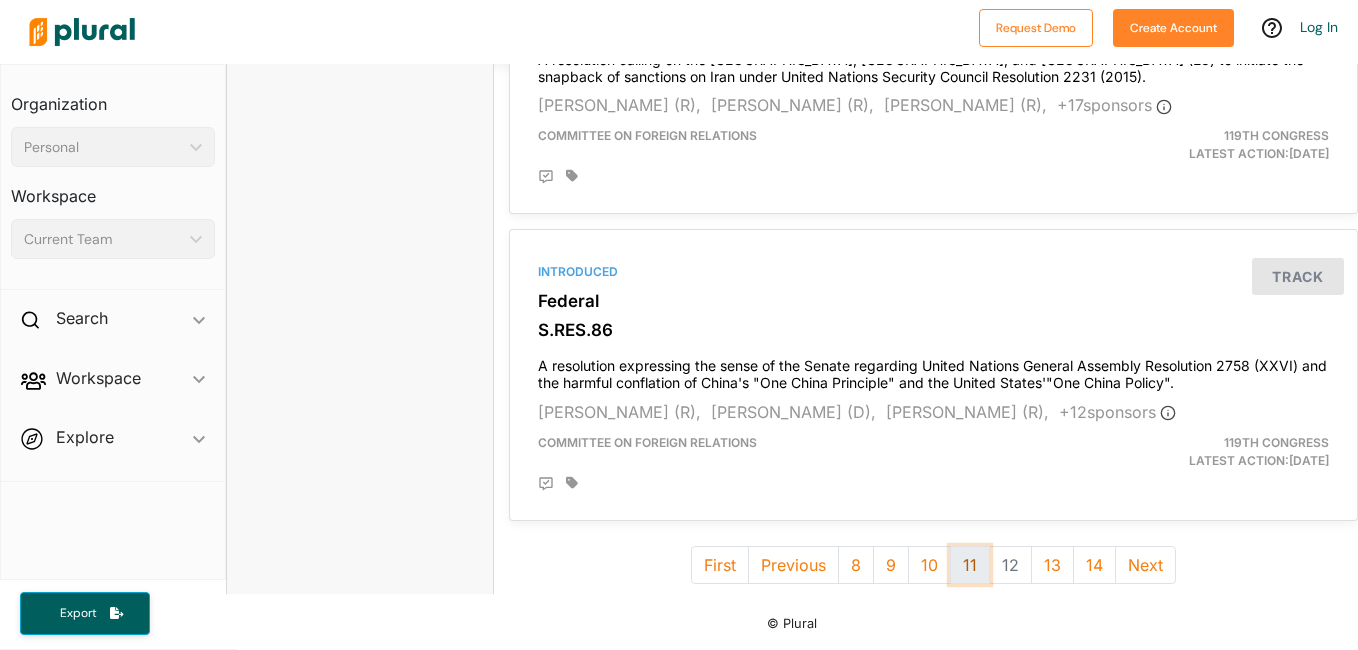 click on "11" at bounding box center (970, 565) 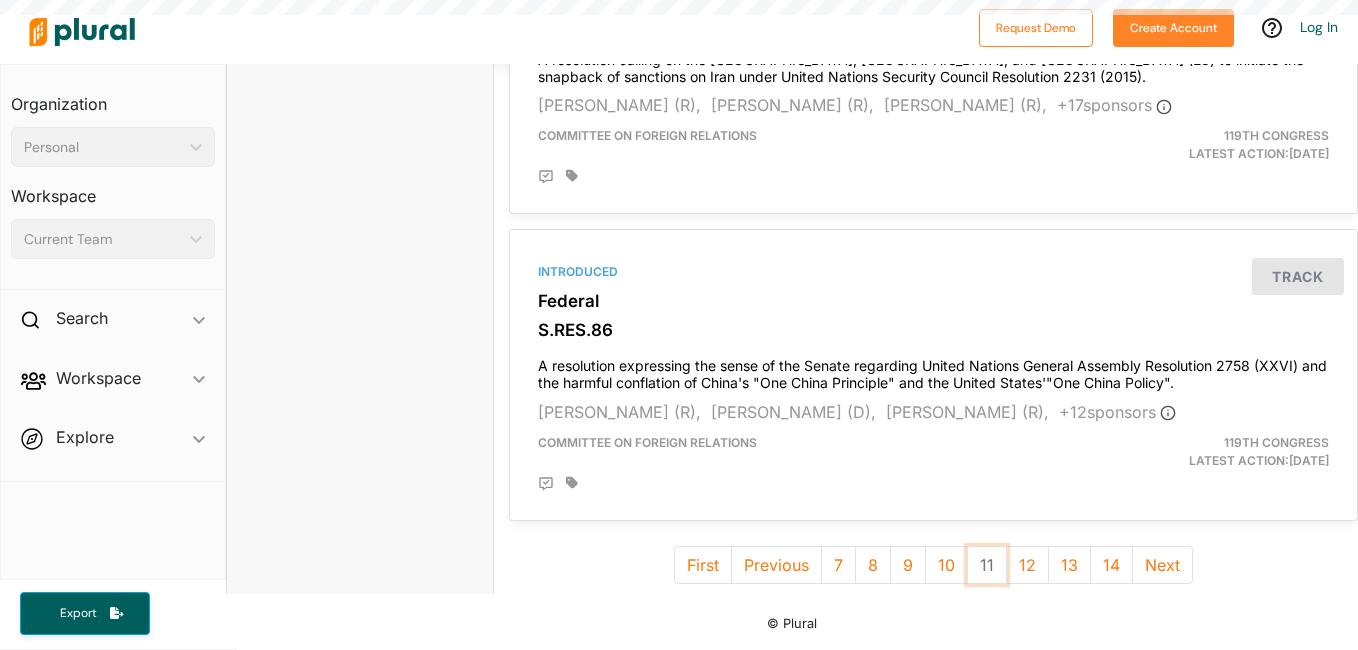 scroll, scrollTop: 0, scrollLeft: 0, axis: both 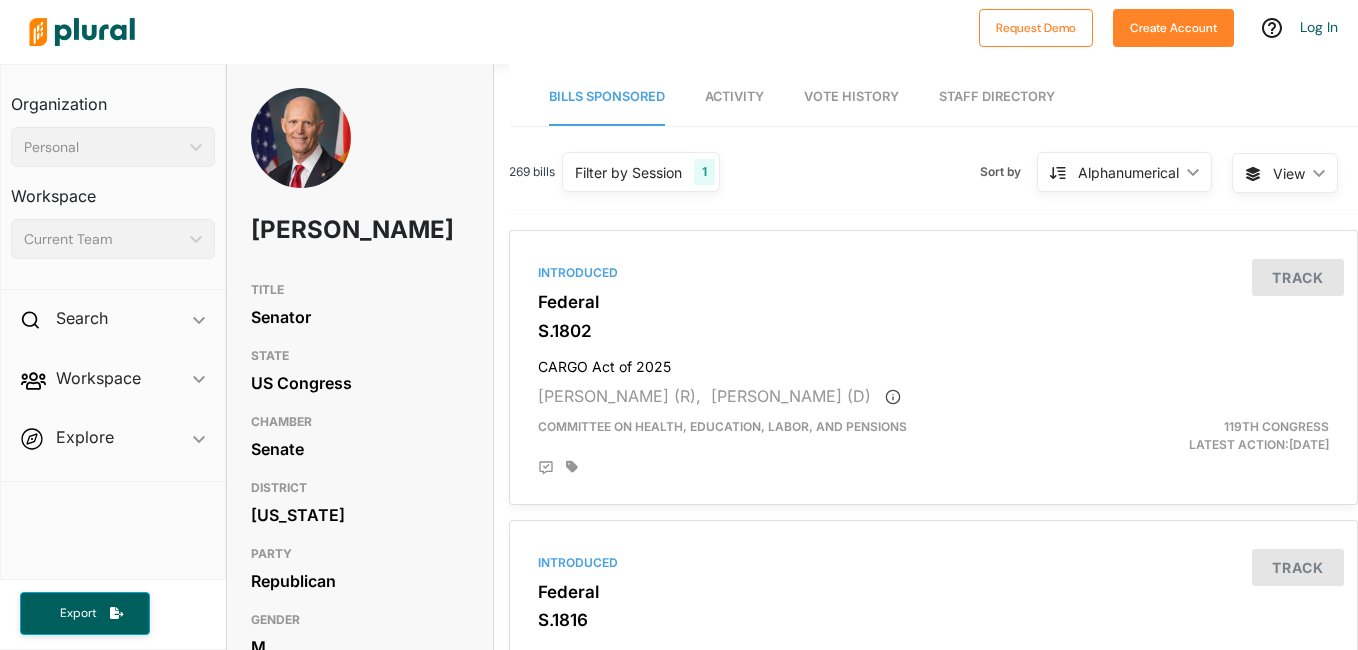 type 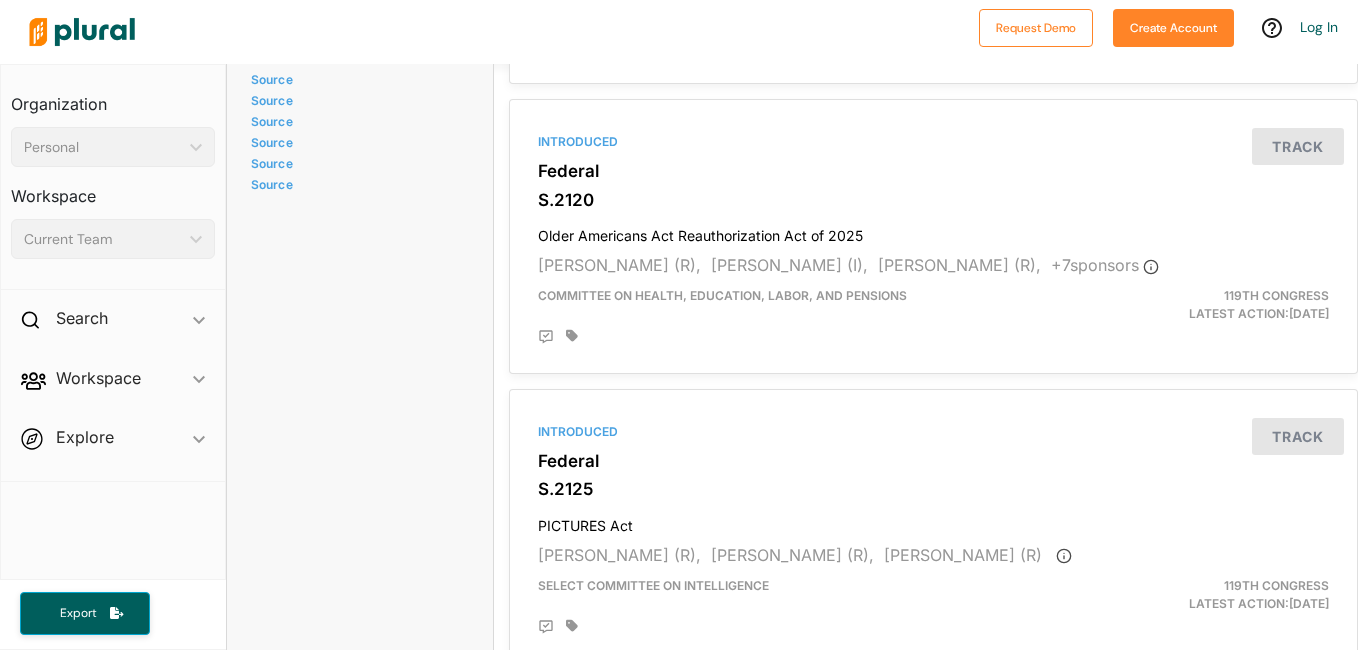 scroll, scrollTop: 5518, scrollLeft: 0, axis: vertical 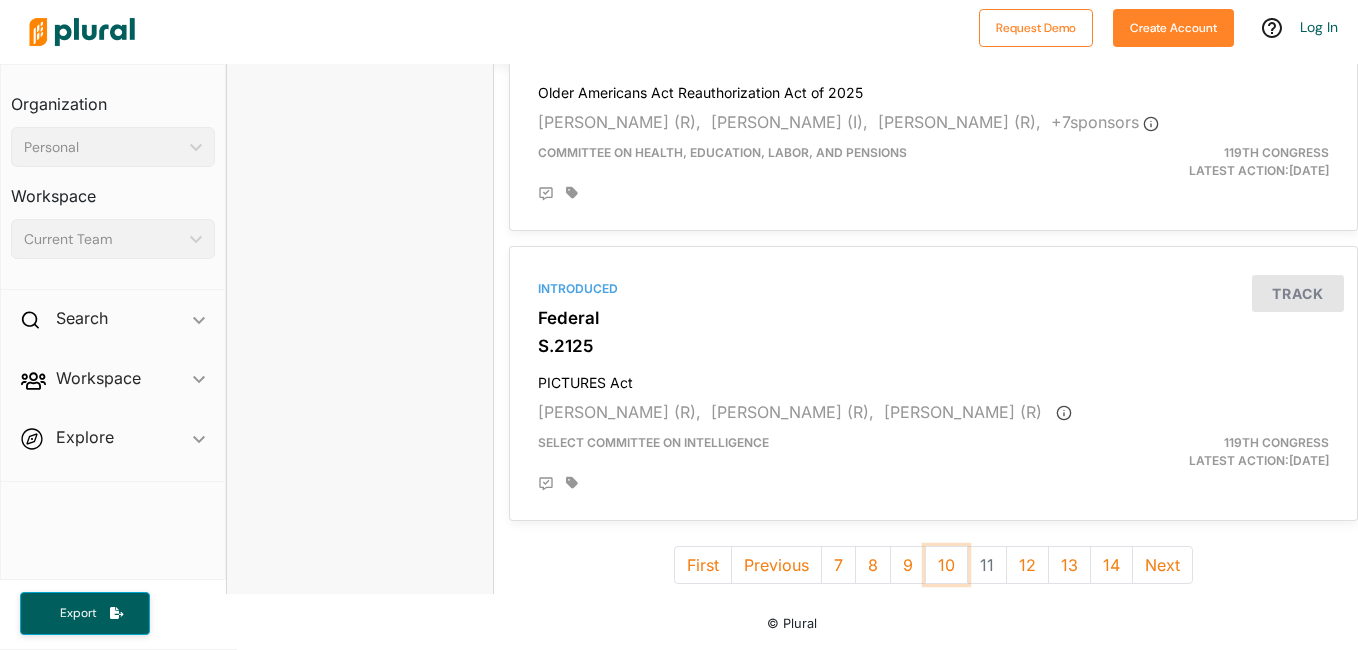 drag, startPoint x: 951, startPoint y: 562, endPoint x: 279, endPoint y: 482, distance: 676.7452 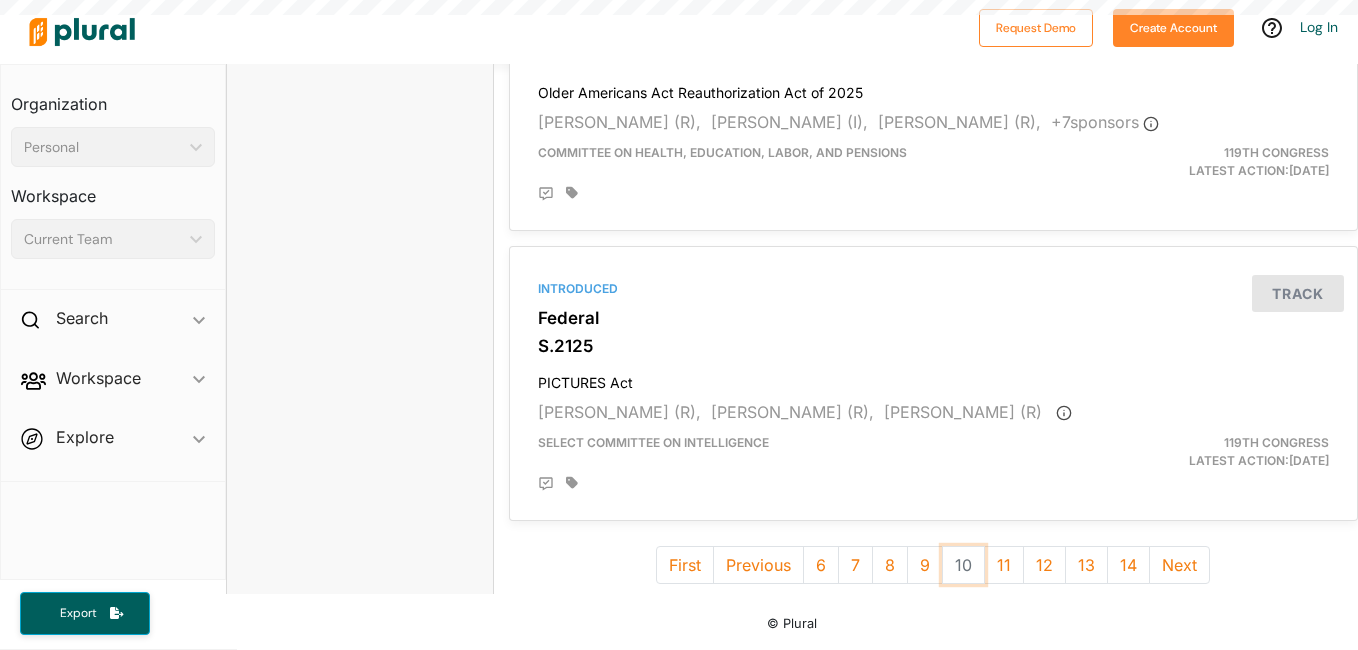 scroll, scrollTop: 0, scrollLeft: 0, axis: both 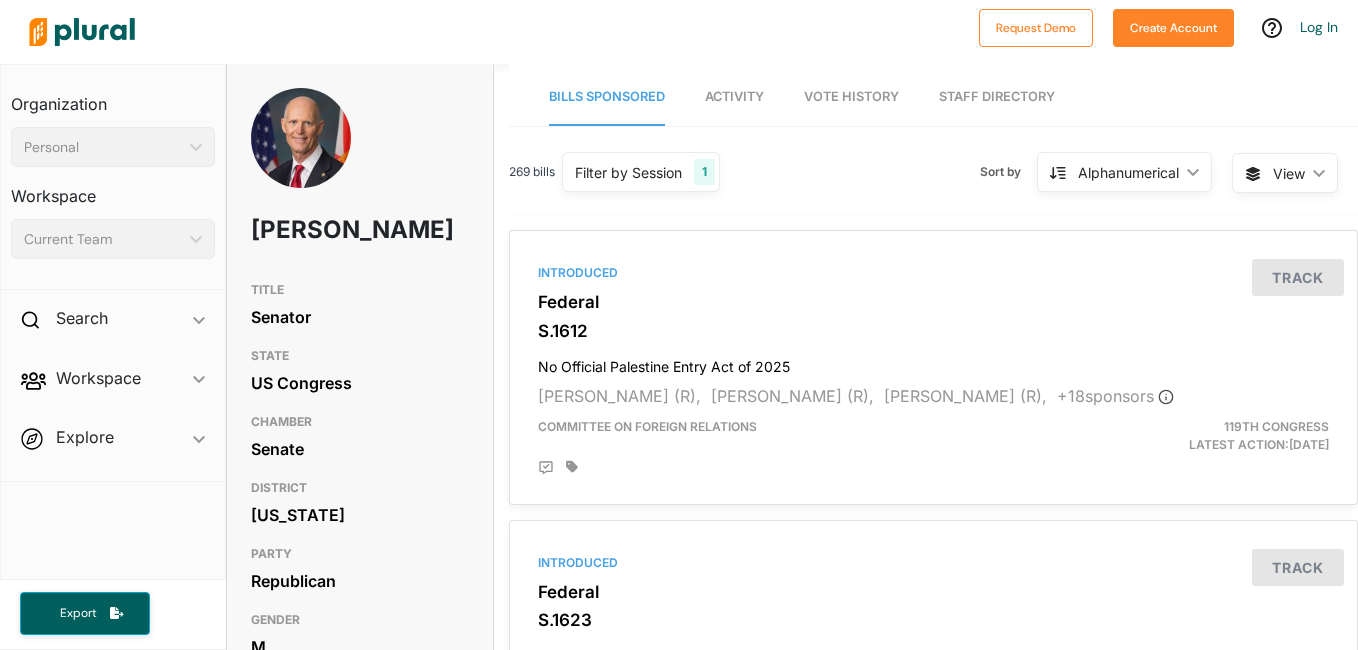 type 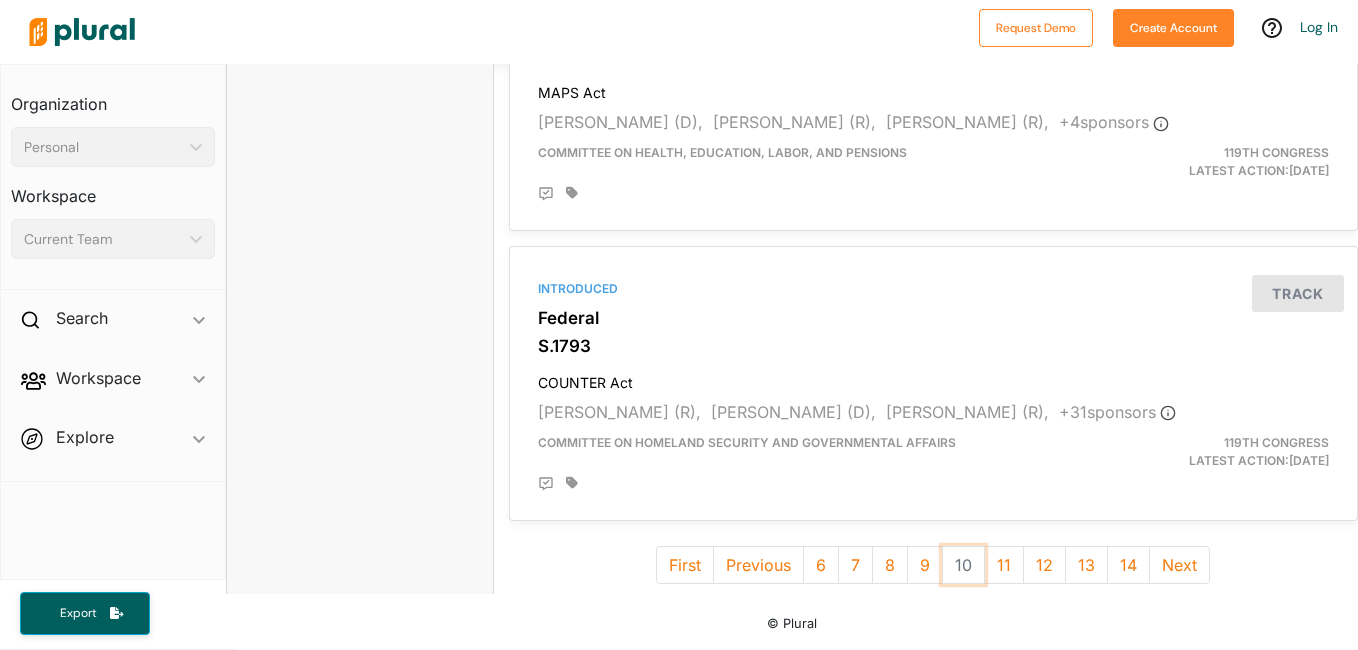 scroll, scrollTop: 5518, scrollLeft: 0, axis: vertical 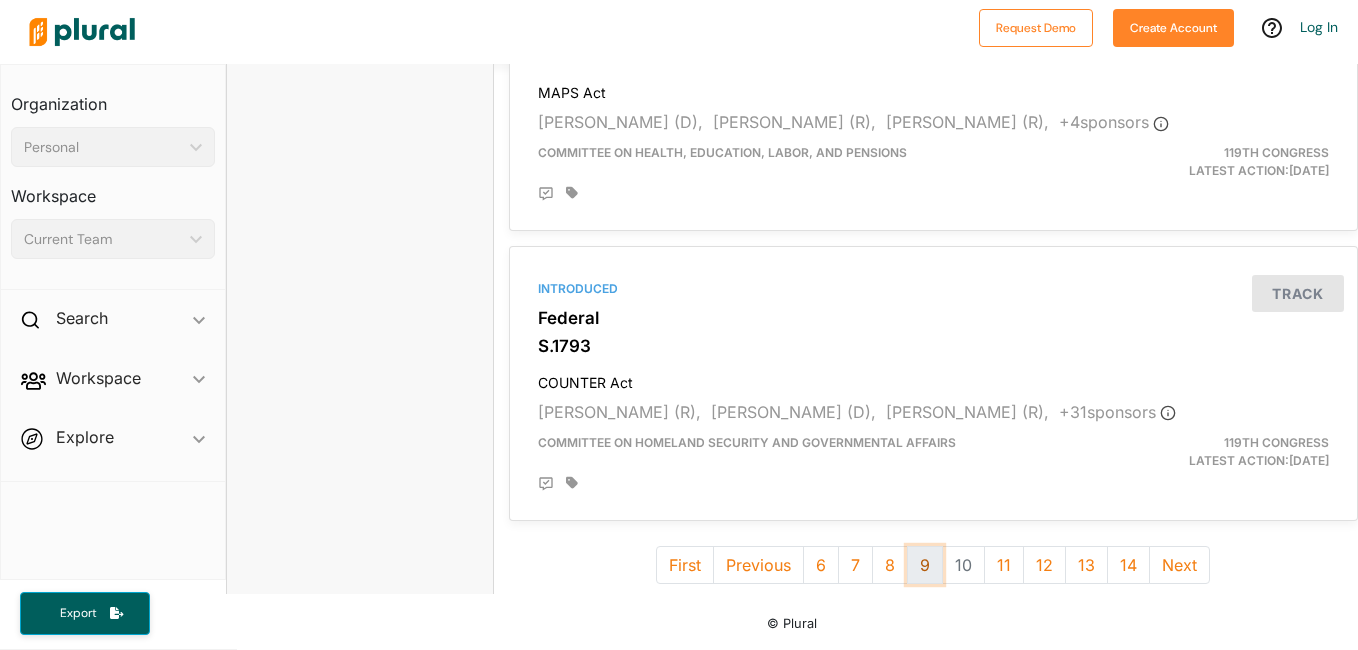 click on "9" at bounding box center [925, 565] 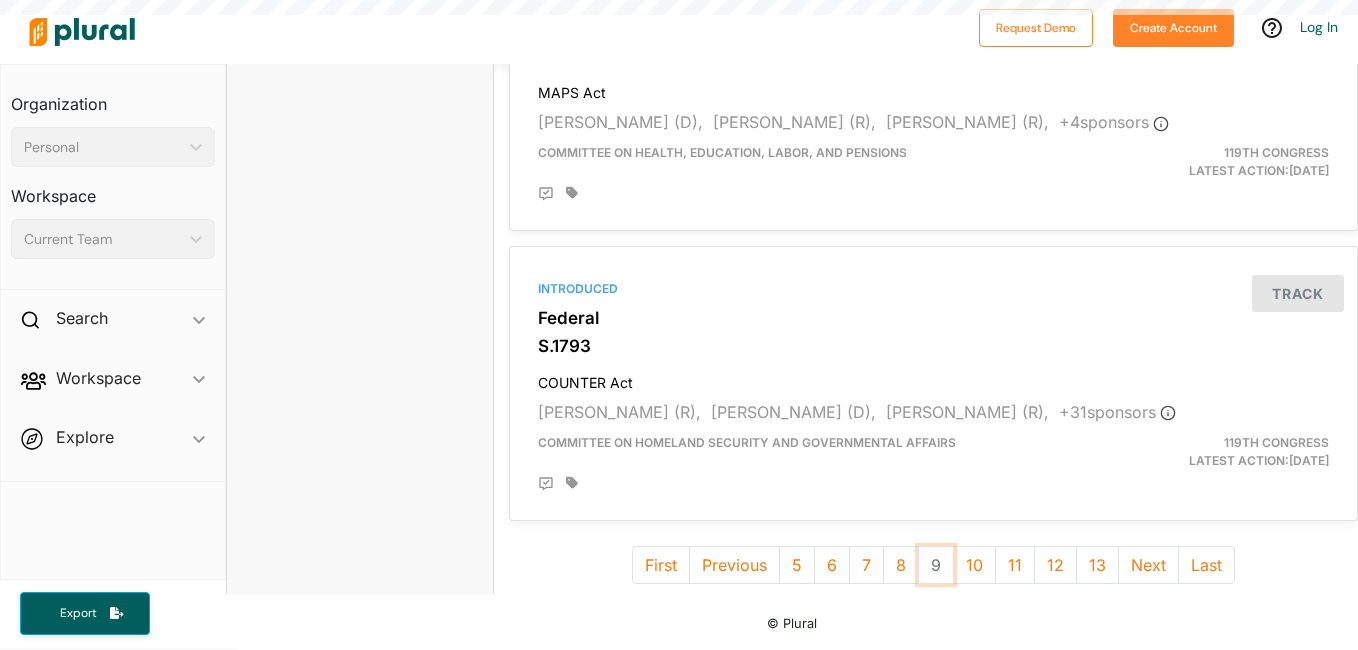 scroll, scrollTop: 0, scrollLeft: 0, axis: both 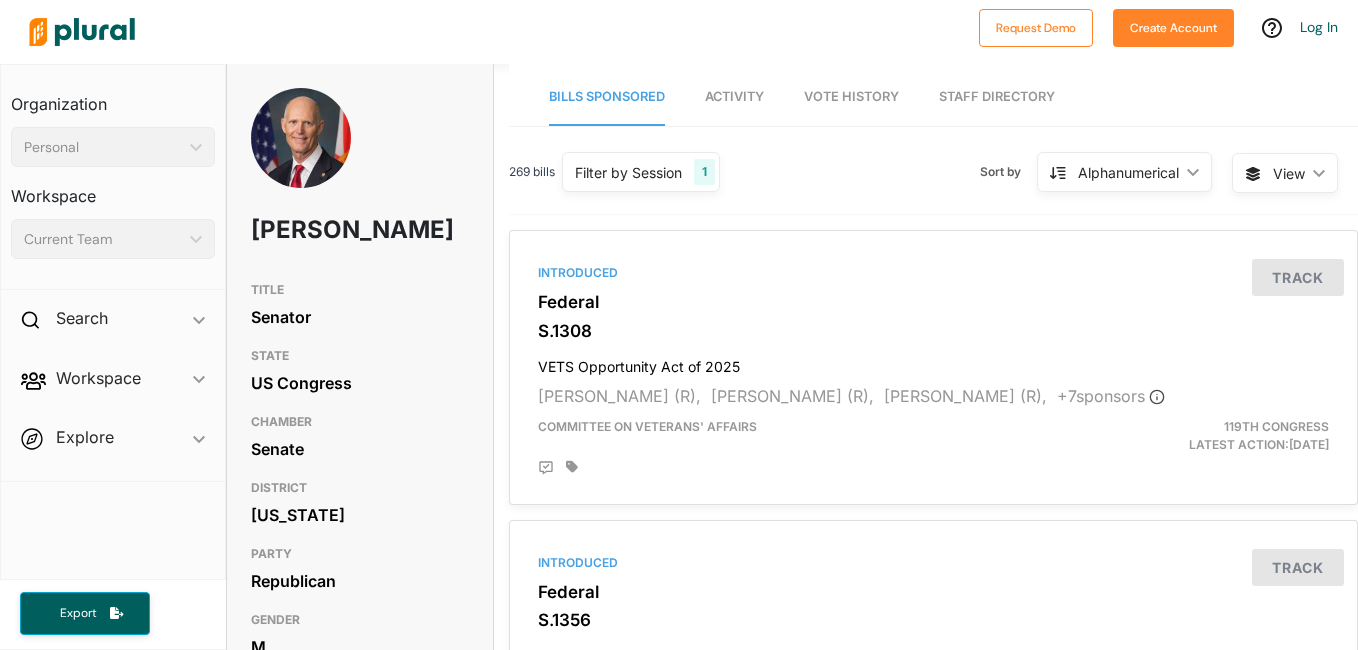 type 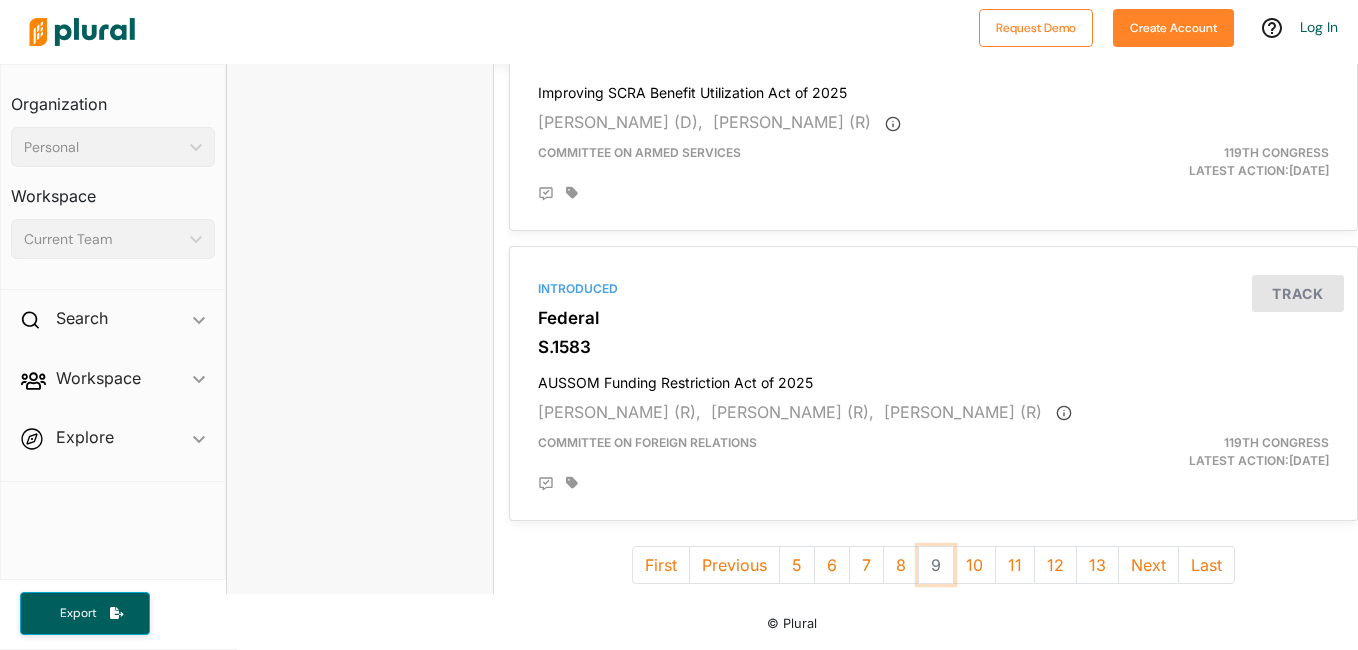scroll, scrollTop: 5501, scrollLeft: 0, axis: vertical 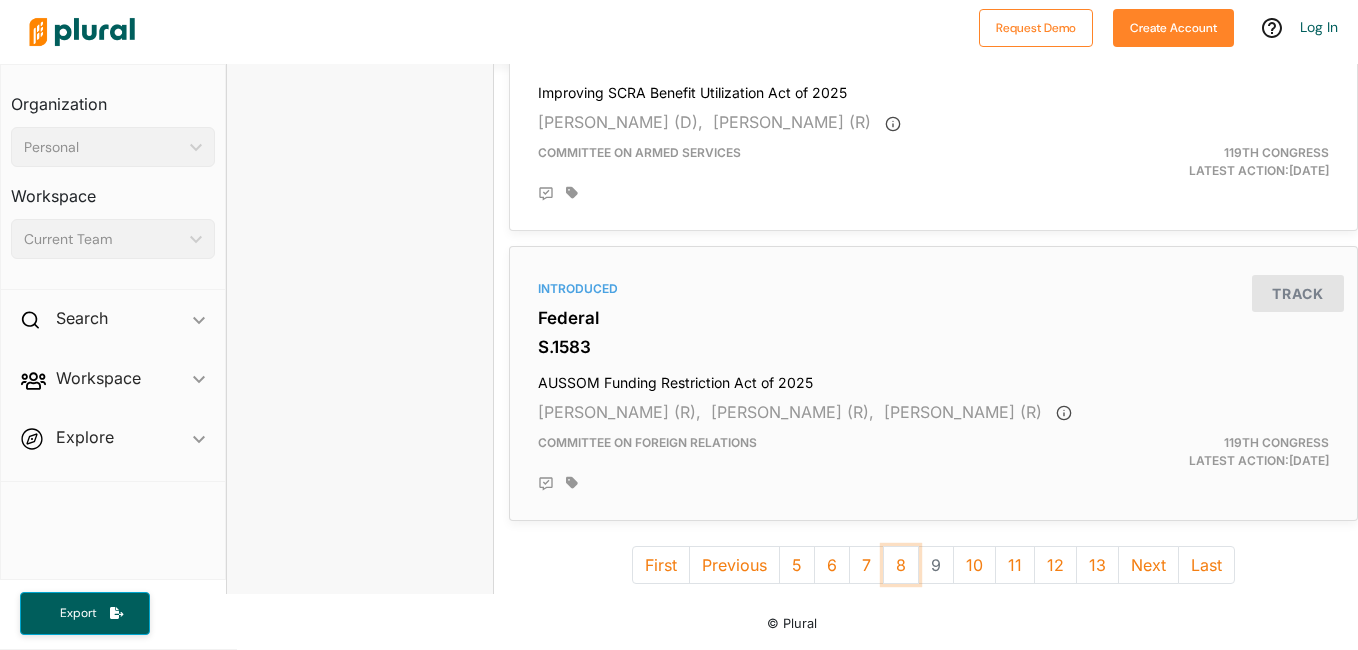 drag, startPoint x: 898, startPoint y: 548, endPoint x: 552, endPoint y: 505, distance: 348.6617 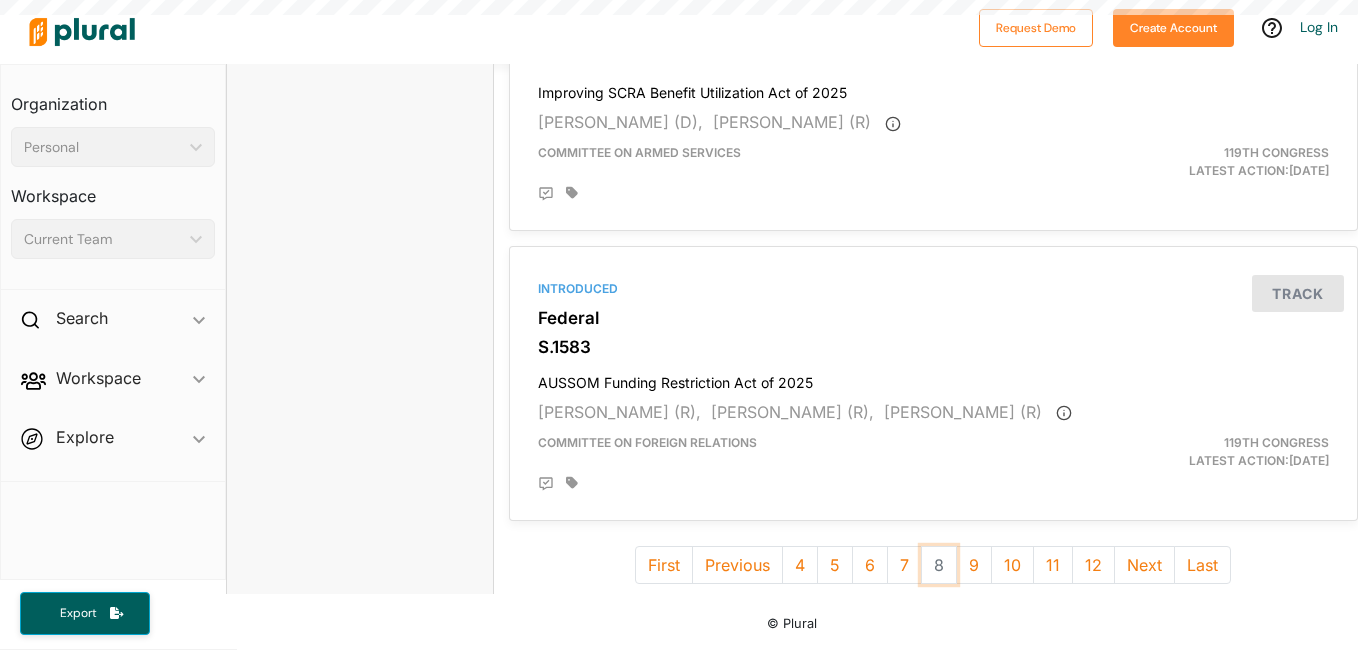 scroll, scrollTop: 0, scrollLeft: 0, axis: both 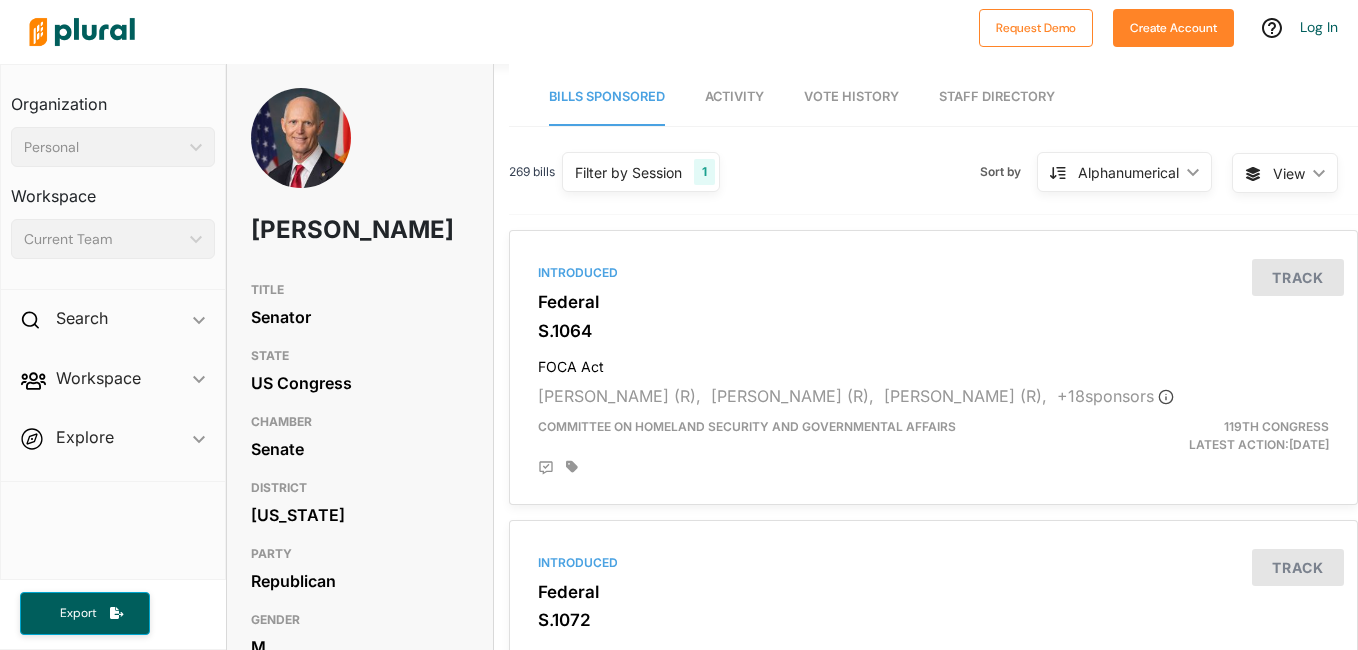 type 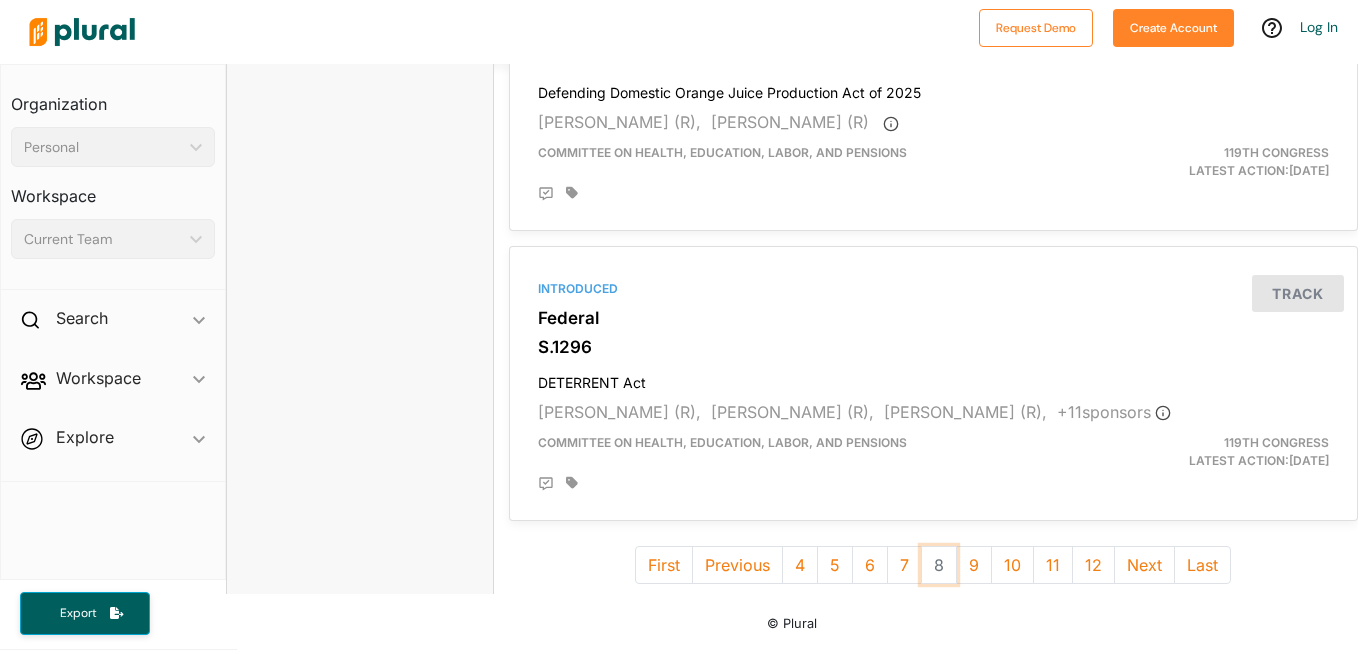 scroll, scrollTop: 5501, scrollLeft: 0, axis: vertical 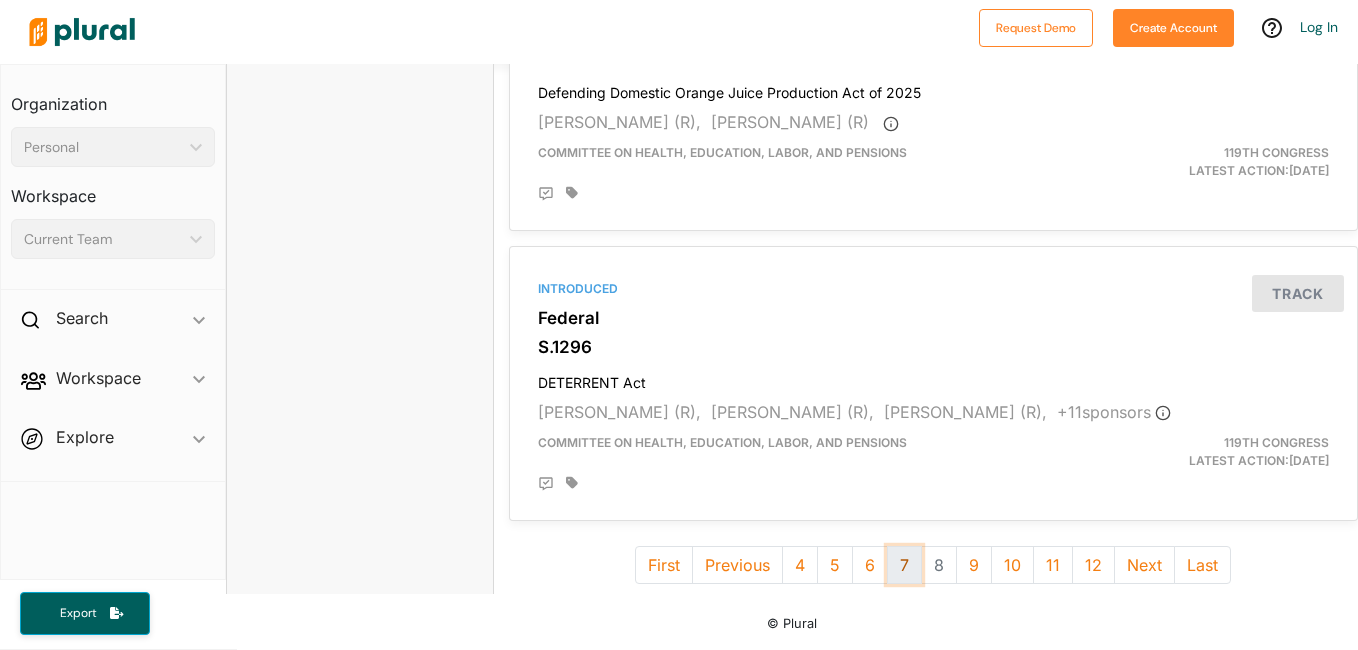 click on "7" at bounding box center [904, 565] 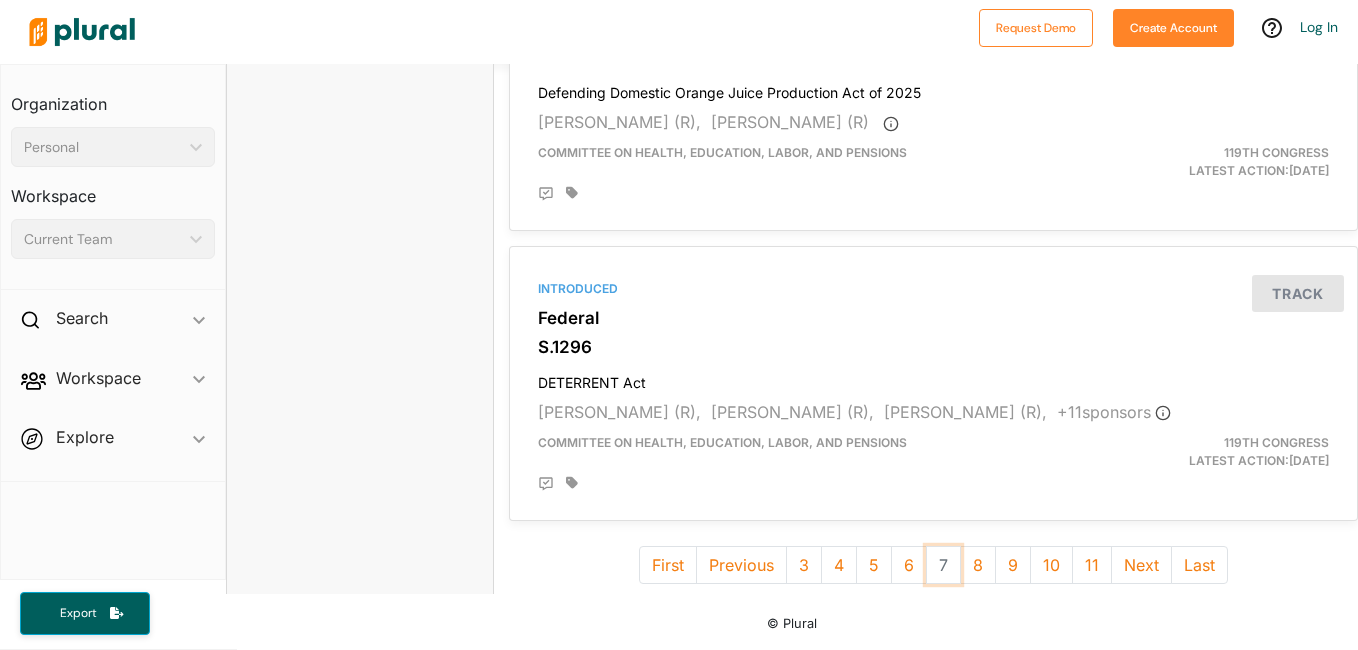 scroll, scrollTop: 0, scrollLeft: 0, axis: both 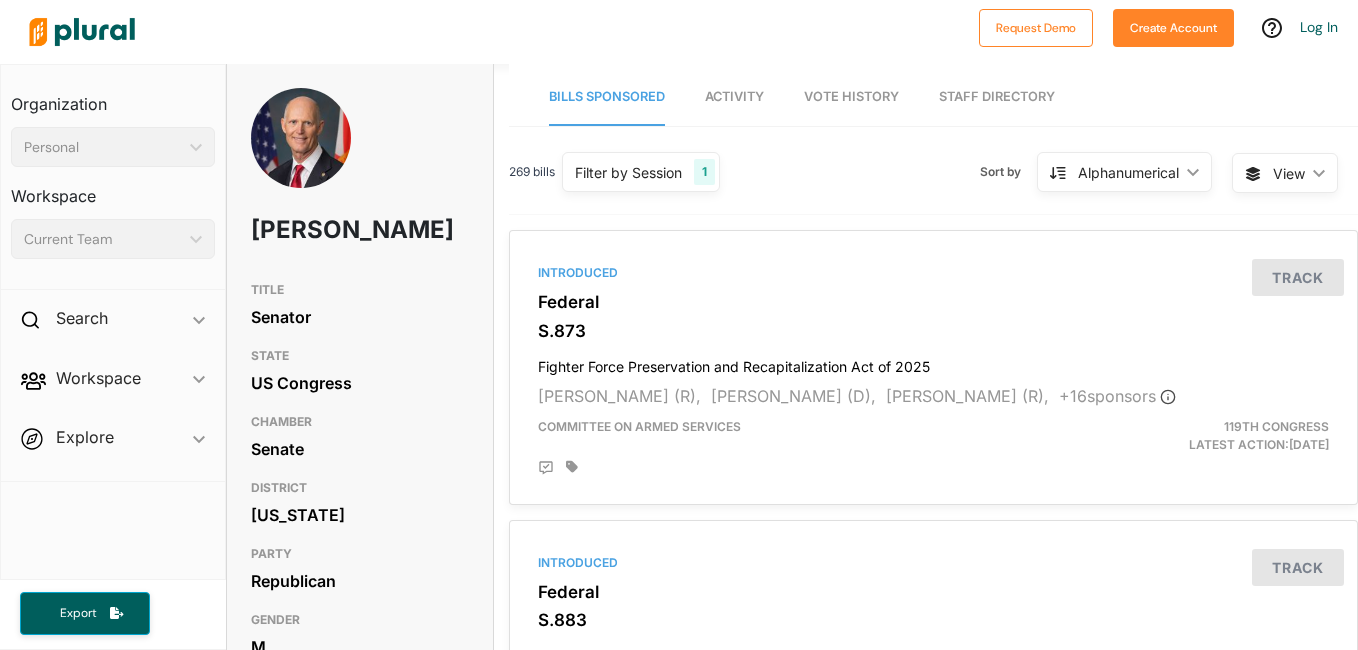 type 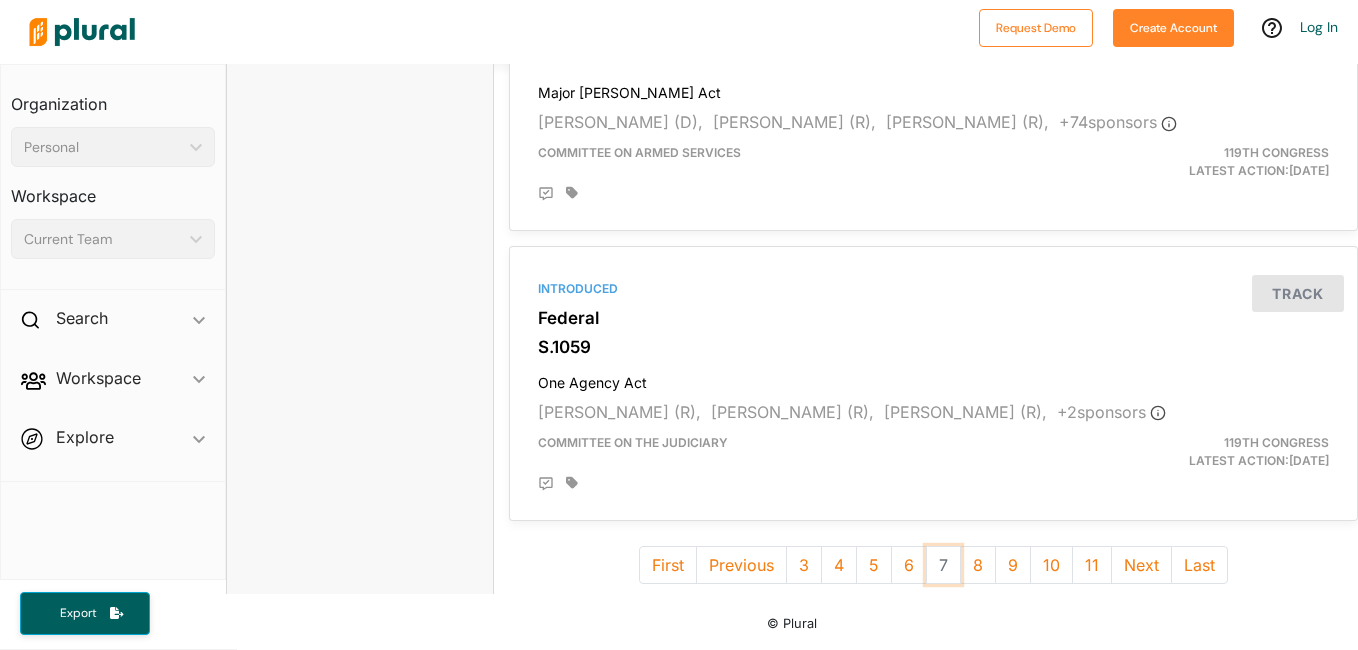scroll, scrollTop: 5501, scrollLeft: 0, axis: vertical 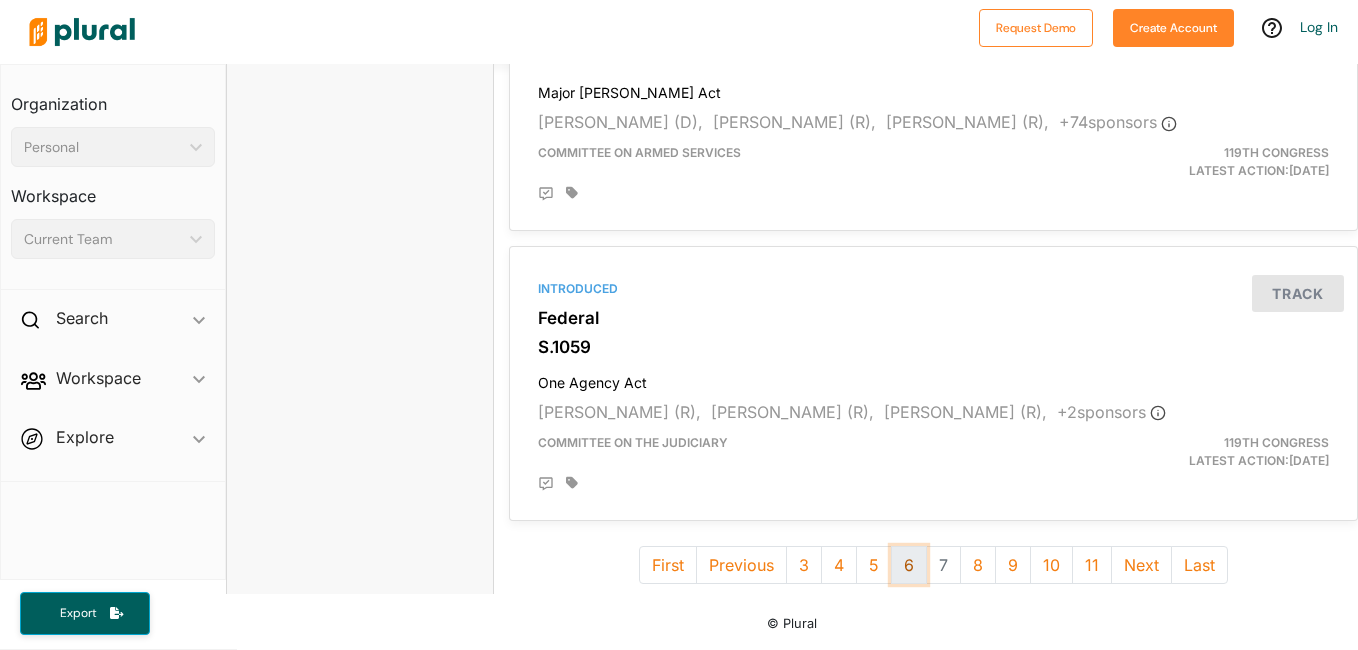click on "6" at bounding box center (909, 565) 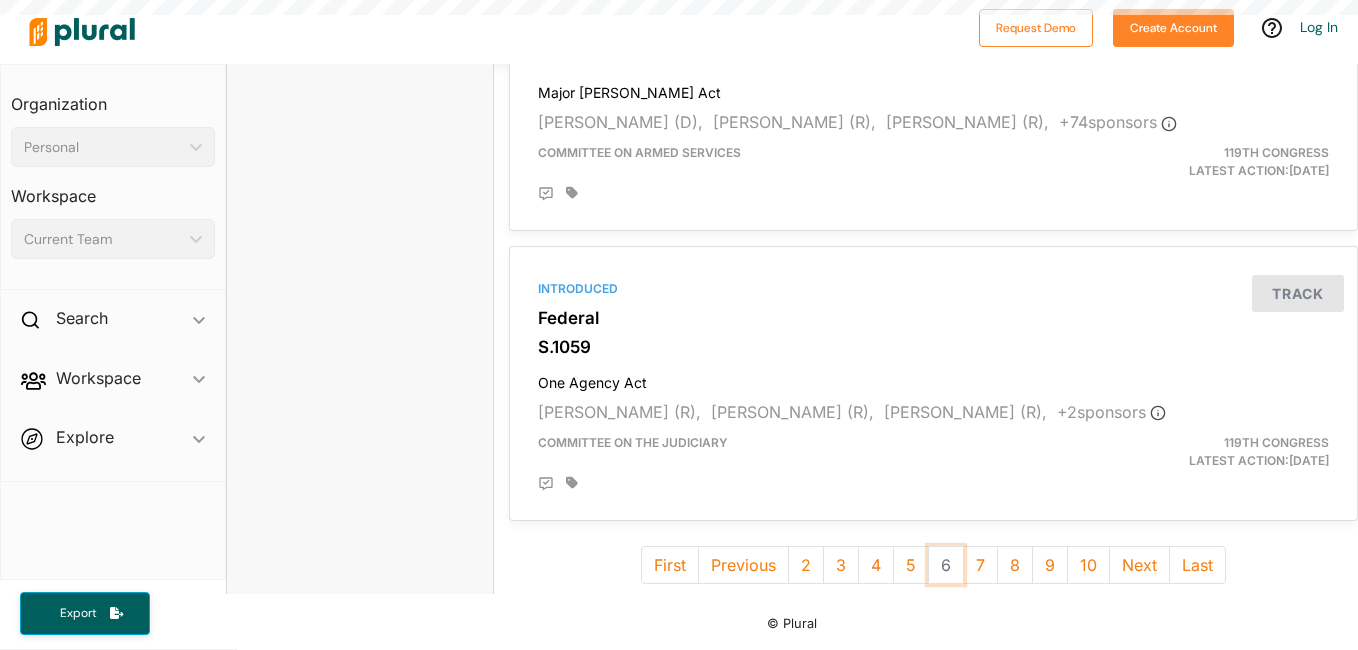 scroll, scrollTop: 0, scrollLeft: 0, axis: both 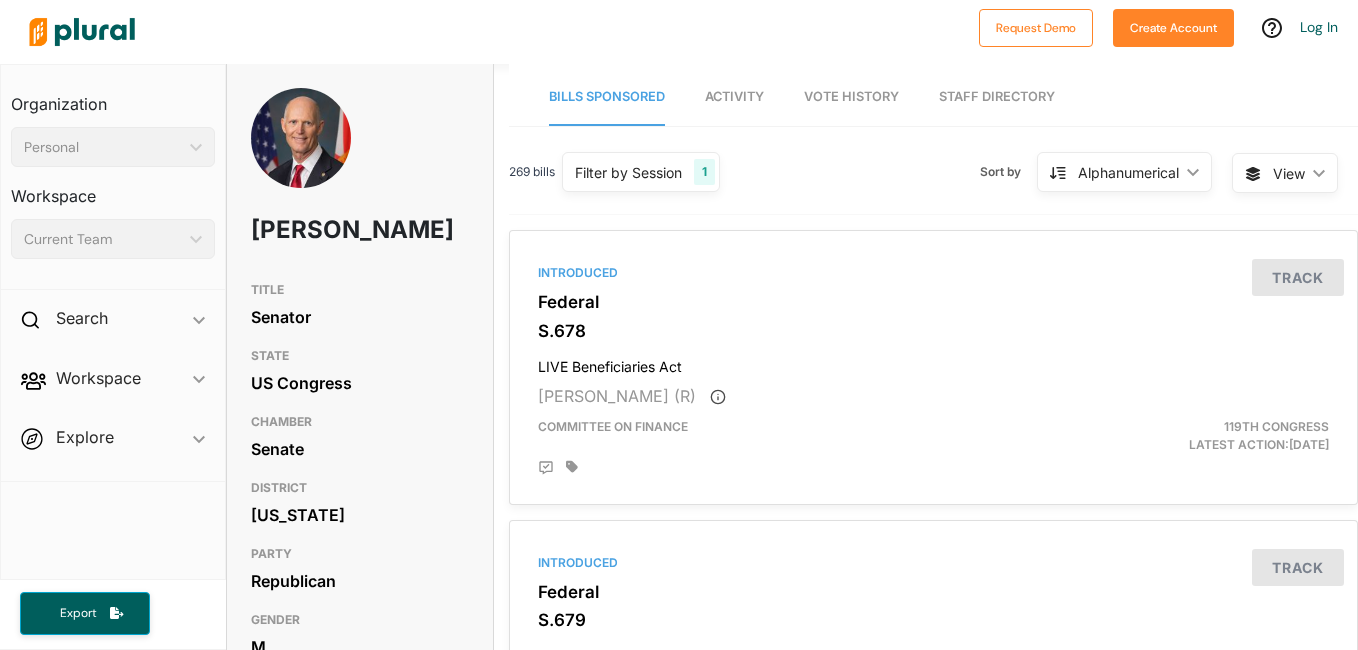 type 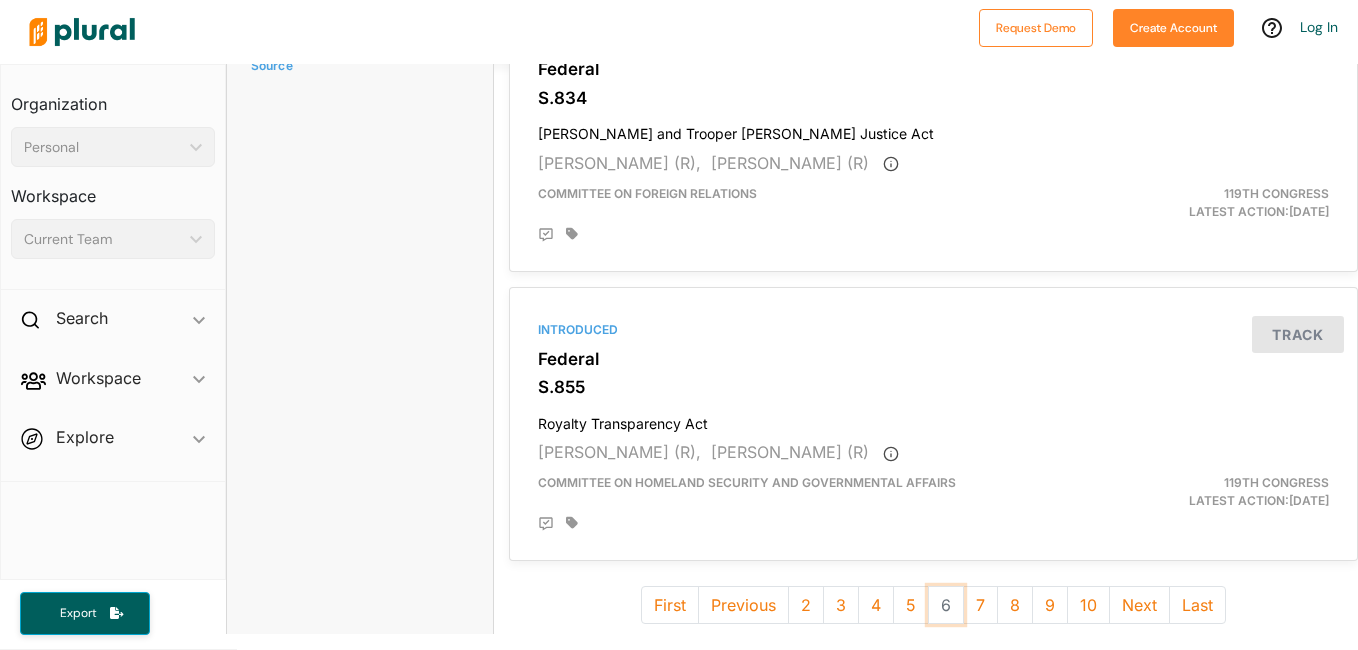scroll, scrollTop: 5534, scrollLeft: 0, axis: vertical 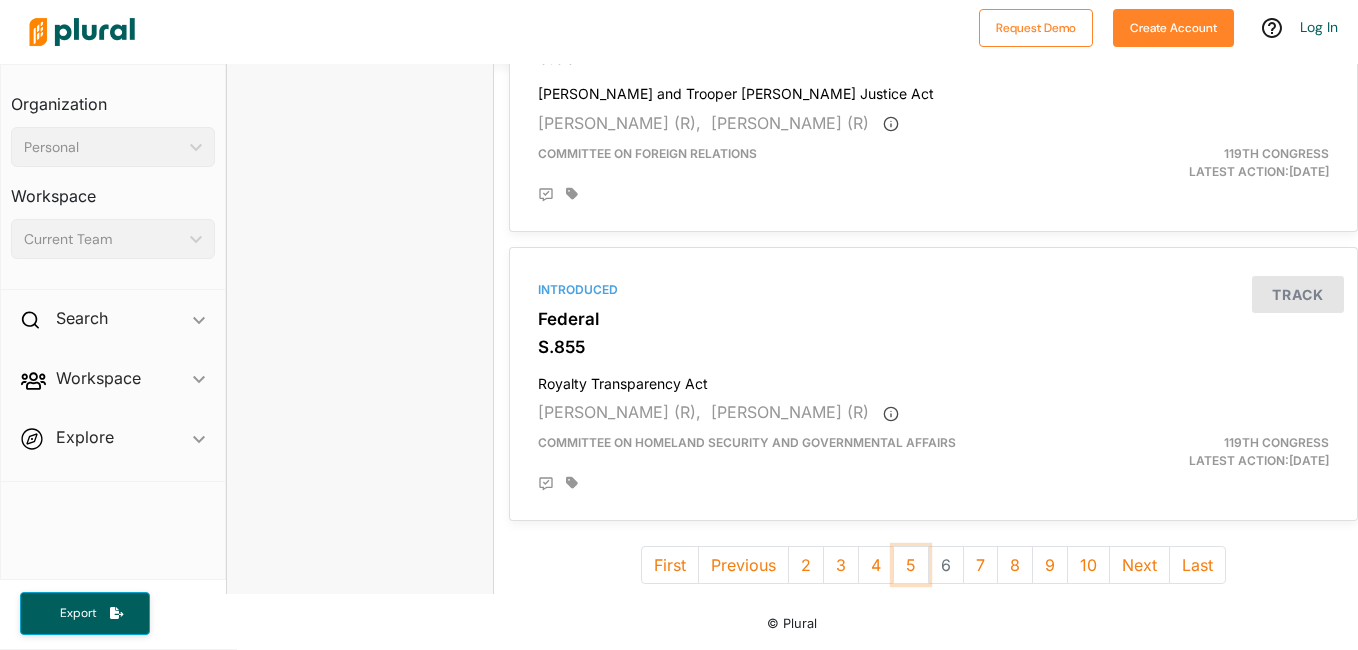 click on "5" at bounding box center [911, 565] 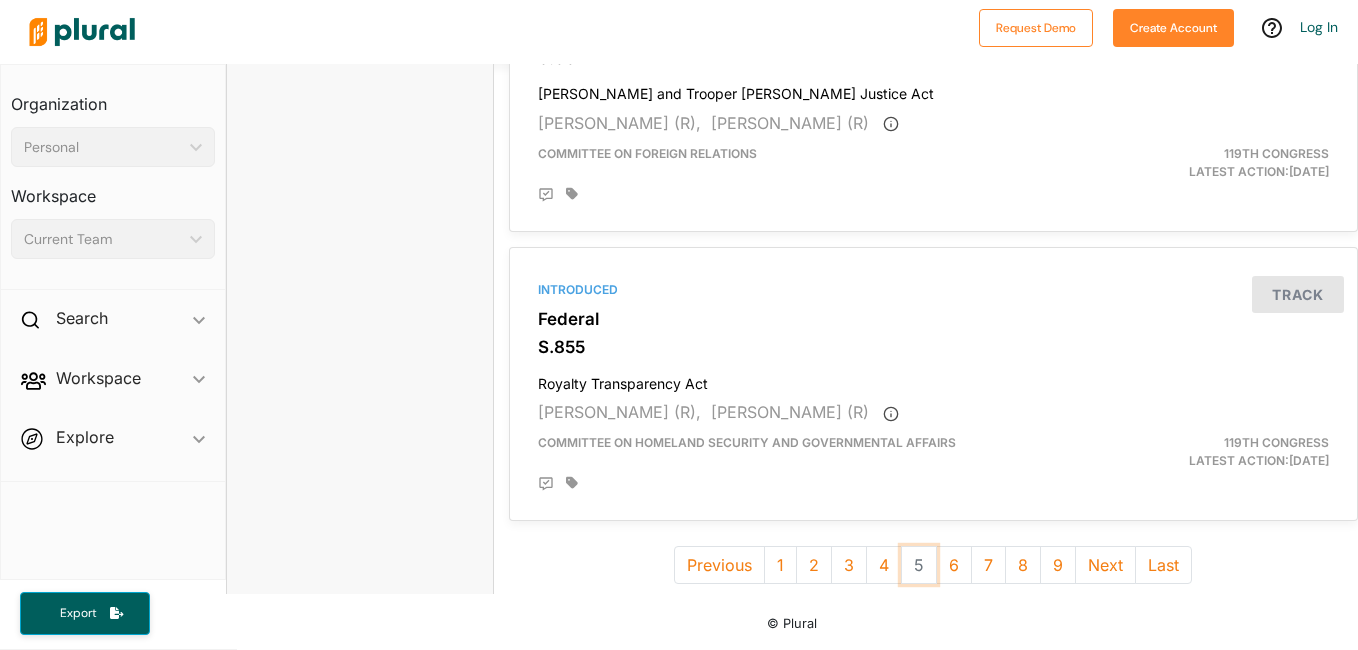 scroll, scrollTop: 0, scrollLeft: 0, axis: both 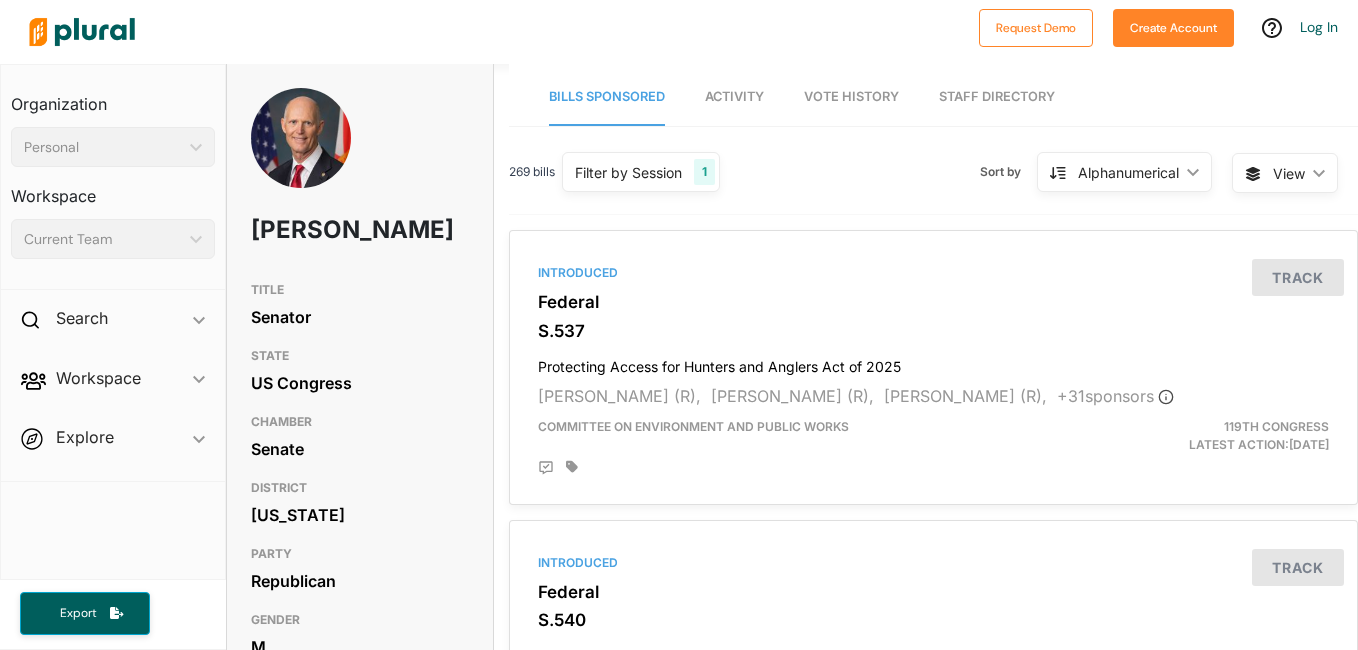 type 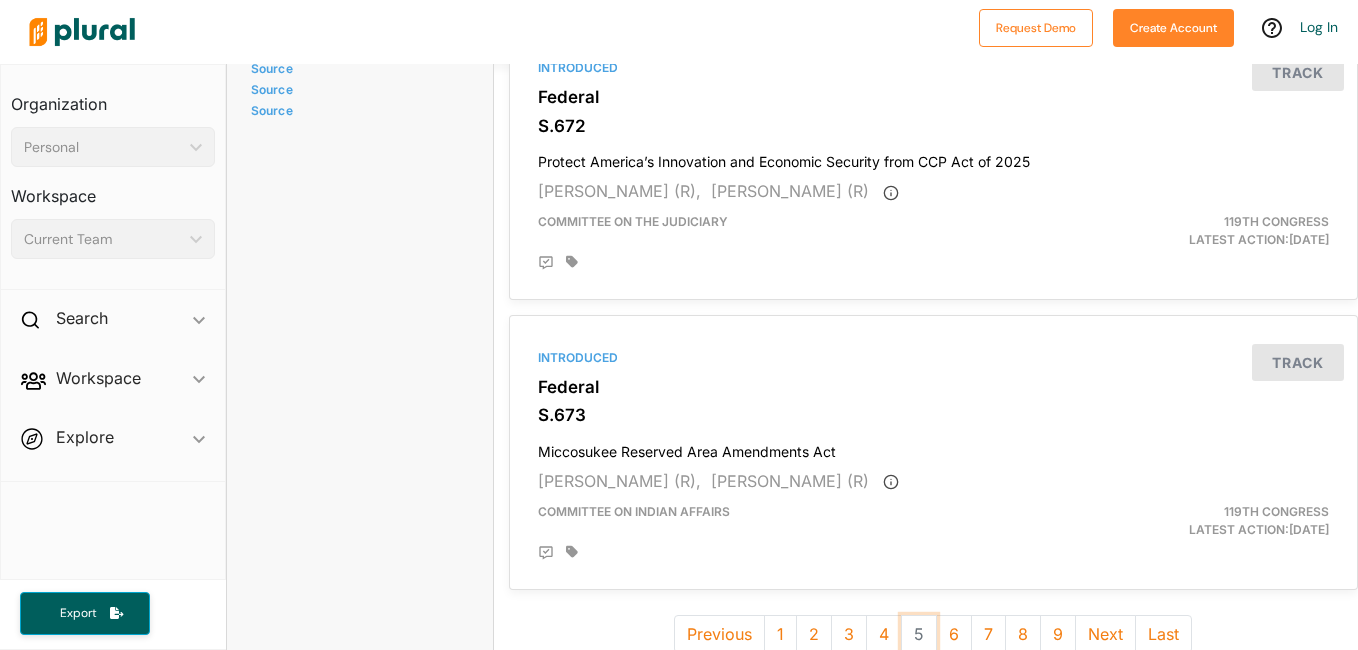 scroll, scrollTop: 5518, scrollLeft: 0, axis: vertical 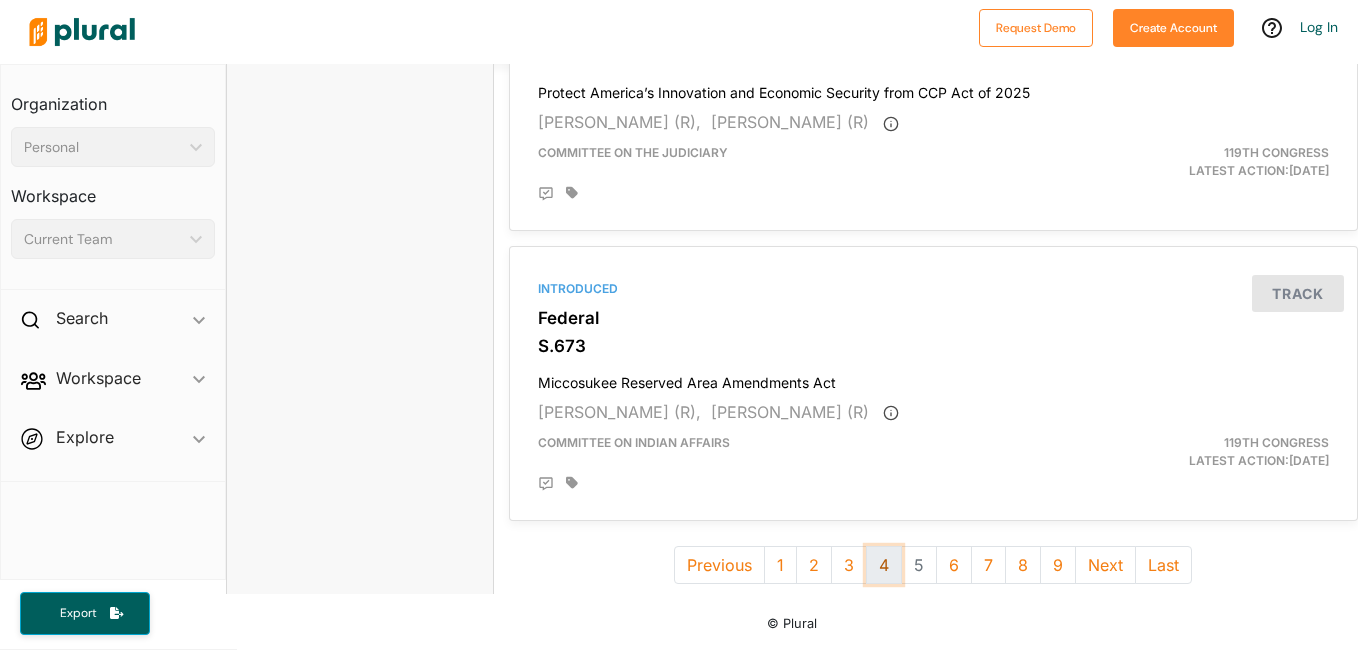 click on "4" at bounding box center [884, 565] 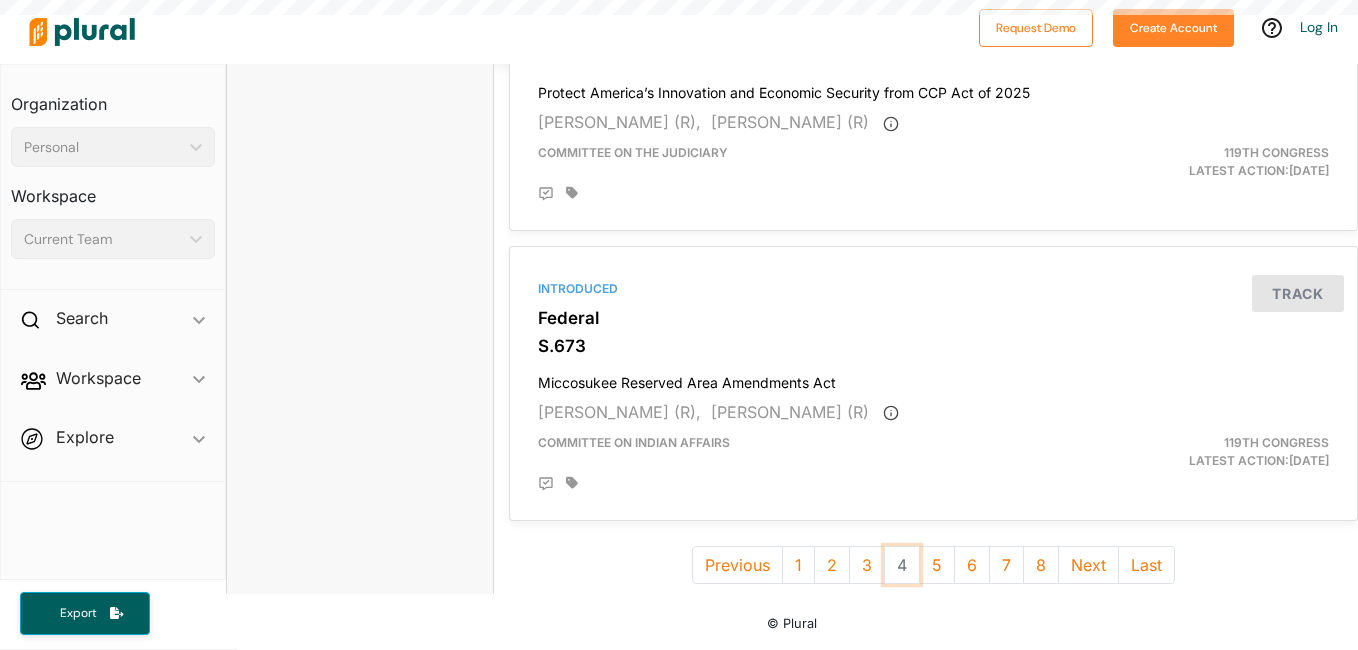 scroll, scrollTop: 0, scrollLeft: 0, axis: both 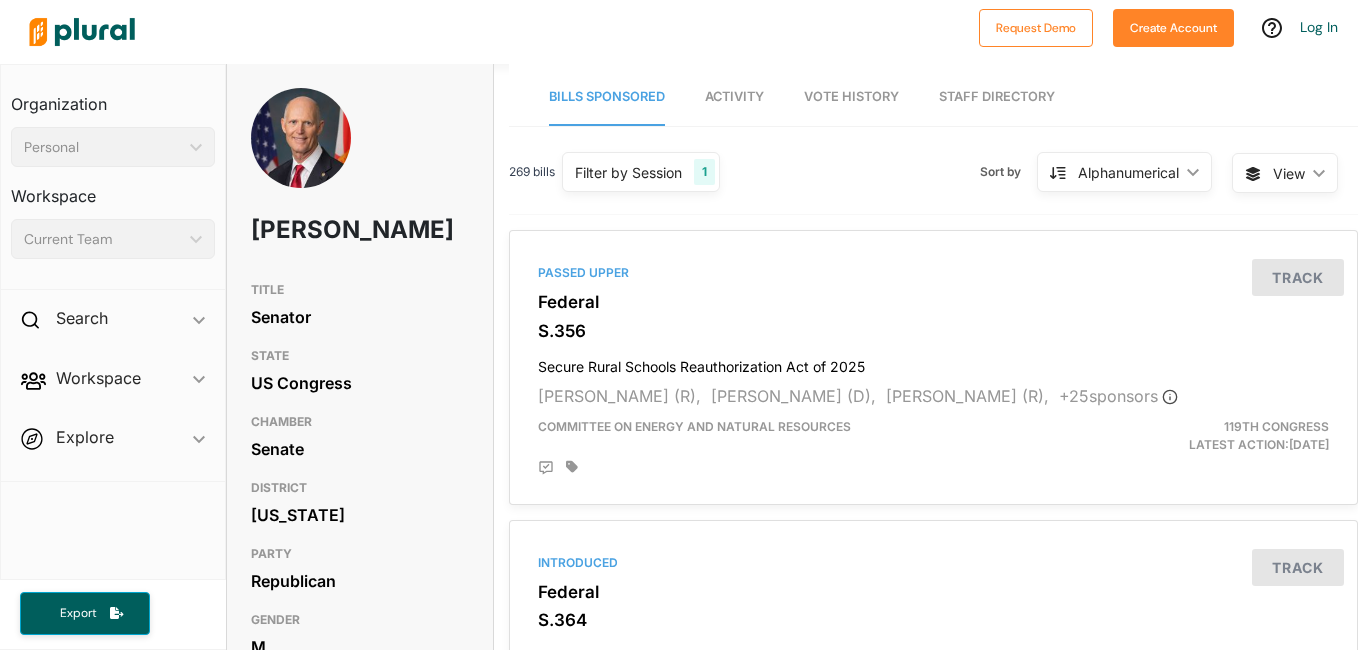 type 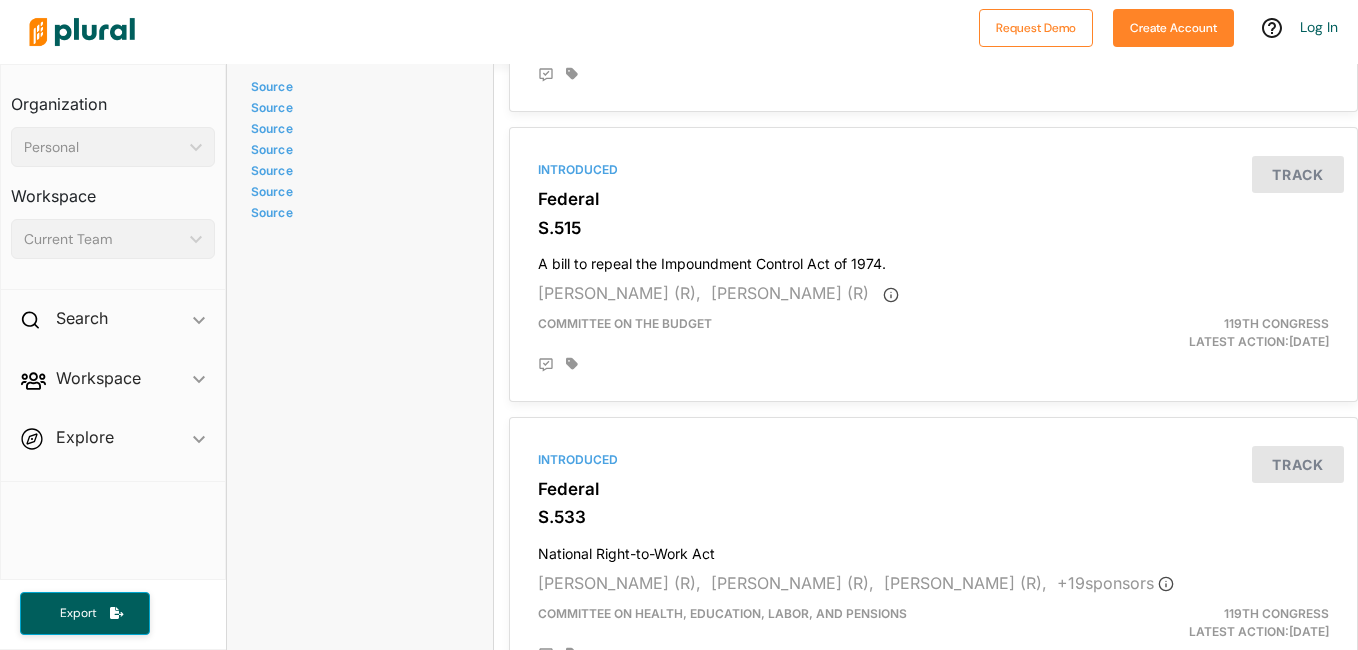 scroll, scrollTop: 5518, scrollLeft: 0, axis: vertical 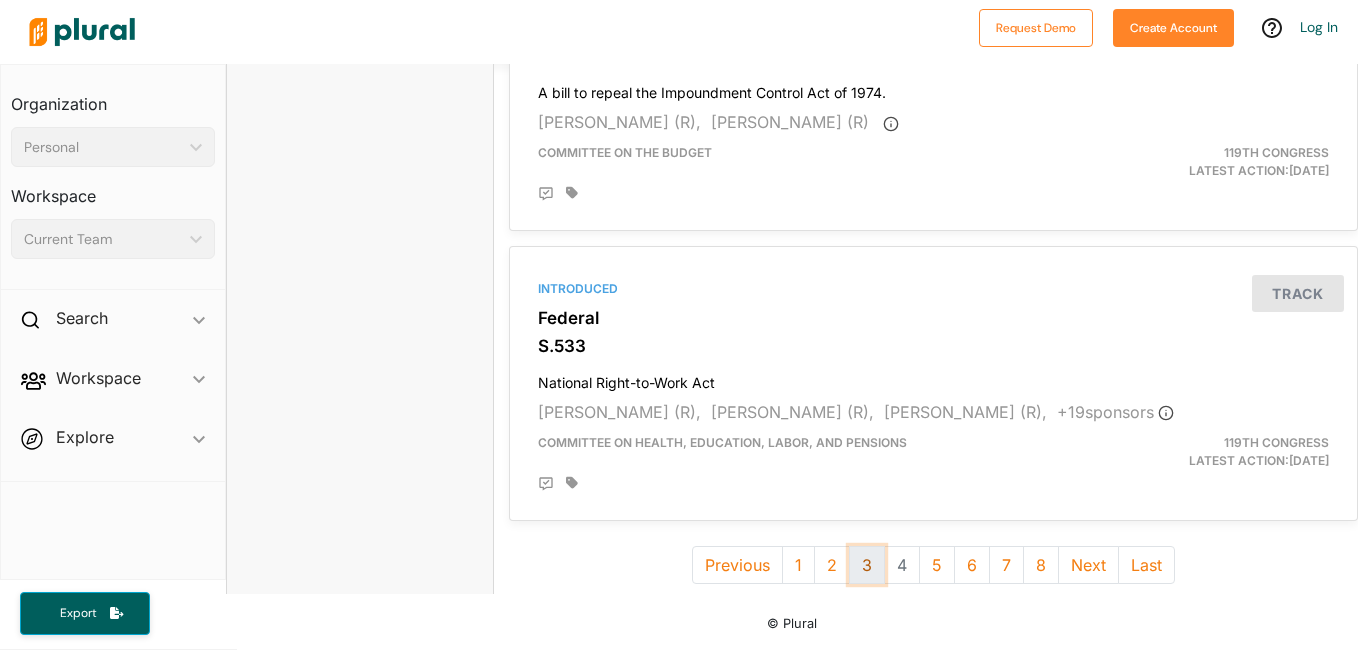 click on "3" at bounding box center [867, 565] 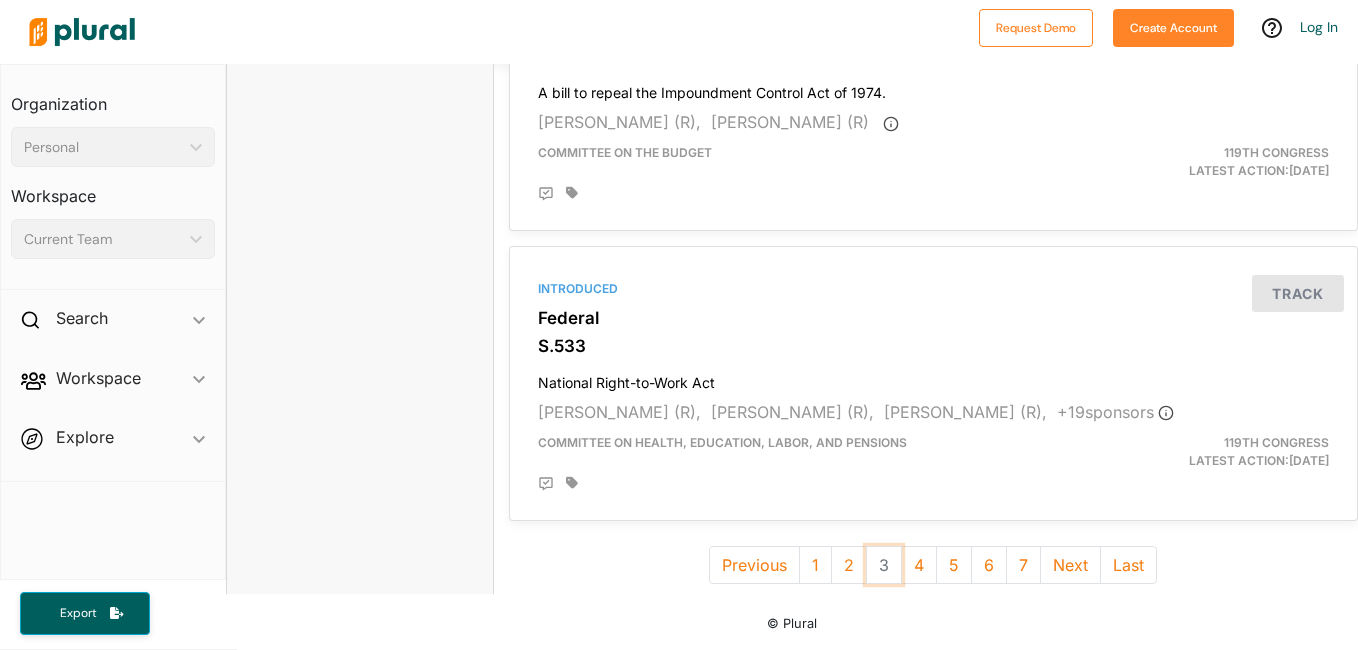 scroll, scrollTop: 0, scrollLeft: 0, axis: both 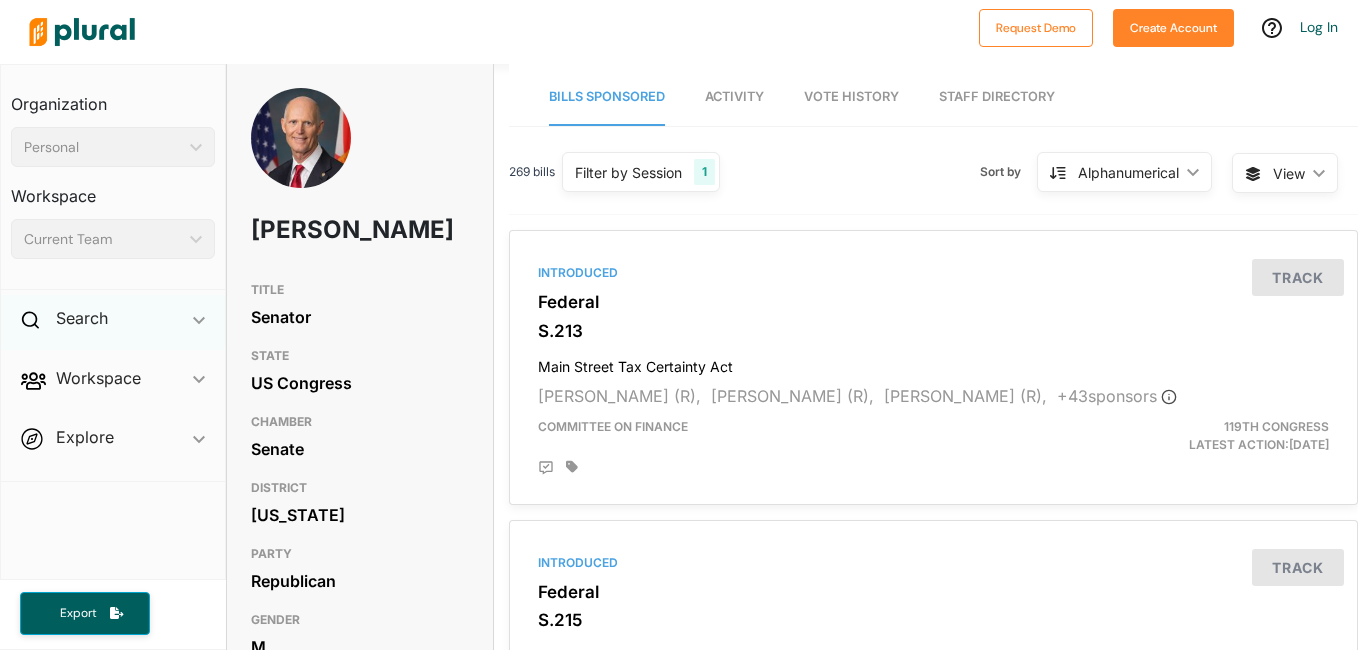 type 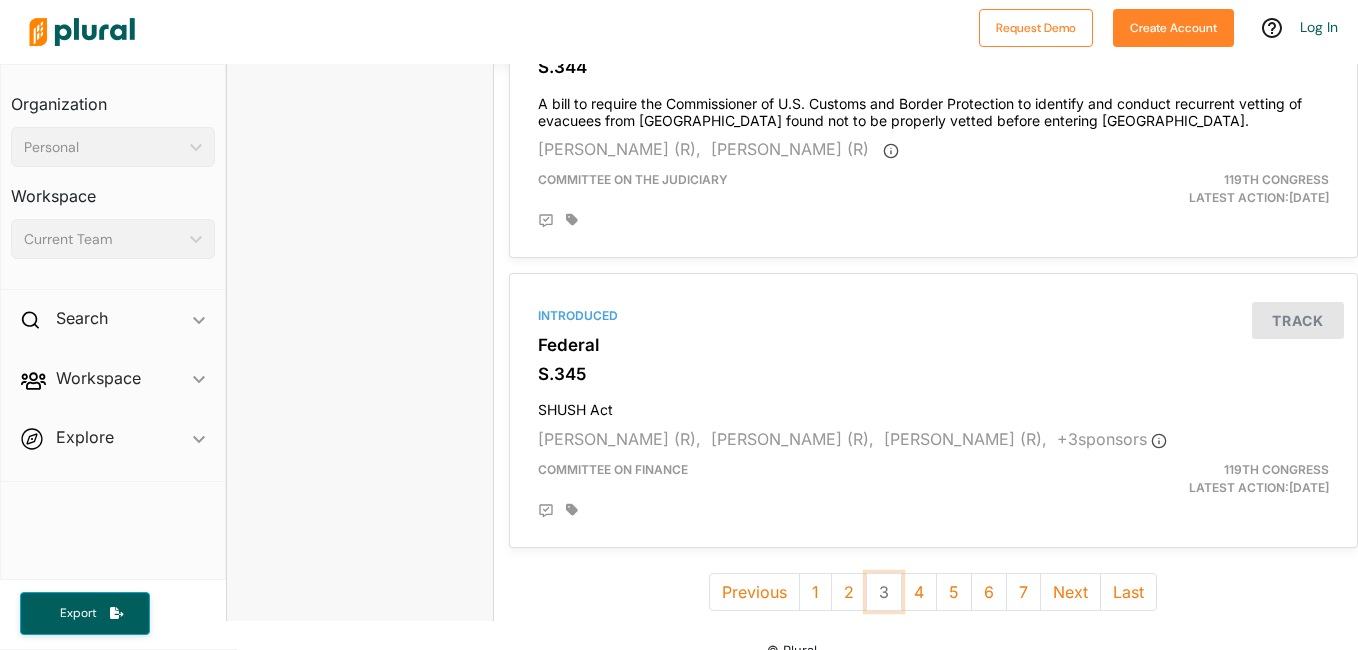 scroll, scrollTop: 5551, scrollLeft: 0, axis: vertical 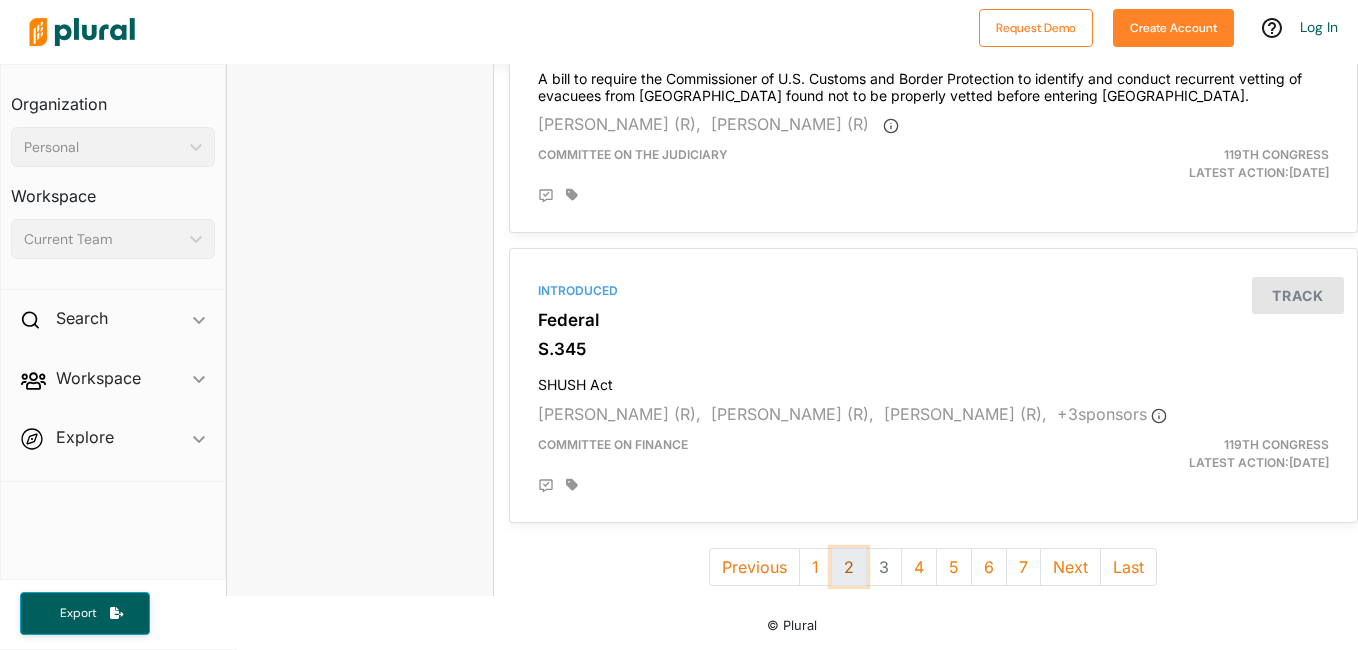 click on "2" at bounding box center [849, 567] 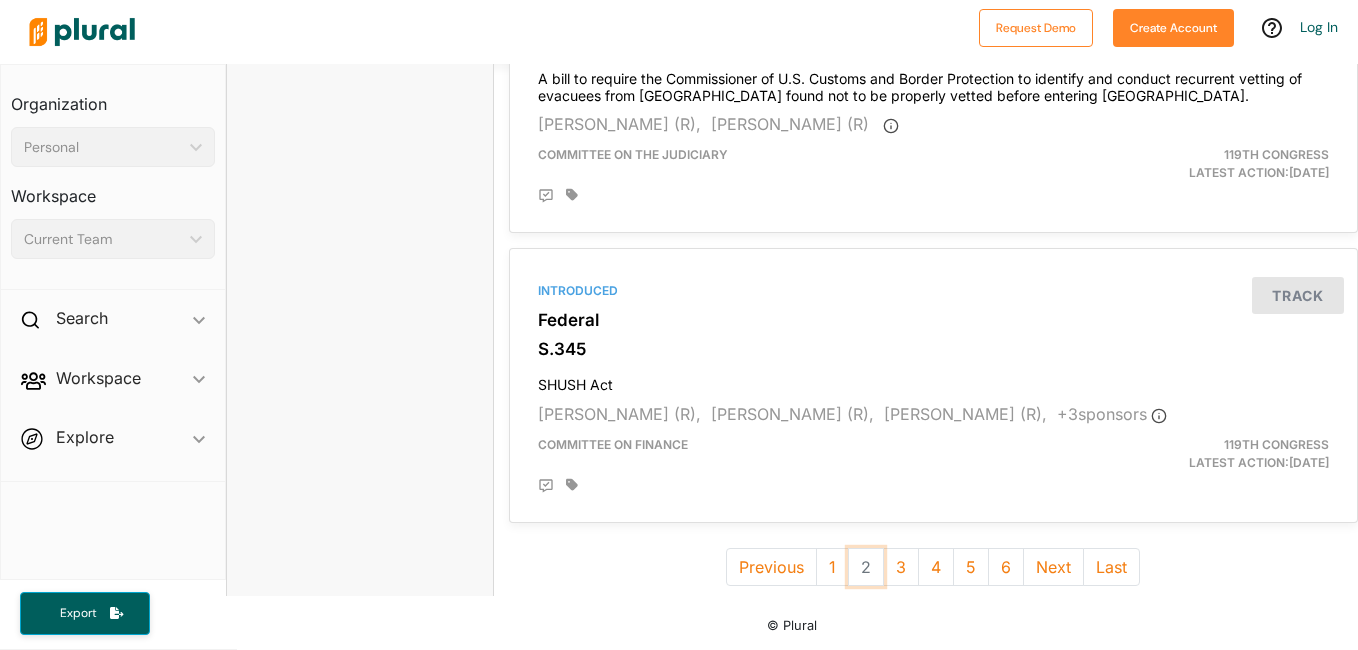 scroll, scrollTop: 0, scrollLeft: 0, axis: both 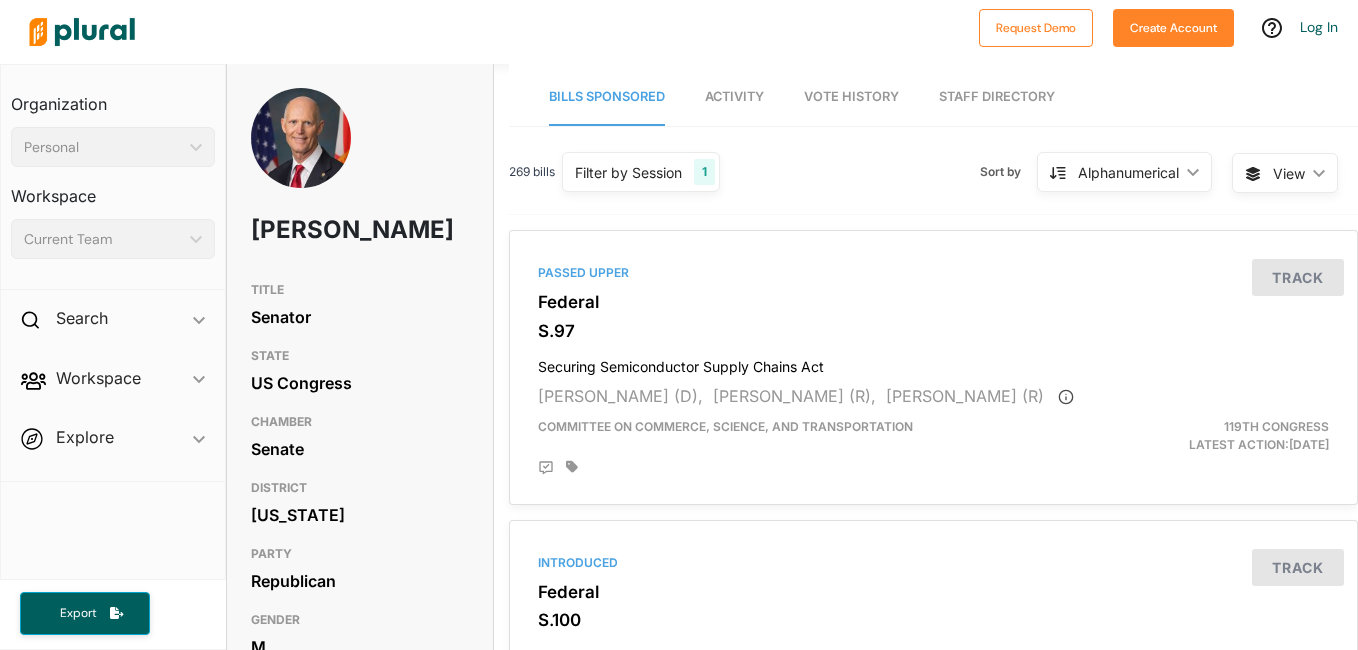 type 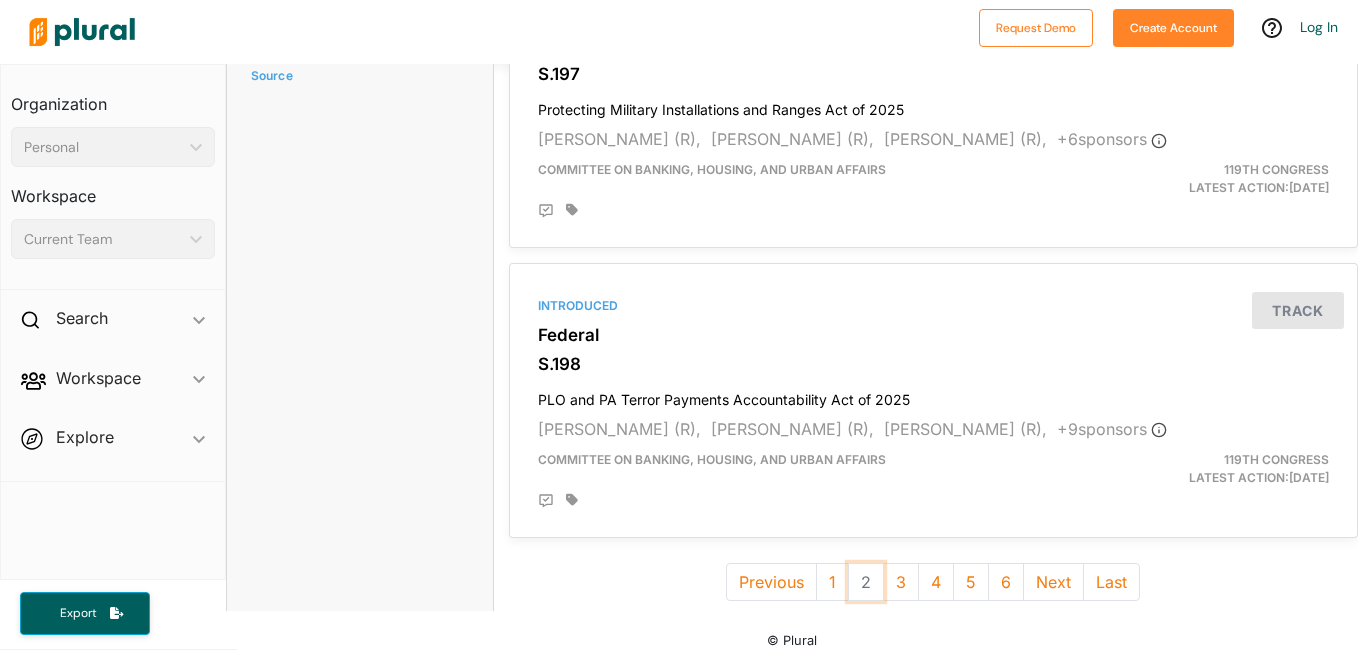 scroll, scrollTop: 5501, scrollLeft: 0, axis: vertical 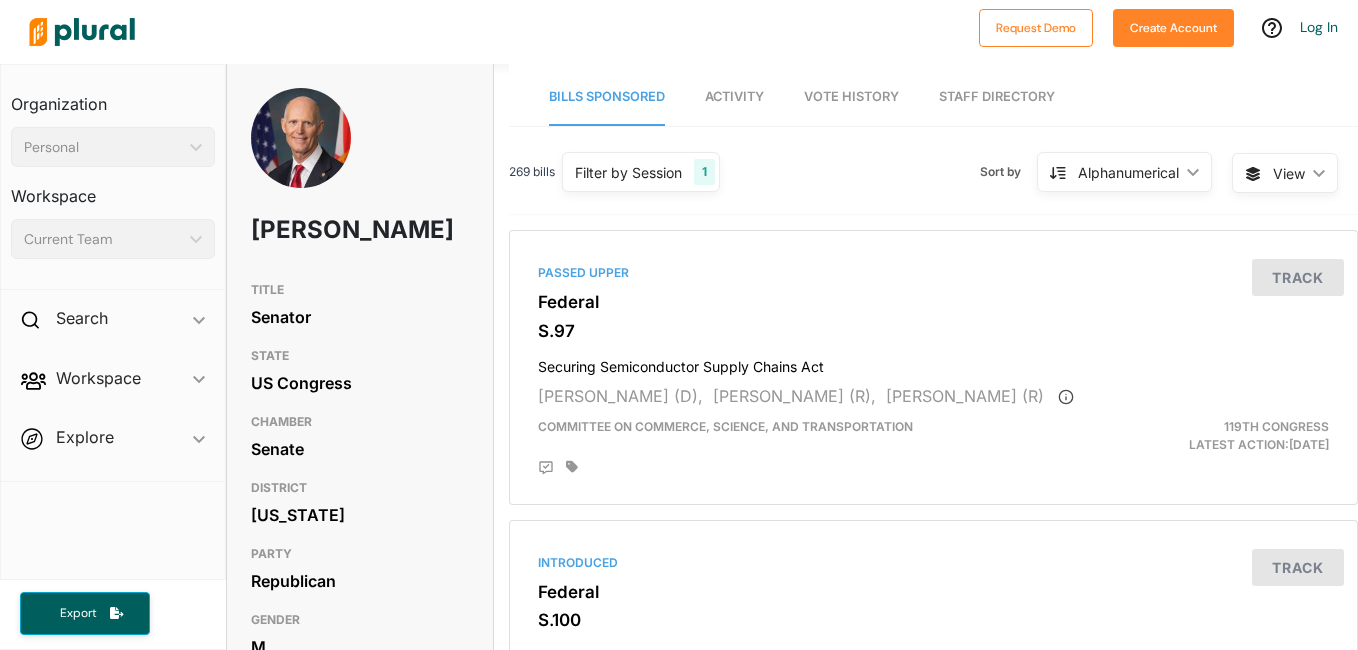 click at bounding box center [494, 32] 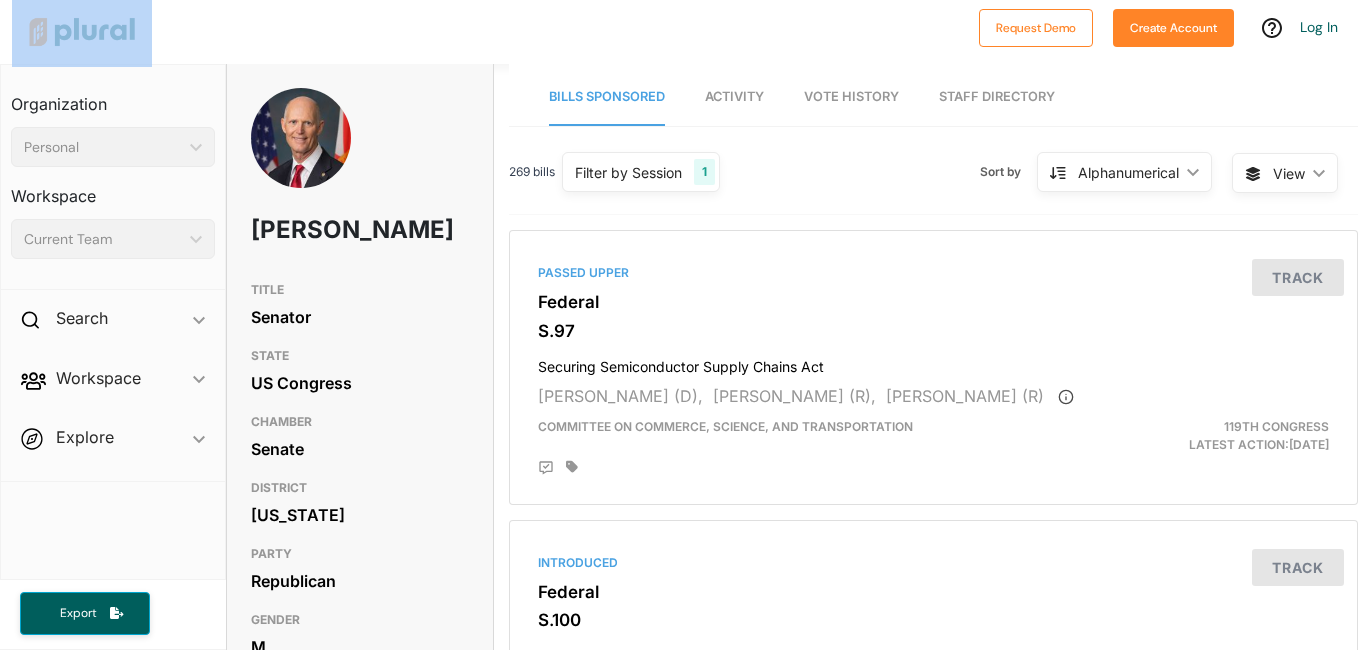 click at bounding box center (494, 32) 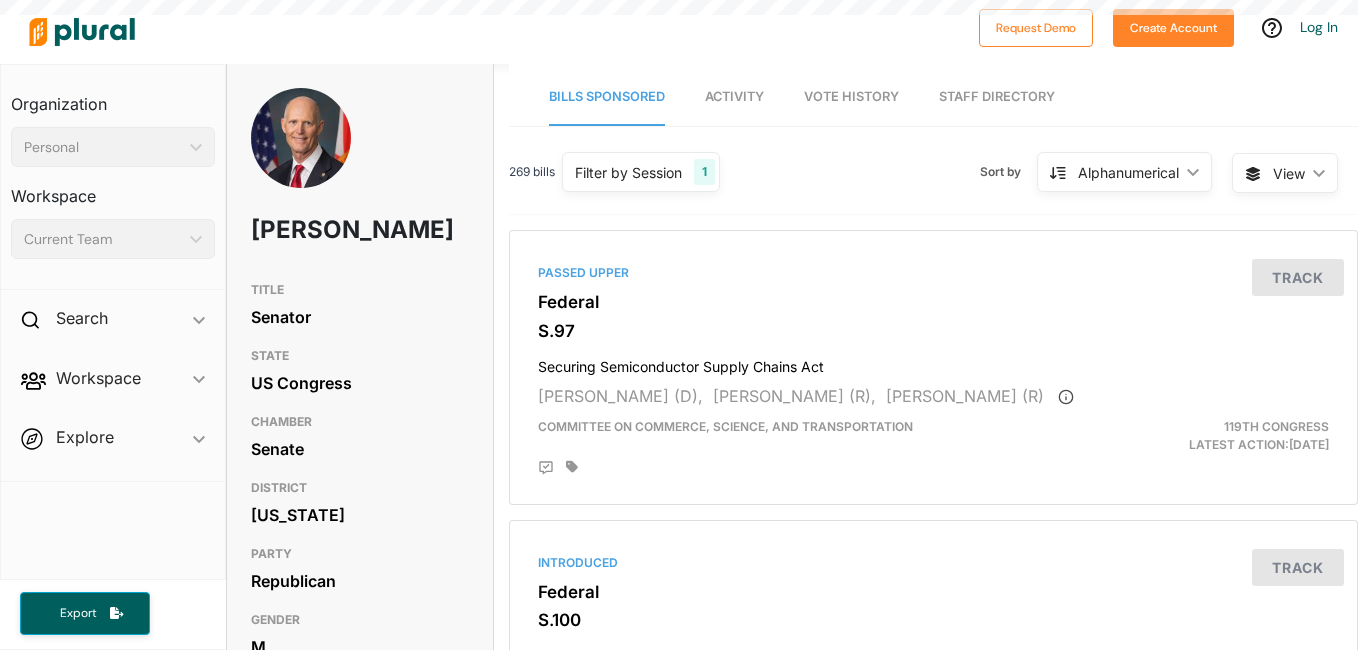 scroll, scrollTop: 0, scrollLeft: 0, axis: both 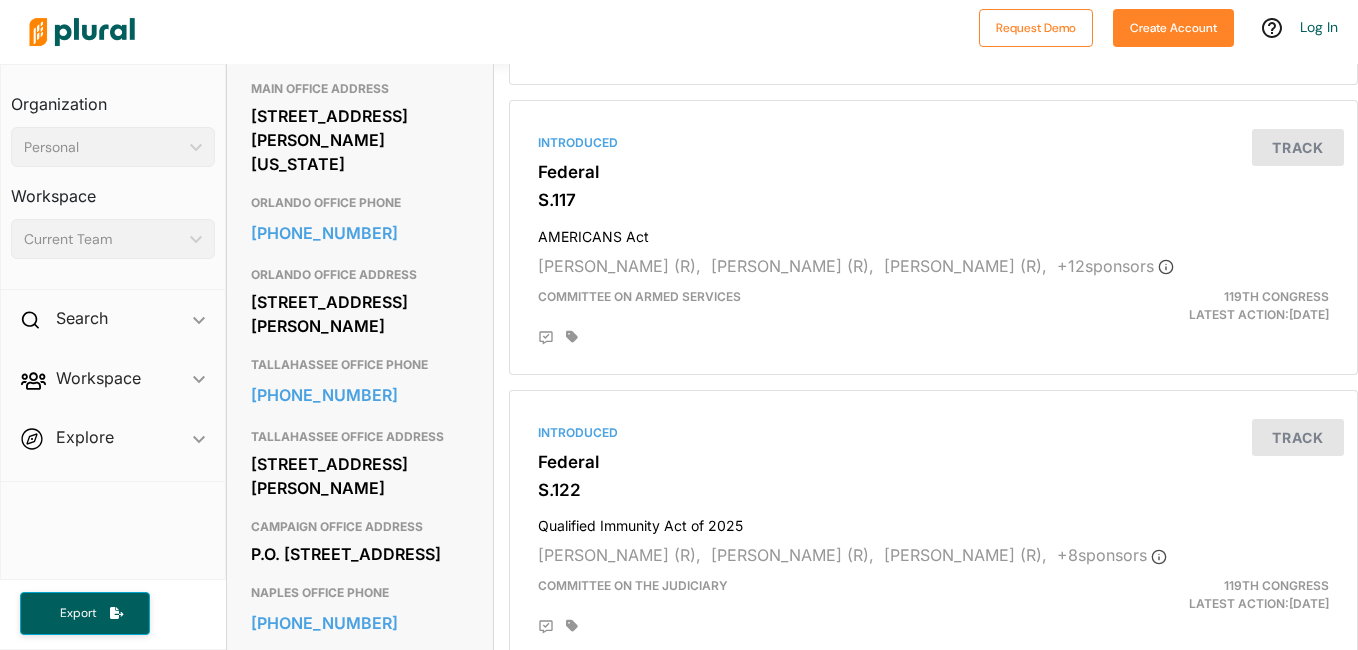 click on "Passed Upper Federal S.97 Securing Semiconductor Supply Chains Act [PERSON_NAME] (D), [PERSON_NAME] (R), [PERSON_NAME] (R) Committee on Commerce, Science, and Transportation 119th Congress    Latest Action:  [DATE]   Track Introduced Federal S.100 Repealing Big Brother Overreach Act [PERSON_NAME] (R), [PERSON_NAME] (R), [PERSON_NAME] (R), + 29  sponsor s Committee on Banking, Housing, and Urban Affairs 119th Congress    Latest Action:  [DATE]   Track Introduced Federal S.111 Red Snapper Act of 2025 [PERSON_NAME] (R) Committee on Commerce, Science, and Transportation 119th Congress    Latest Action:  [DATE]   Track Introduced Federal S.117 [DEMOGRAPHIC_DATA] Act [PERSON_NAME] (R), [PERSON_NAME] (R), [PERSON_NAME] (R), + 12  sponsor s Committee on Armed Services 119th Congress    Latest Action:  [DATE]   Track Introduced Federal S.122 Qualified Immunity Act of 2025 [PERSON_NAME] (R), [PERSON_NAME] (R), [PERSON_NAME] (R), + 8  sponsor s Committee on the Judiciary 119th Congress    Latest Action:    Track + s" at bounding box center [933, 2119] 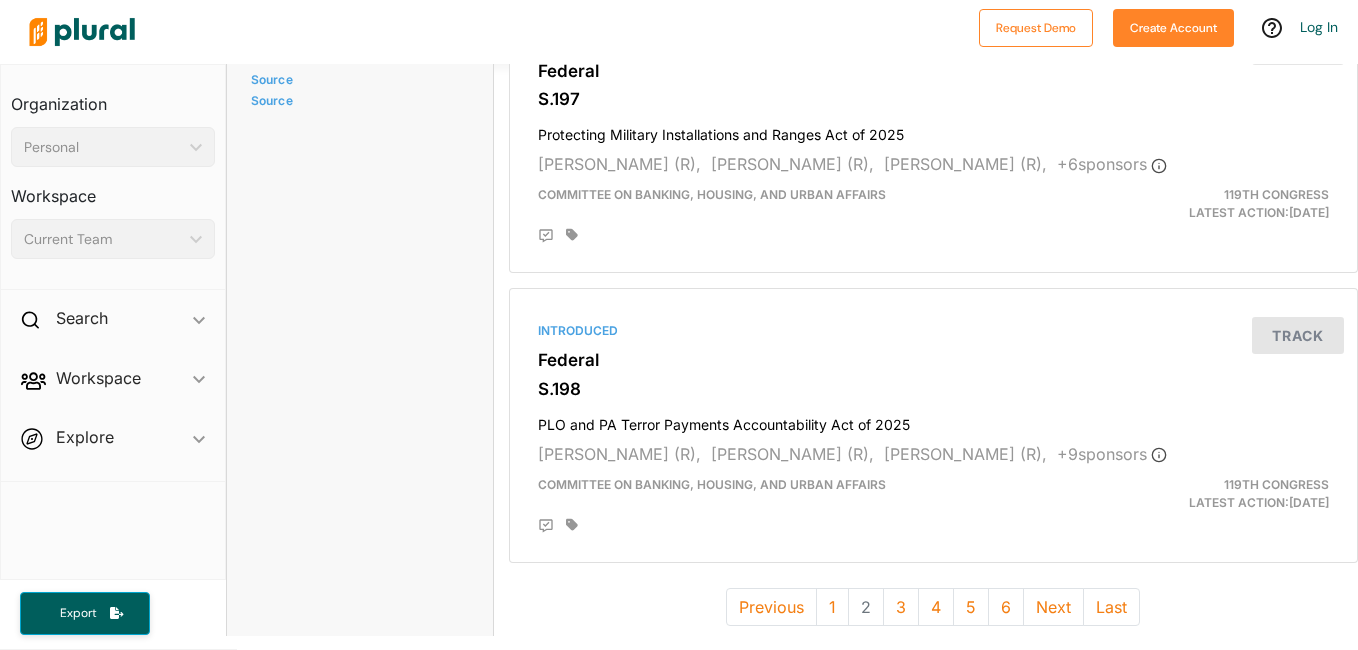 scroll, scrollTop: 5501, scrollLeft: 0, axis: vertical 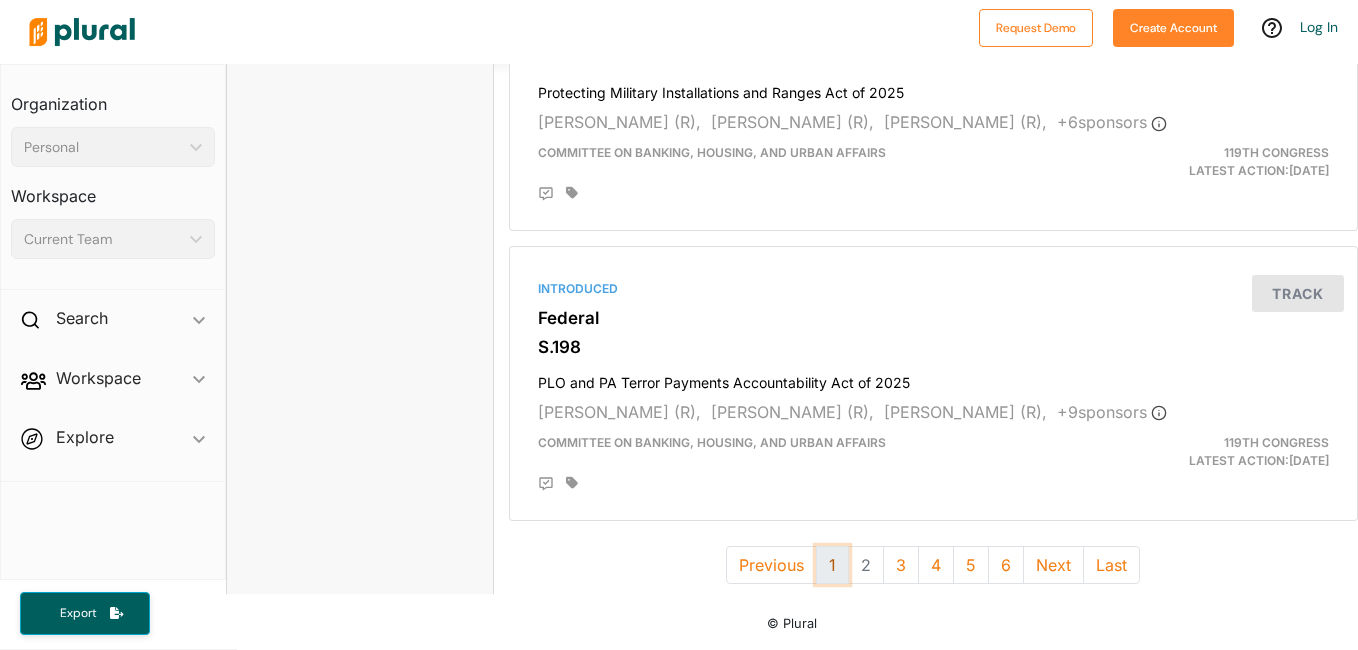 click on "1" at bounding box center (832, 565) 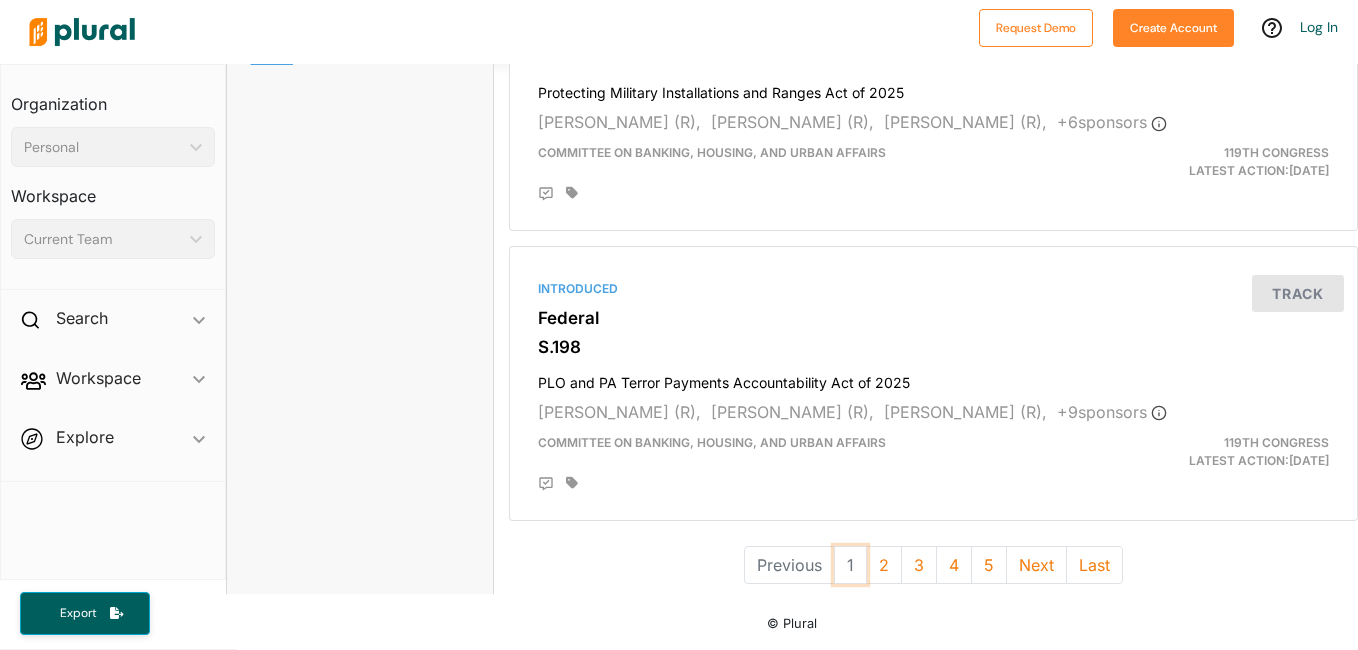 scroll, scrollTop: 0, scrollLeft: 0, axis: both 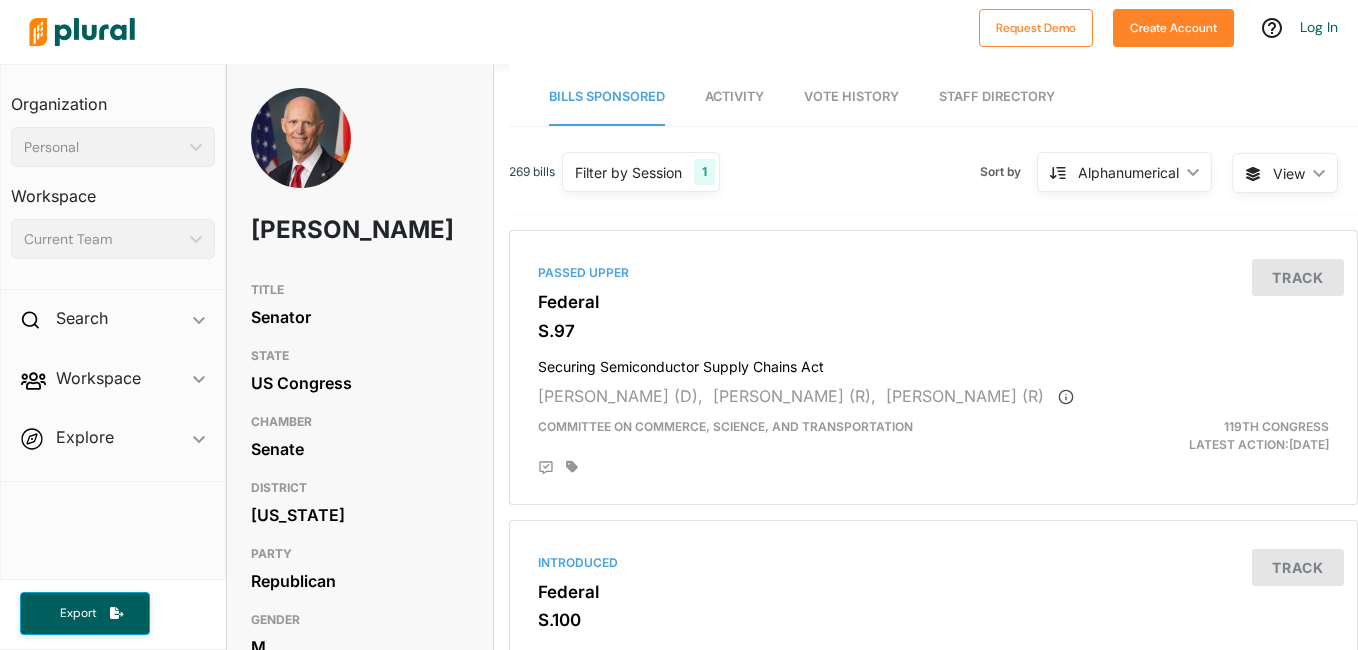 type 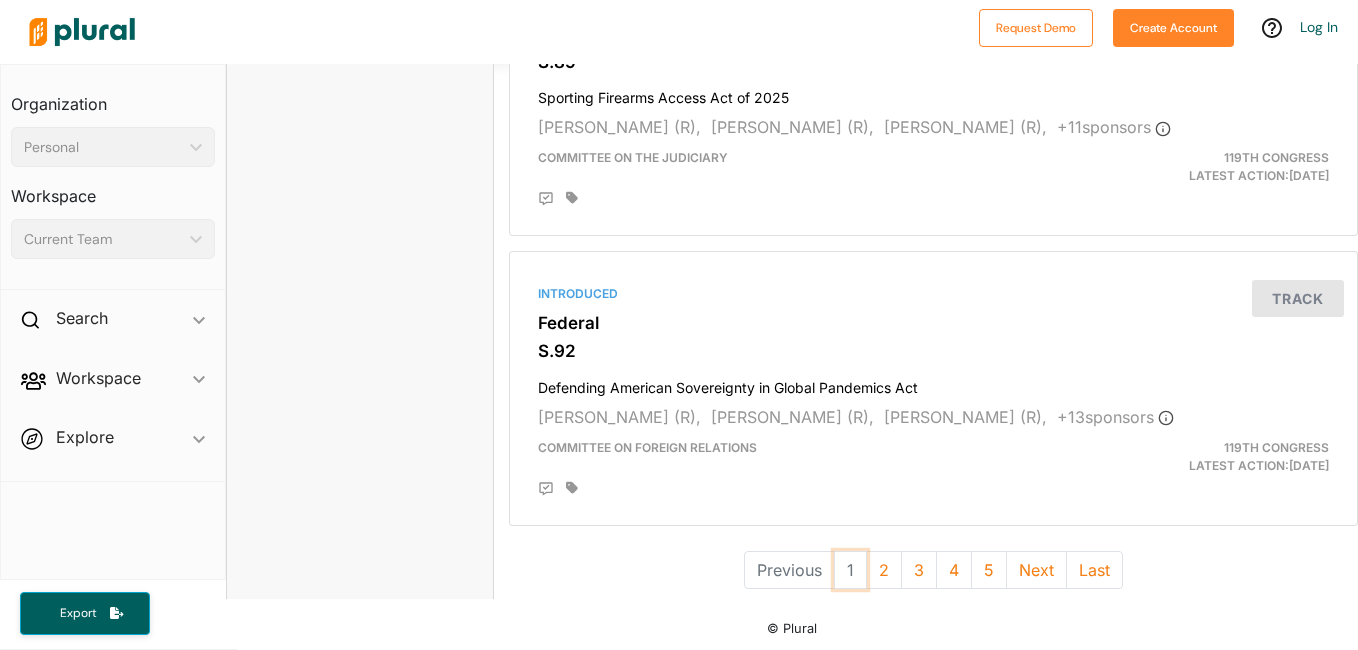 scroll, scrollTop: 5518, scrollLeft: 0, axis: vertical 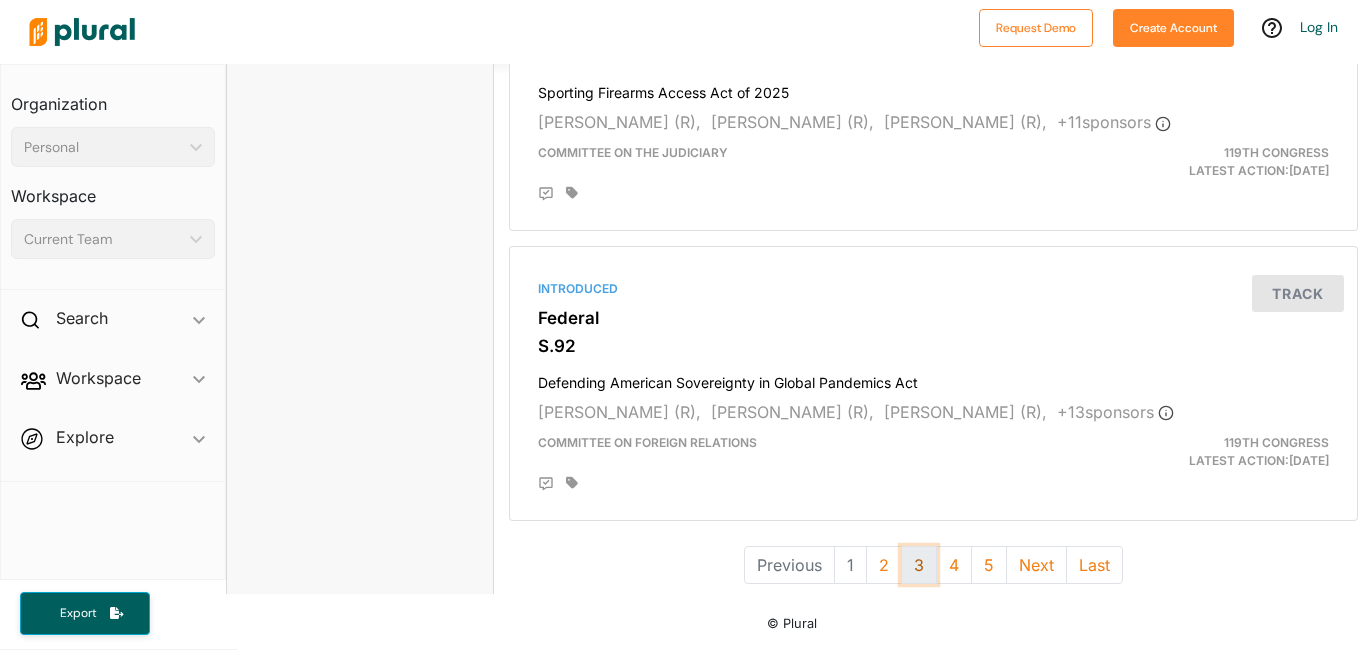 click on "3" at bounding box center (919, 565) 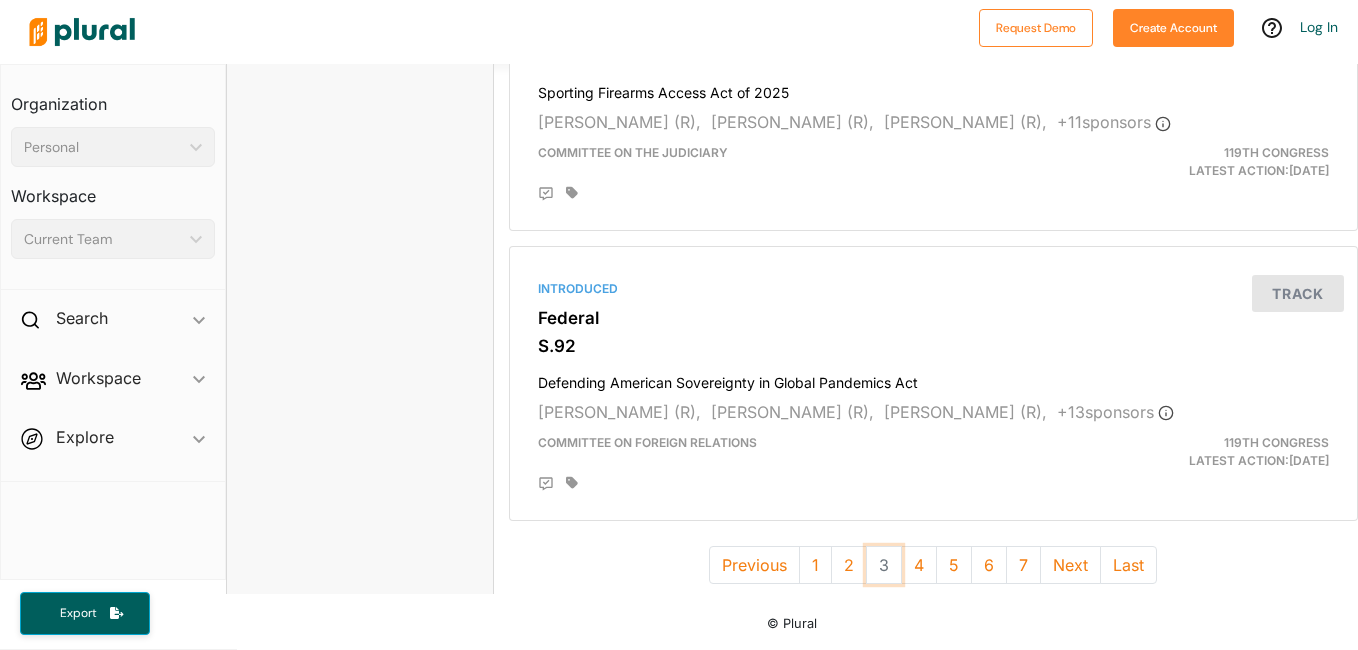 scroll, scrollTop: 0, scrollLeft: 0, axis: both 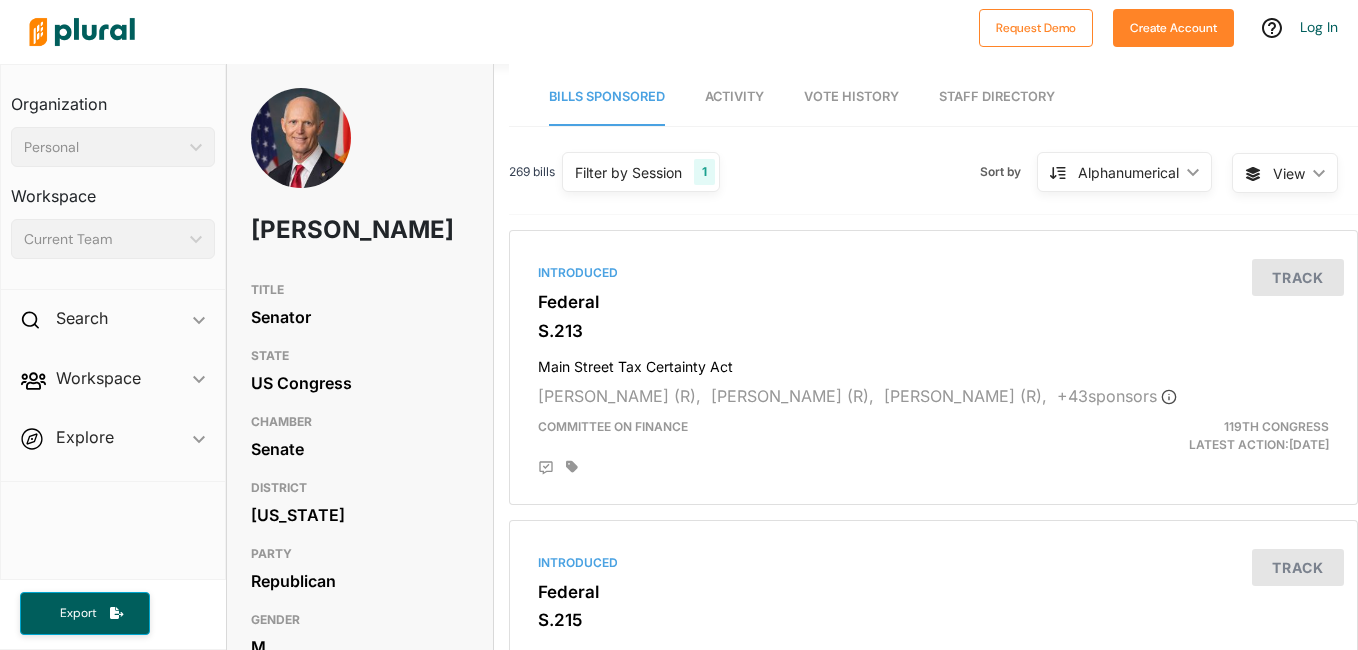 type 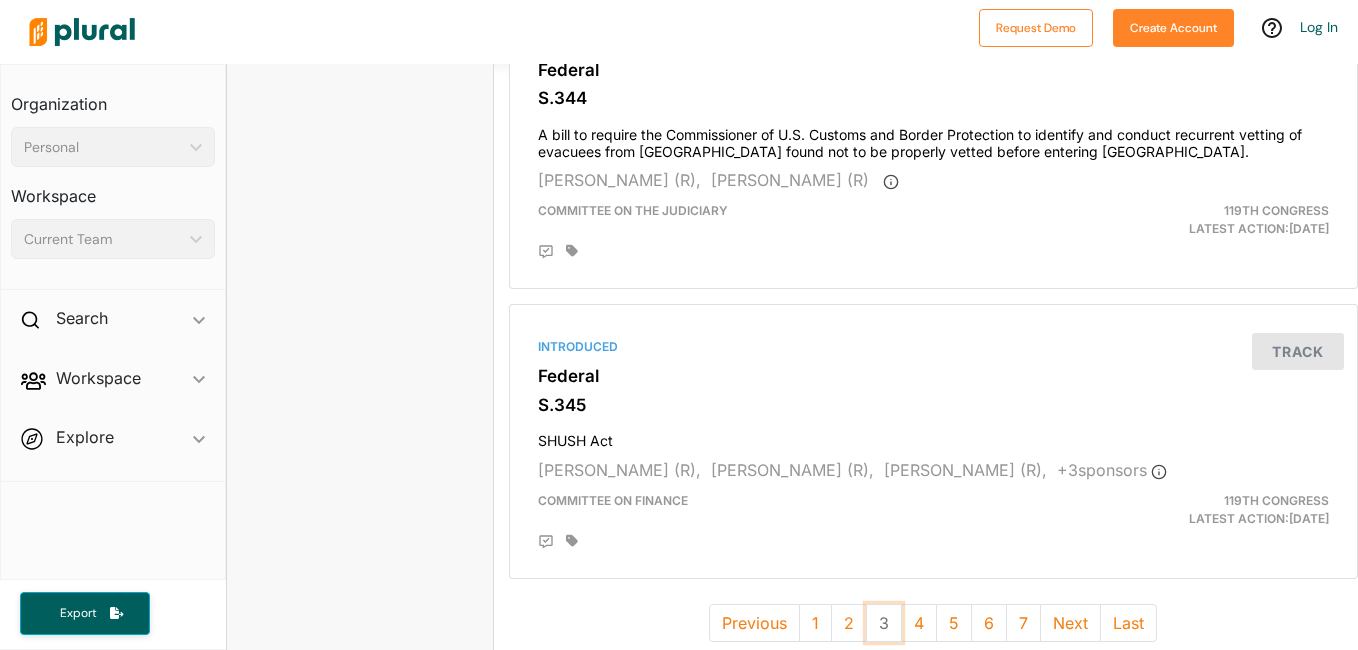 scroll, scrollTop: 5551, scrollLeft: 0, axis: vertical 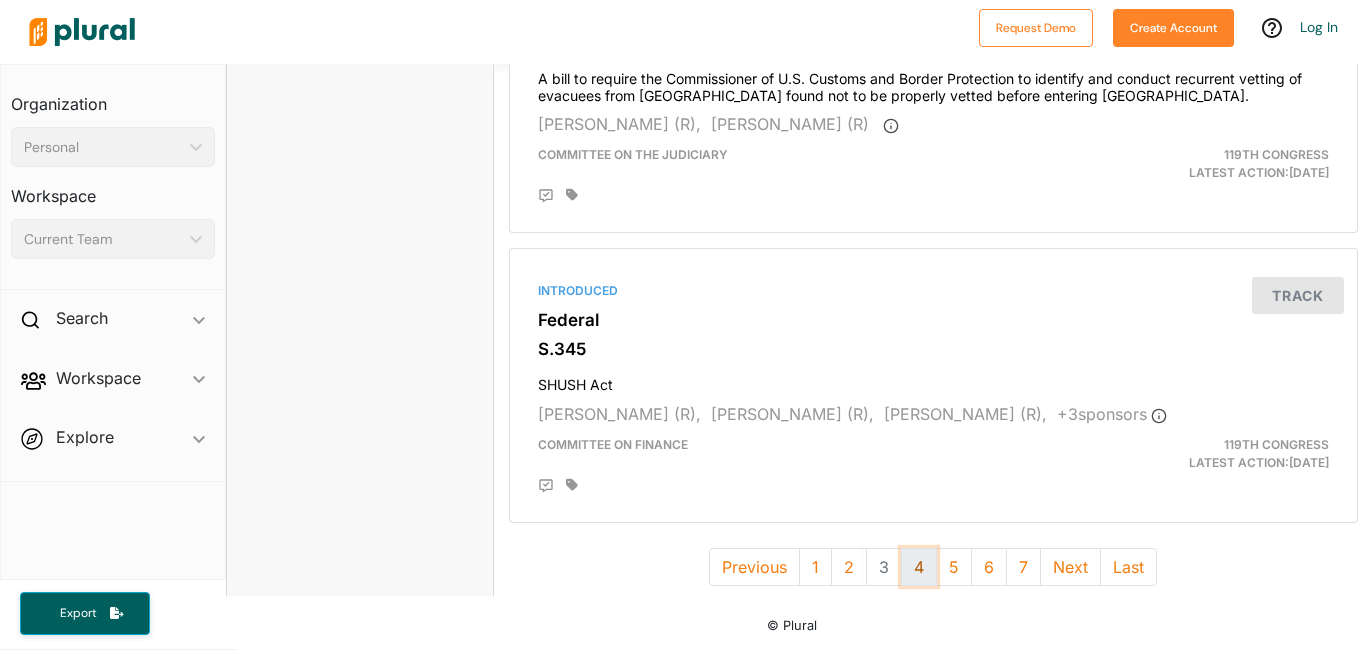 click on "4" at bounding box center [919, 567] 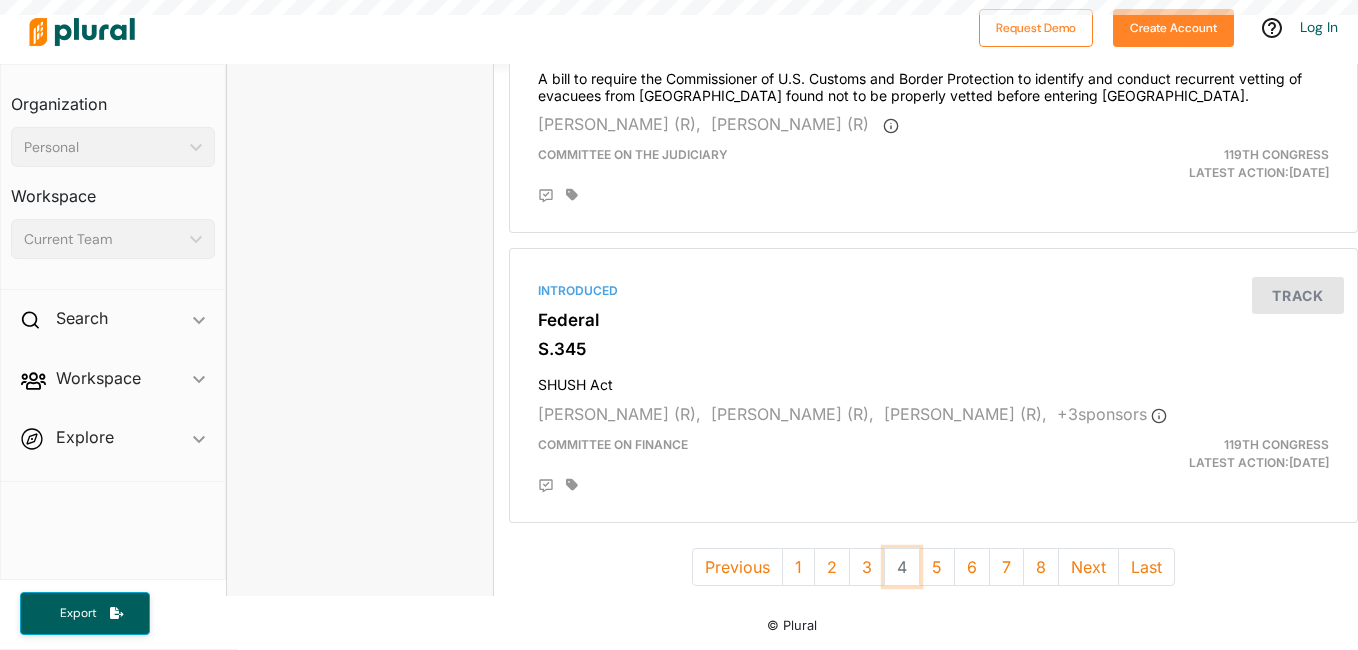 scroll, scrollTop: 0, scrollLeft: 0, axis: both 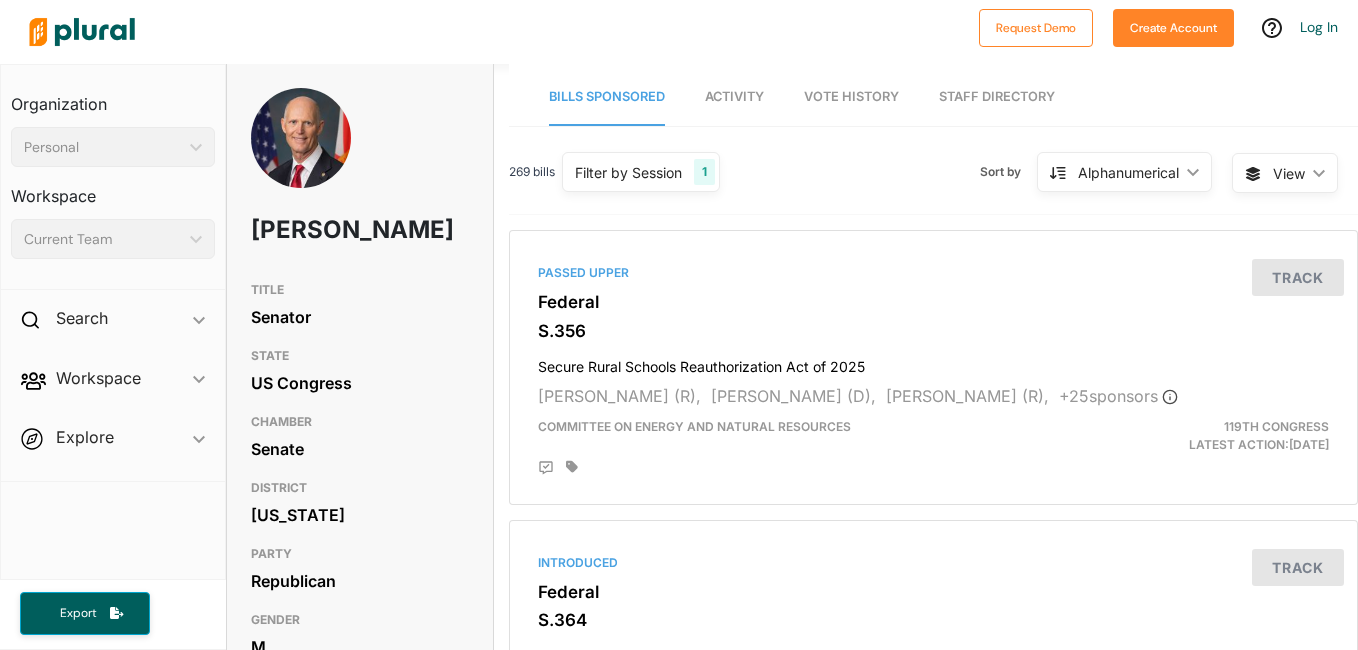 type 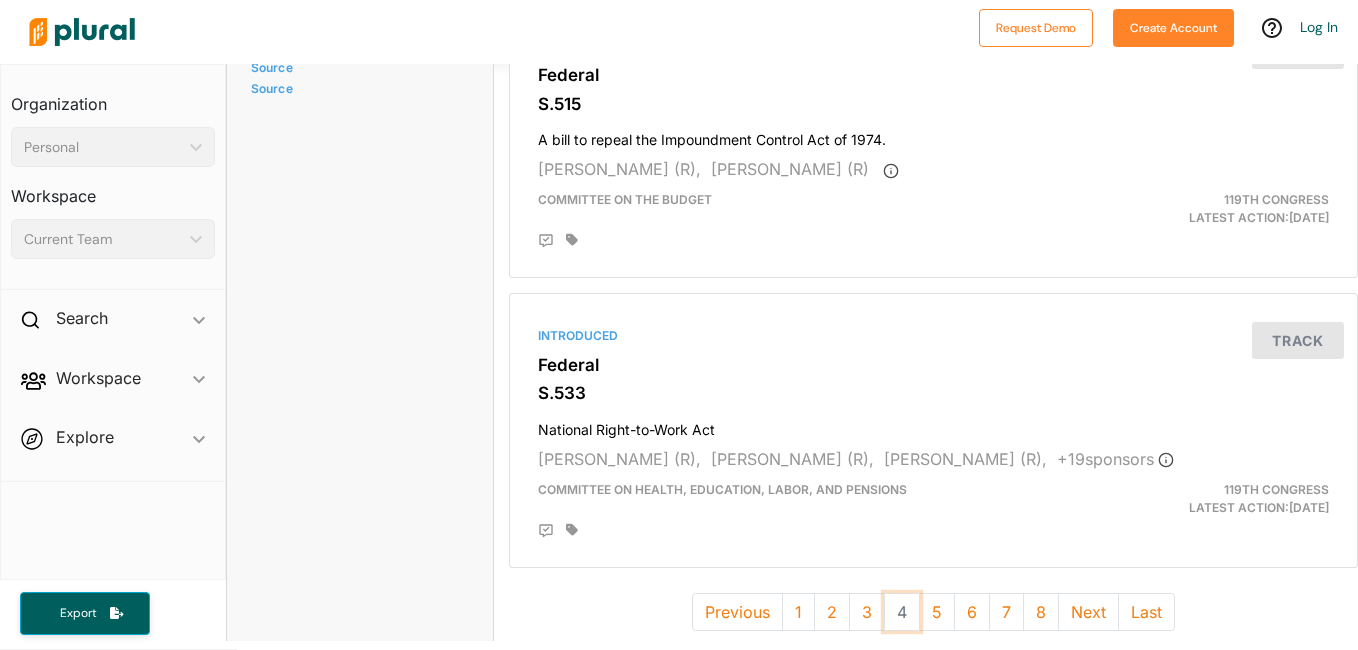 scroll, scrollTop: 5518, scrollLeft: 0, axis: vertical 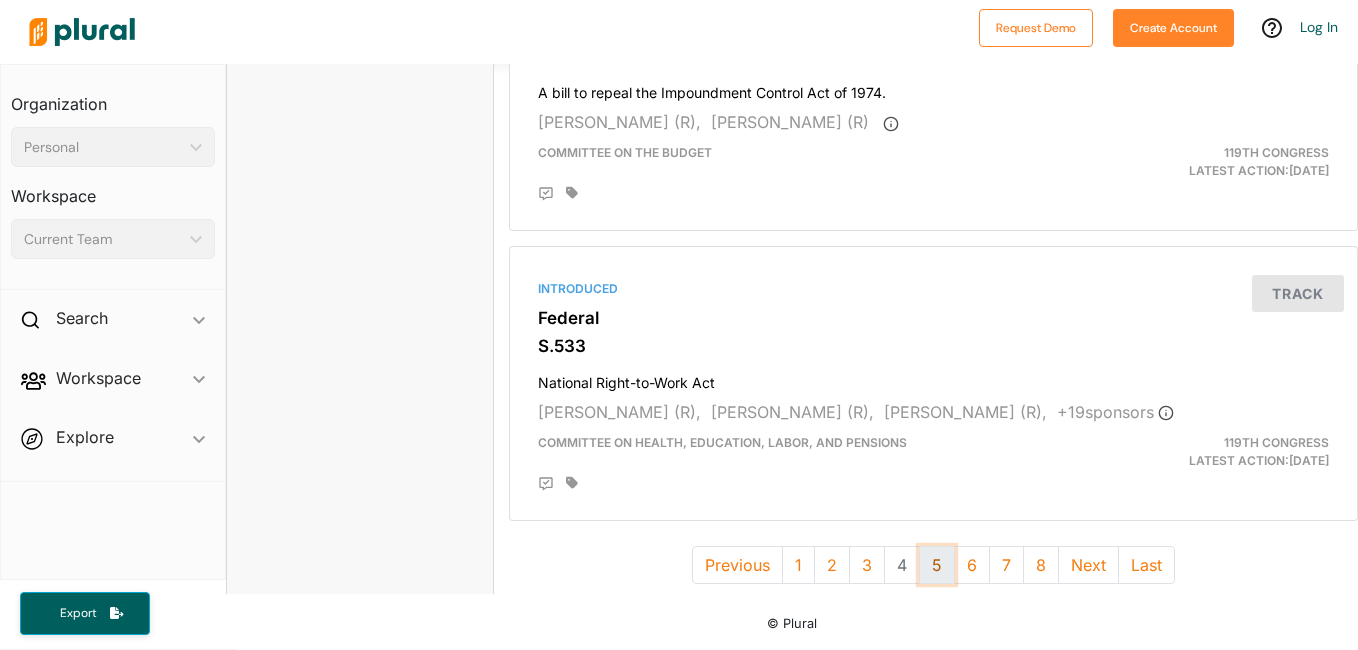 click on "5" at bounding box center [937, 565] 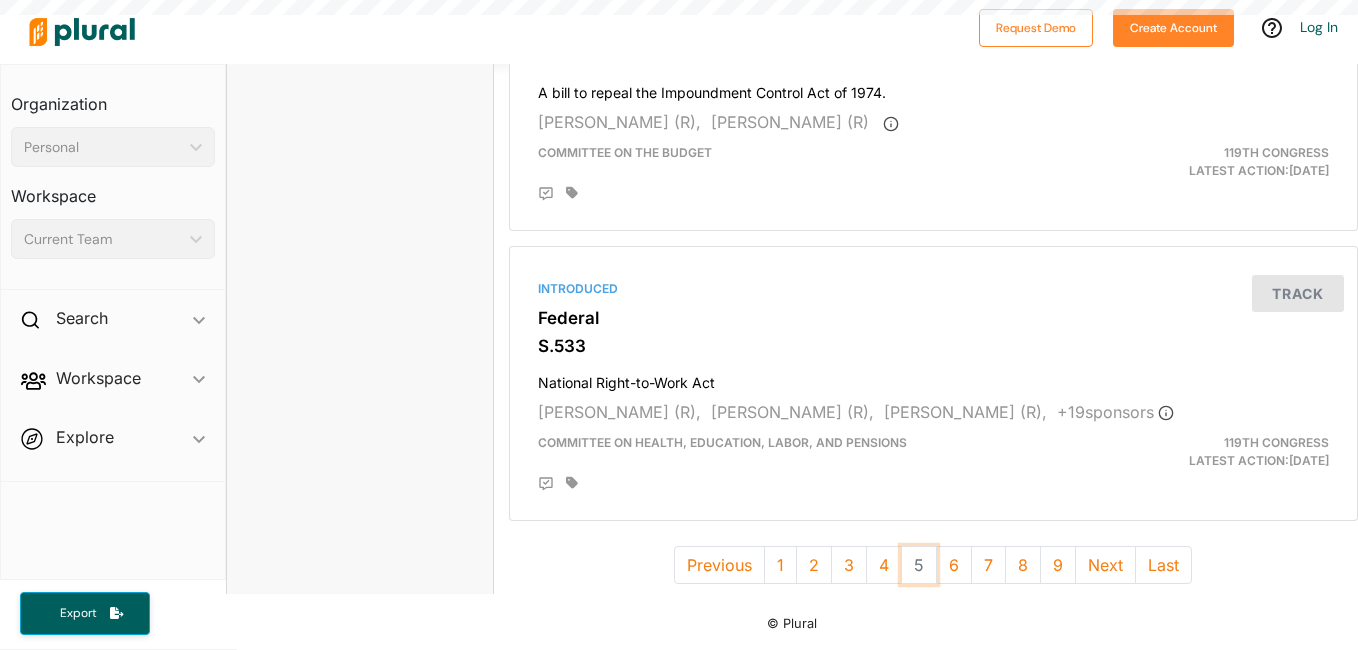 scroll, scrollTop: 0, scrollLeft: 0, axis: both 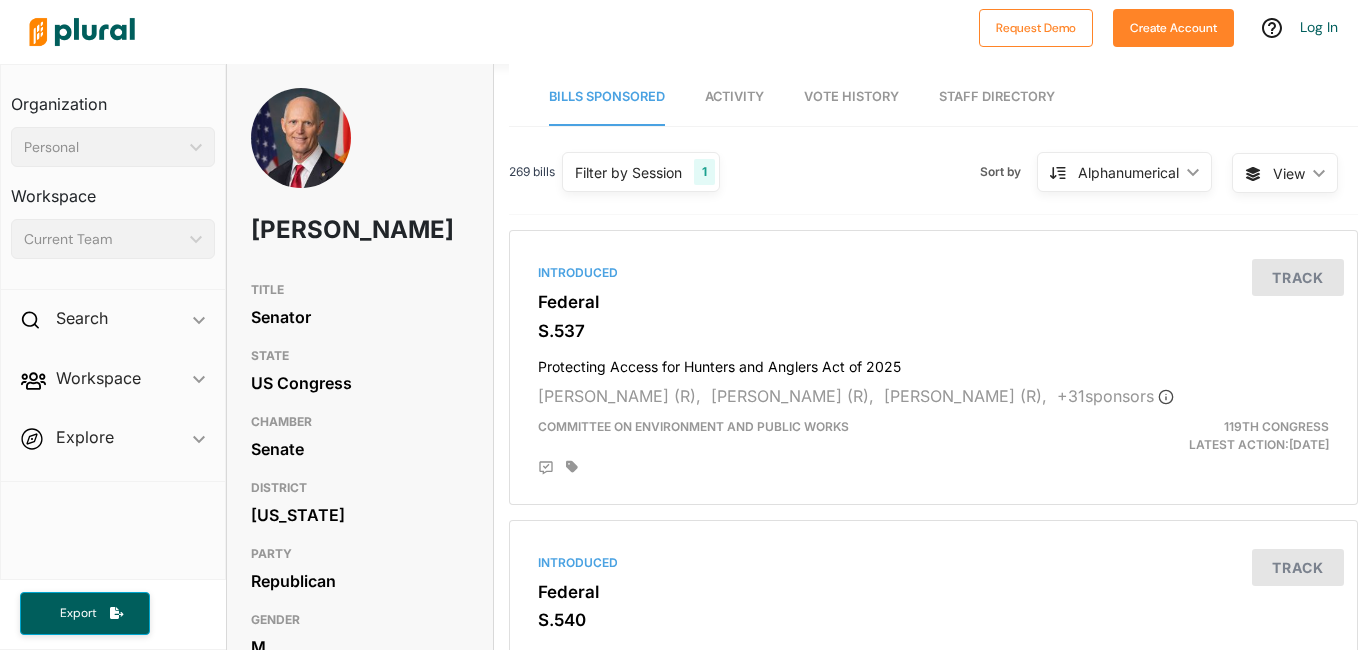 type 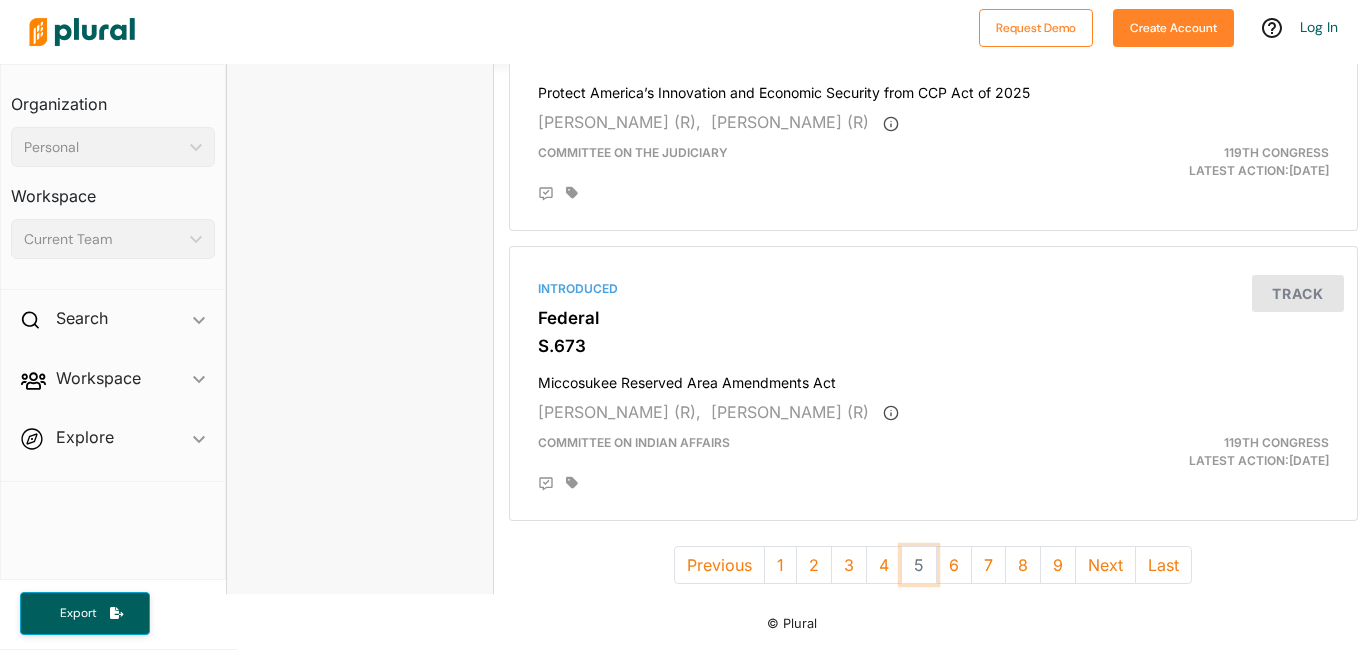 scroll, scrollTop: 5518, scrollLeft: 0, axis: vertical 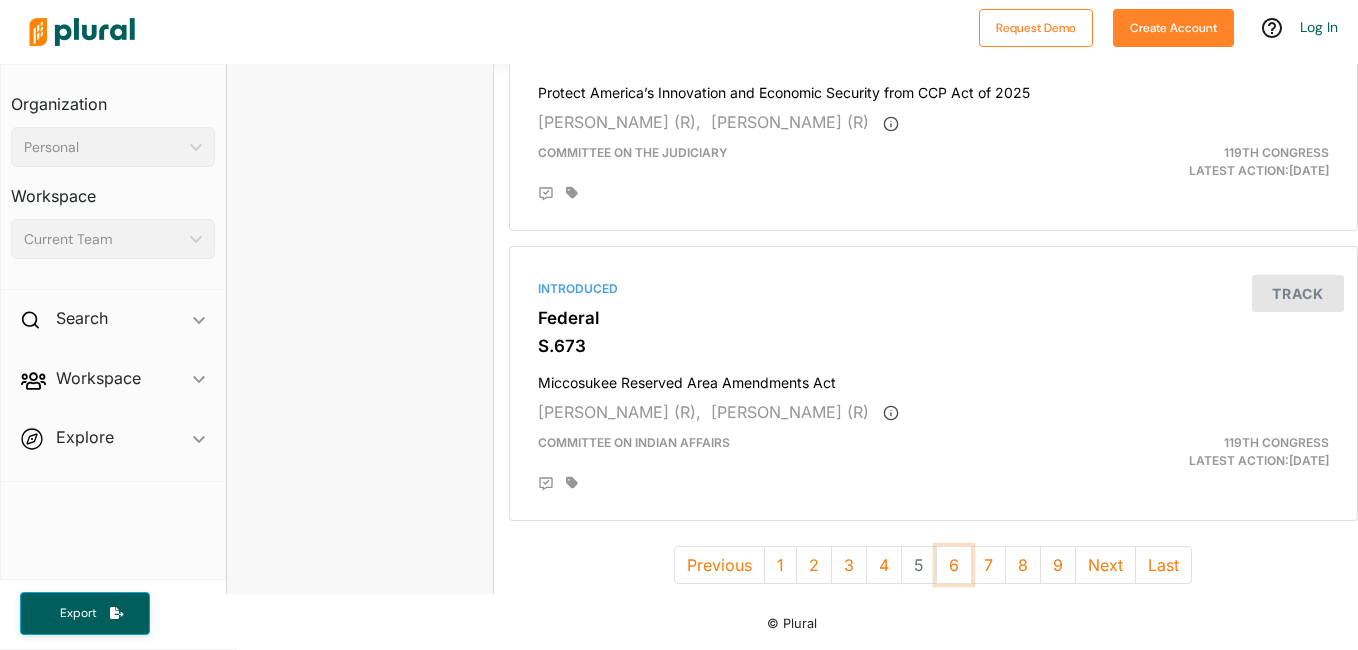drag, startPoint x: 936, startPoint y: 554, endPoint x: 145, endPoint y: 397, distance: 806.4304 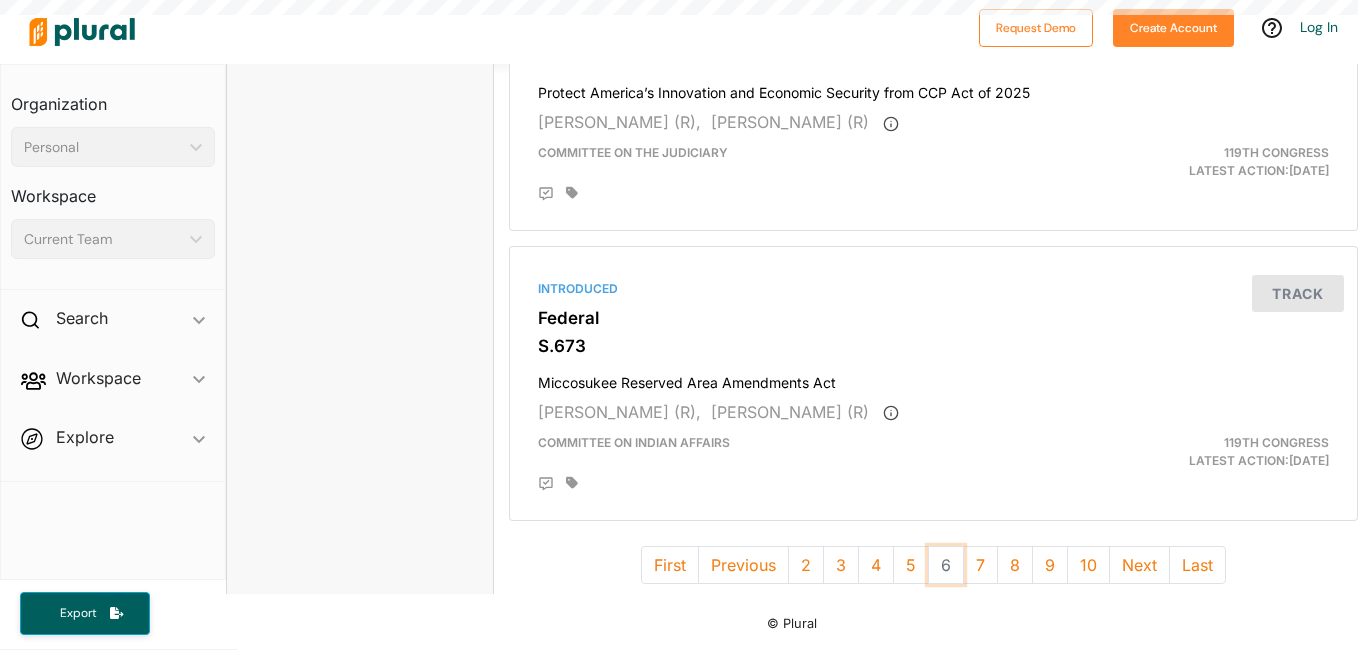 scroll, scrollTop: 0, scrollLeft: 0, axis: both 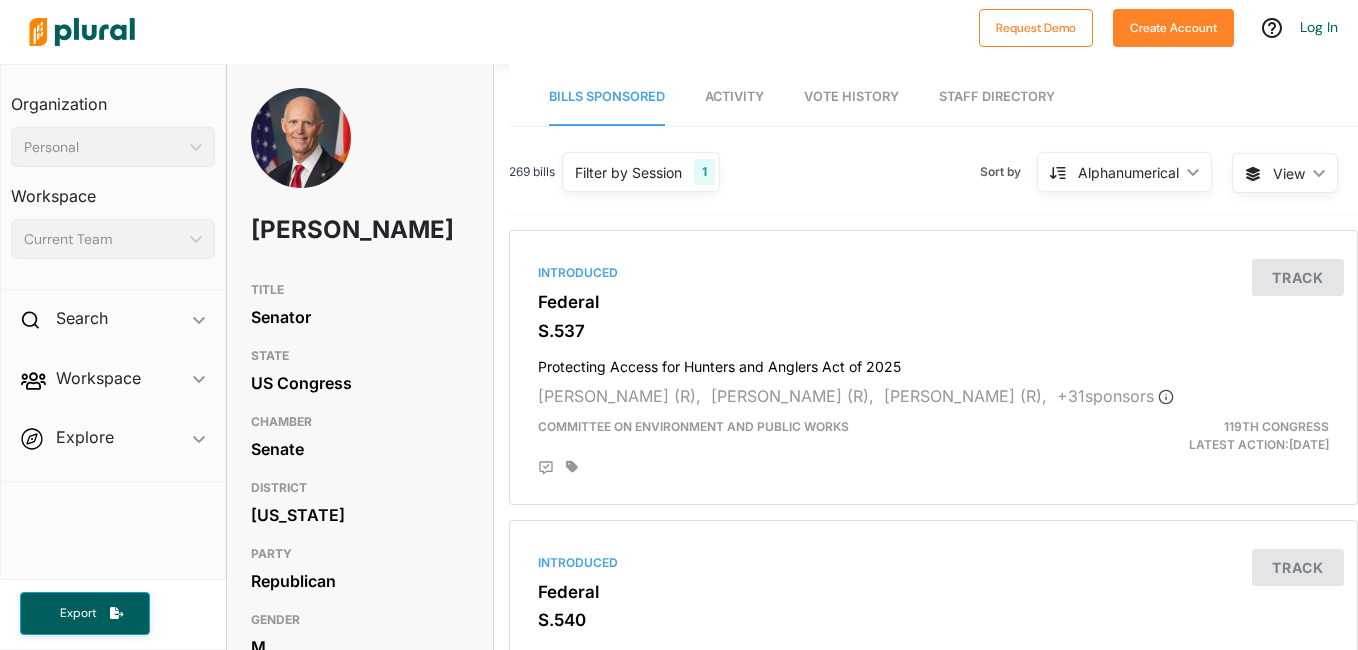 type 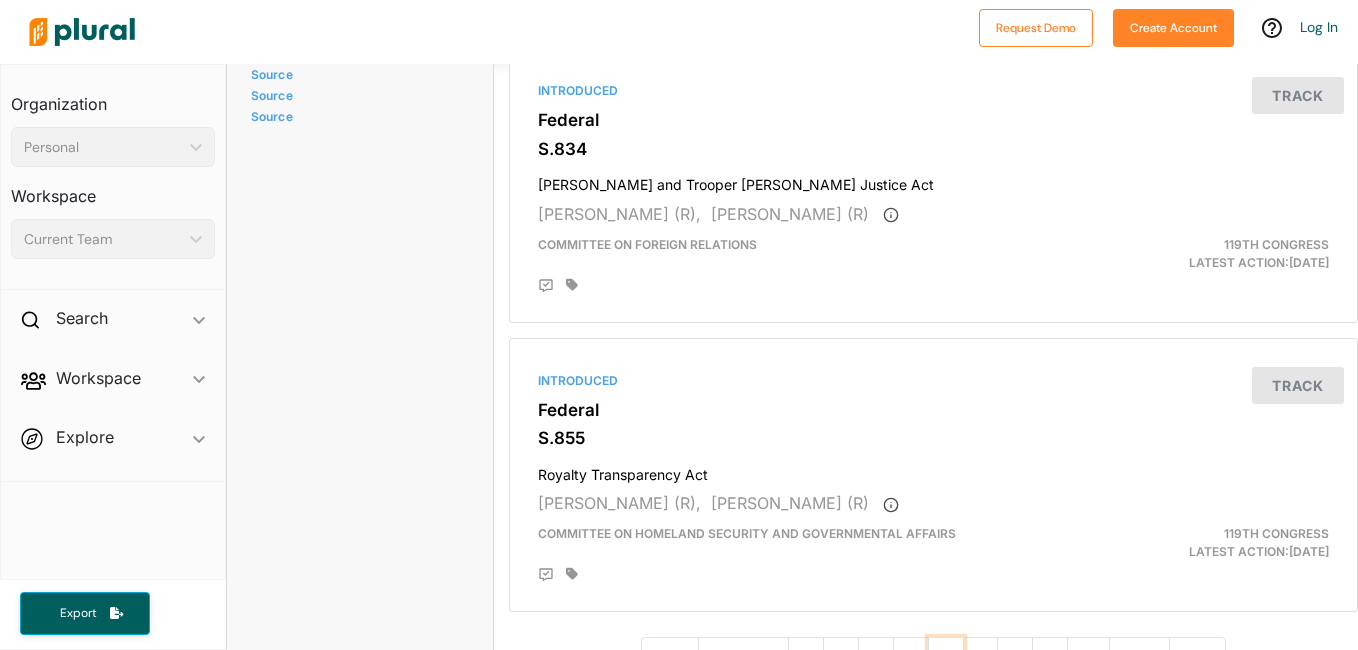 scroll, scrollTop: 5480, scrollLeft: 0, axis: vertical 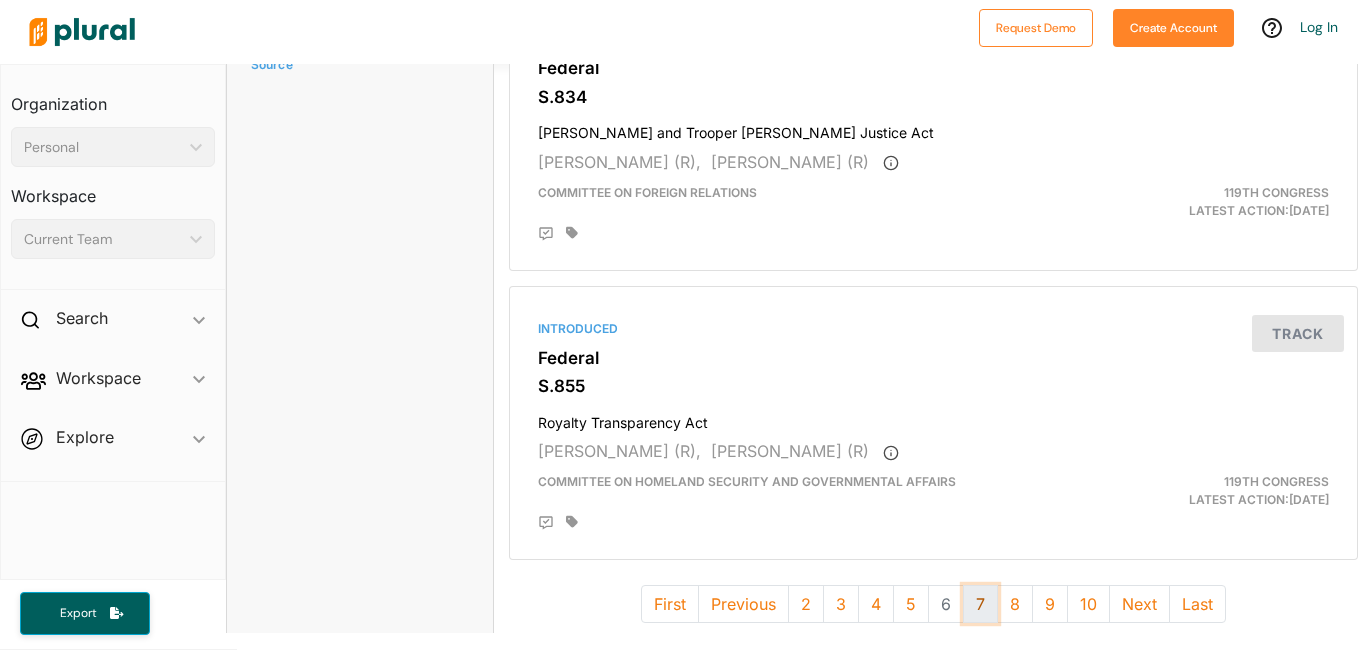 click on "7" at bounding box center (980, 604) 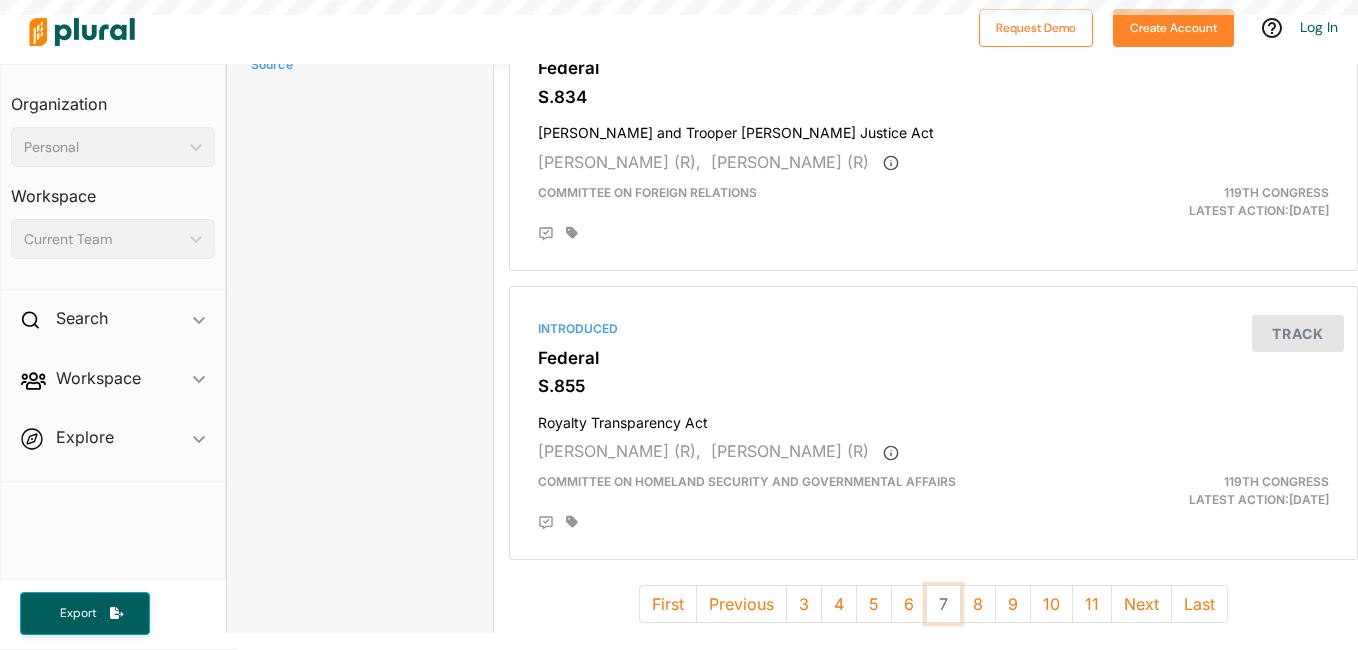 scroll, scrollTop: 0, scrollLeft: 0, axis: both 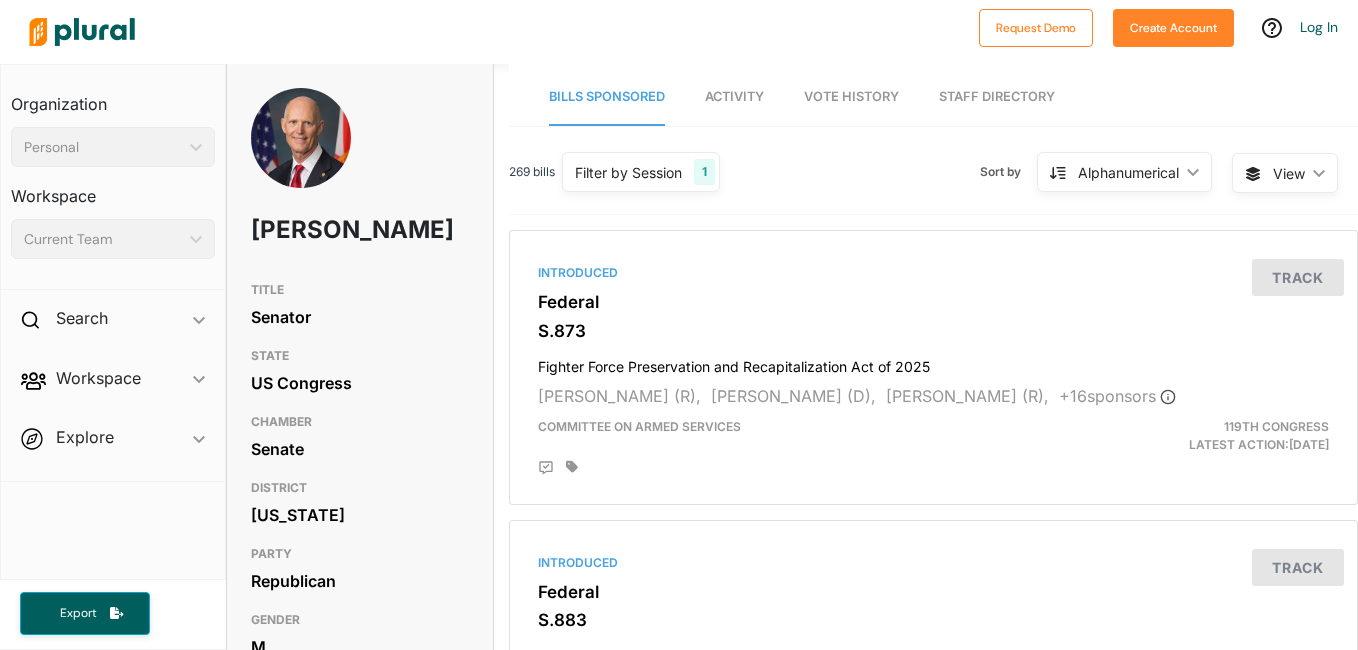 type 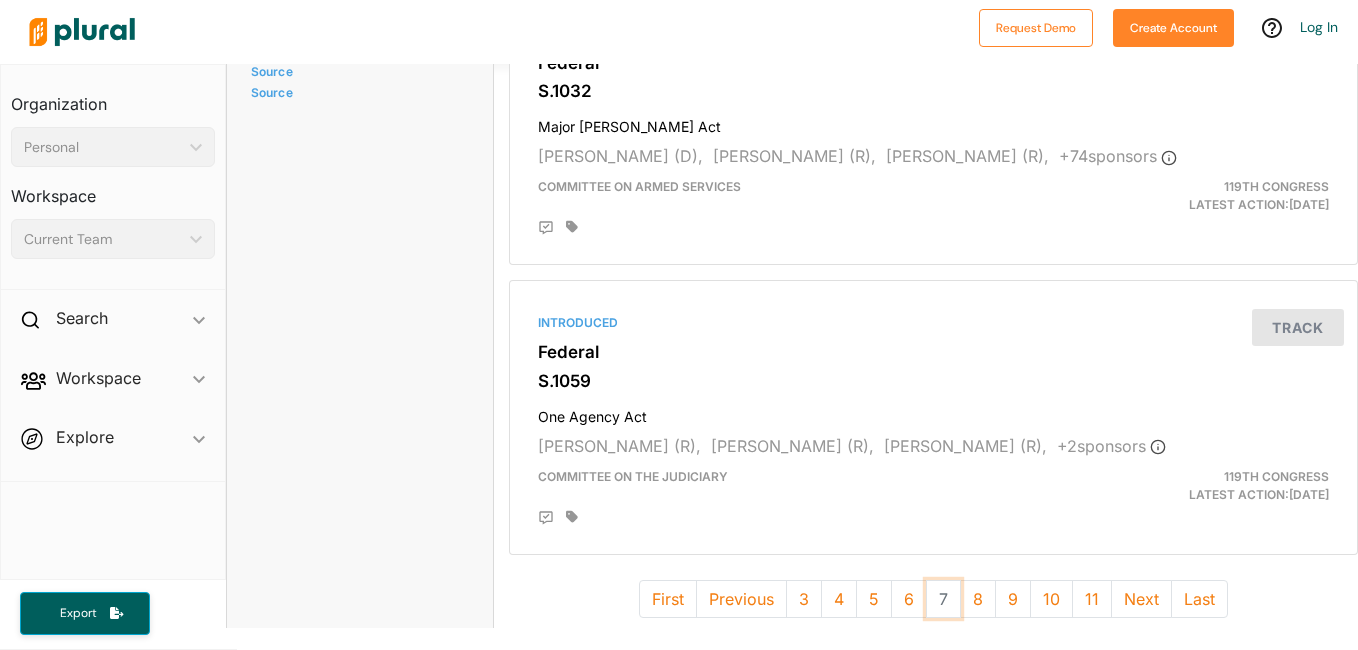 scroll, scrollTop: 5501, scrollLeft: 0, axis: vertical 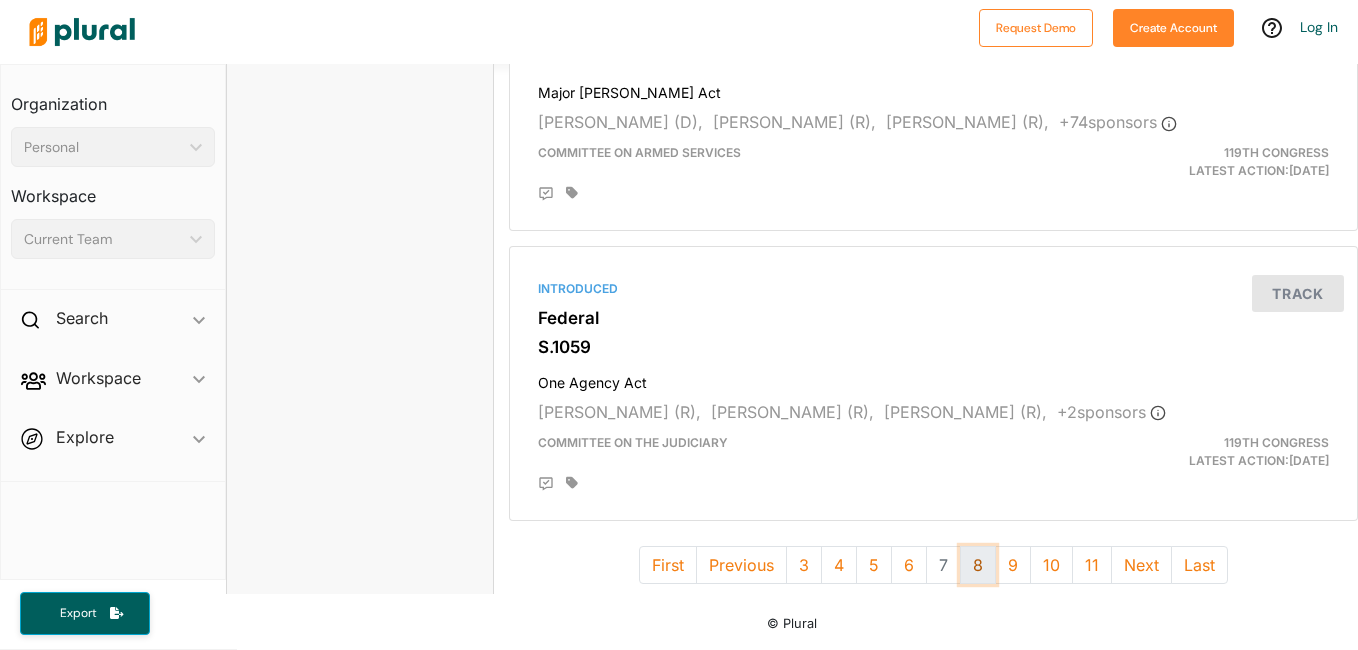 click on "8" at bounding box center (978, 565) 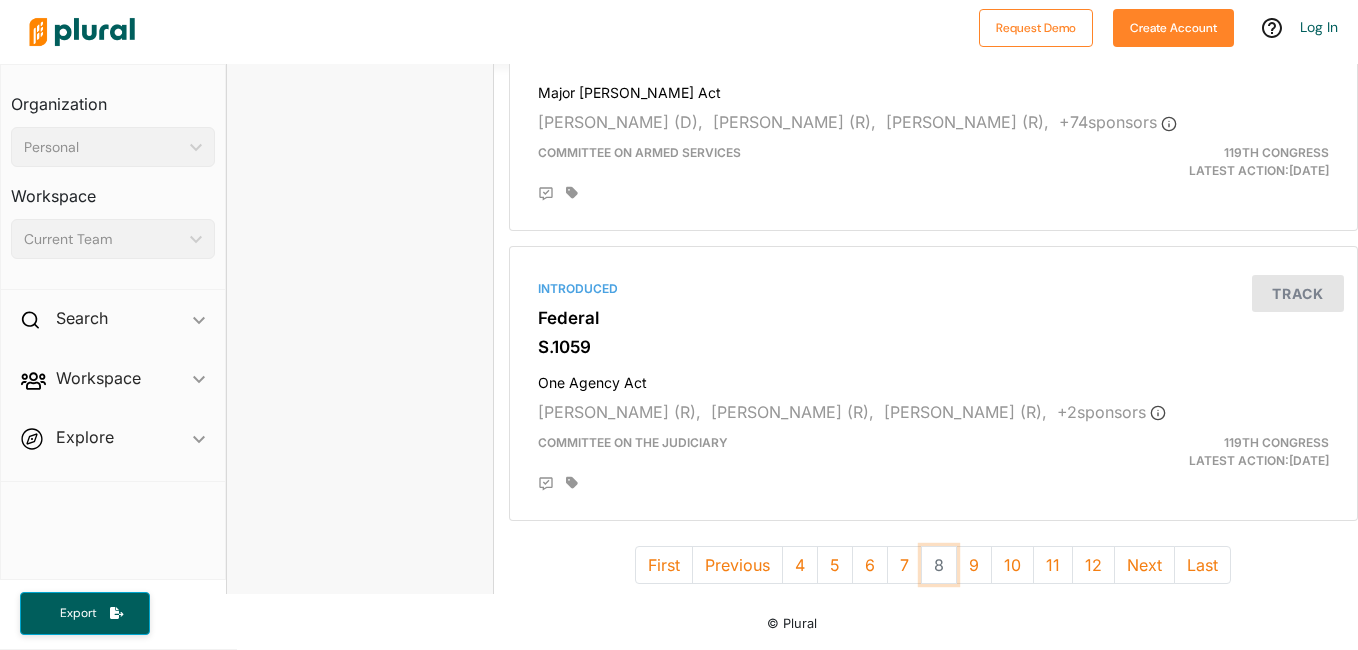 scroll, scrollTop: 0, scrollLeft: 0, axis: both 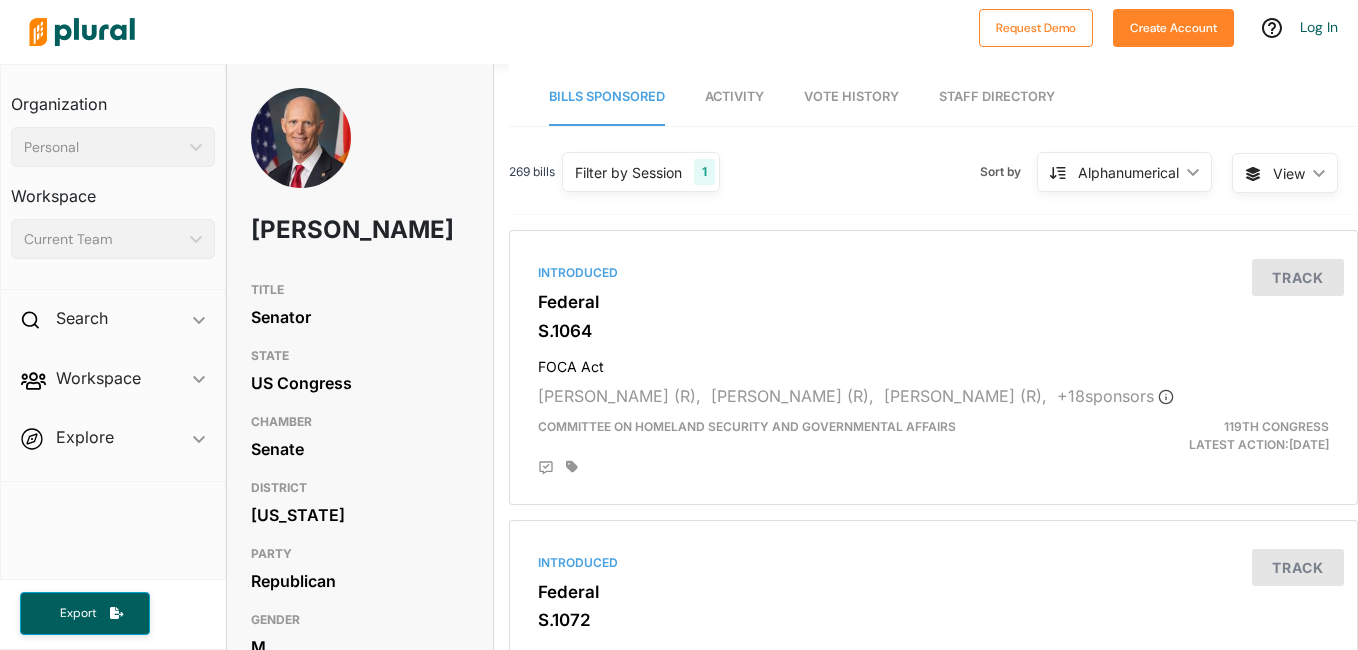 type 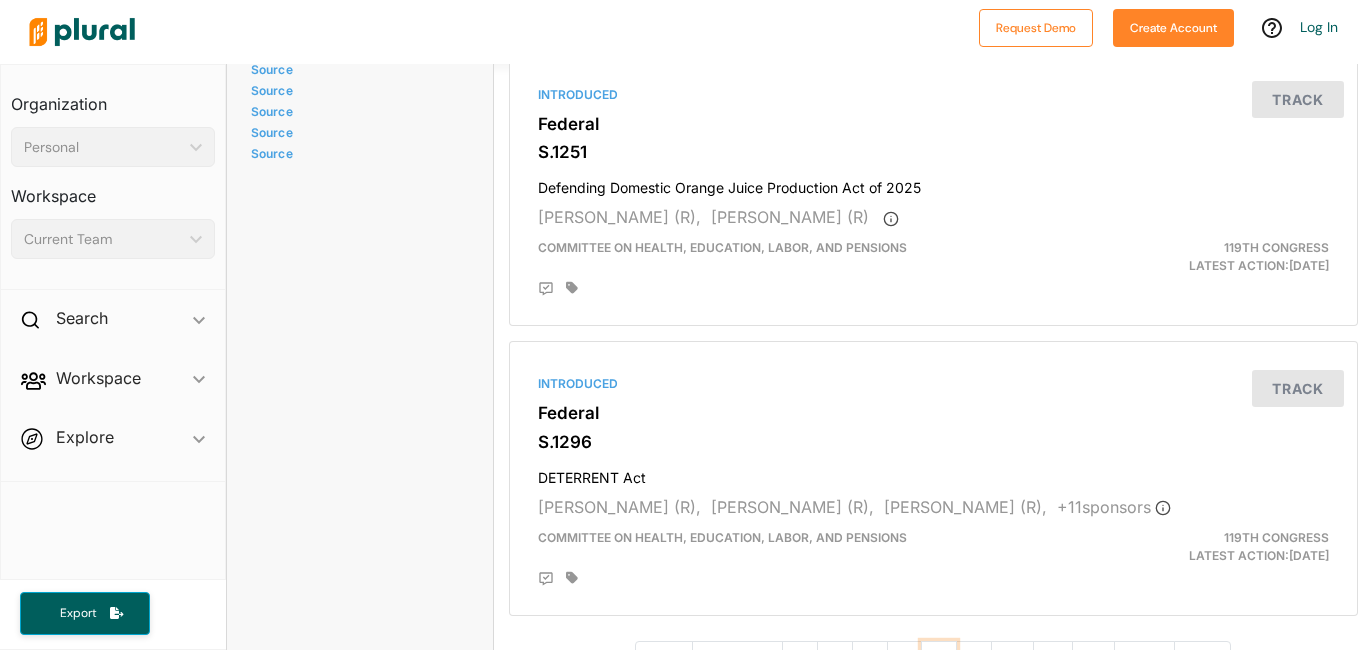 scroll, scrollTop: 5501, scrollLeft: 0, axis: vertical 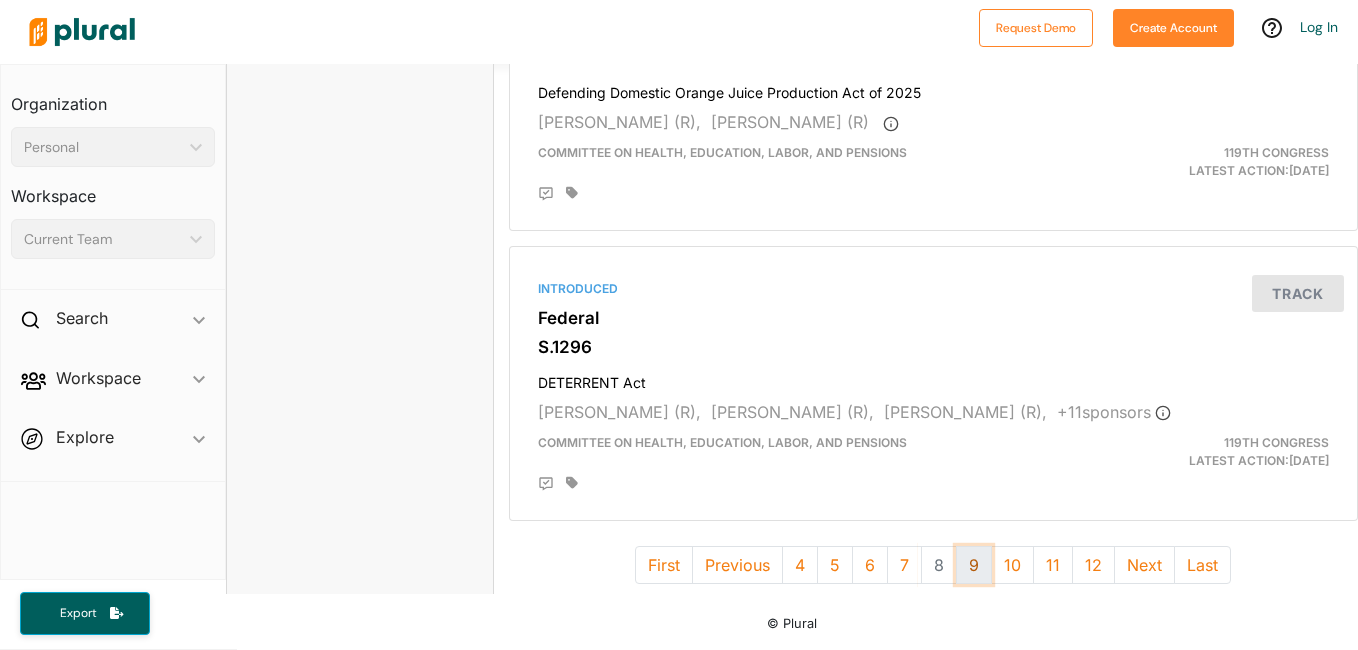 click on "9" at bounding box center [974, 565] 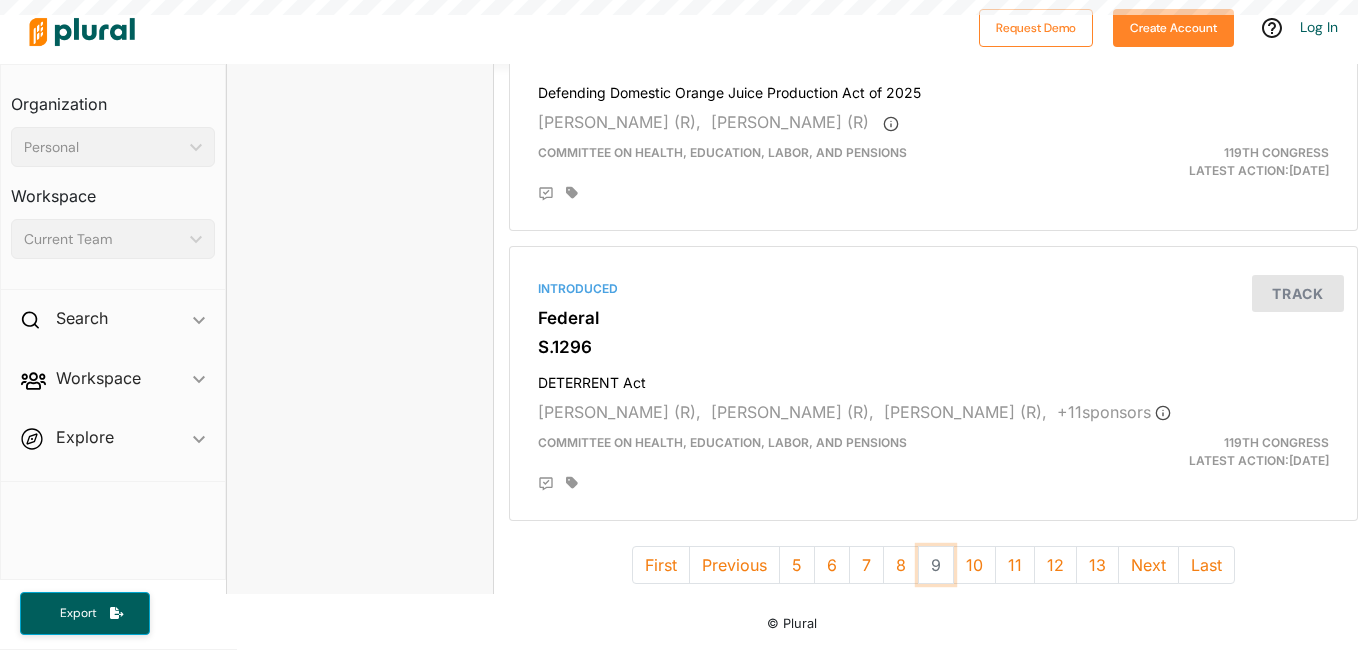 scroll, scrollTop: 0, scrollLeft: 0, axis: both 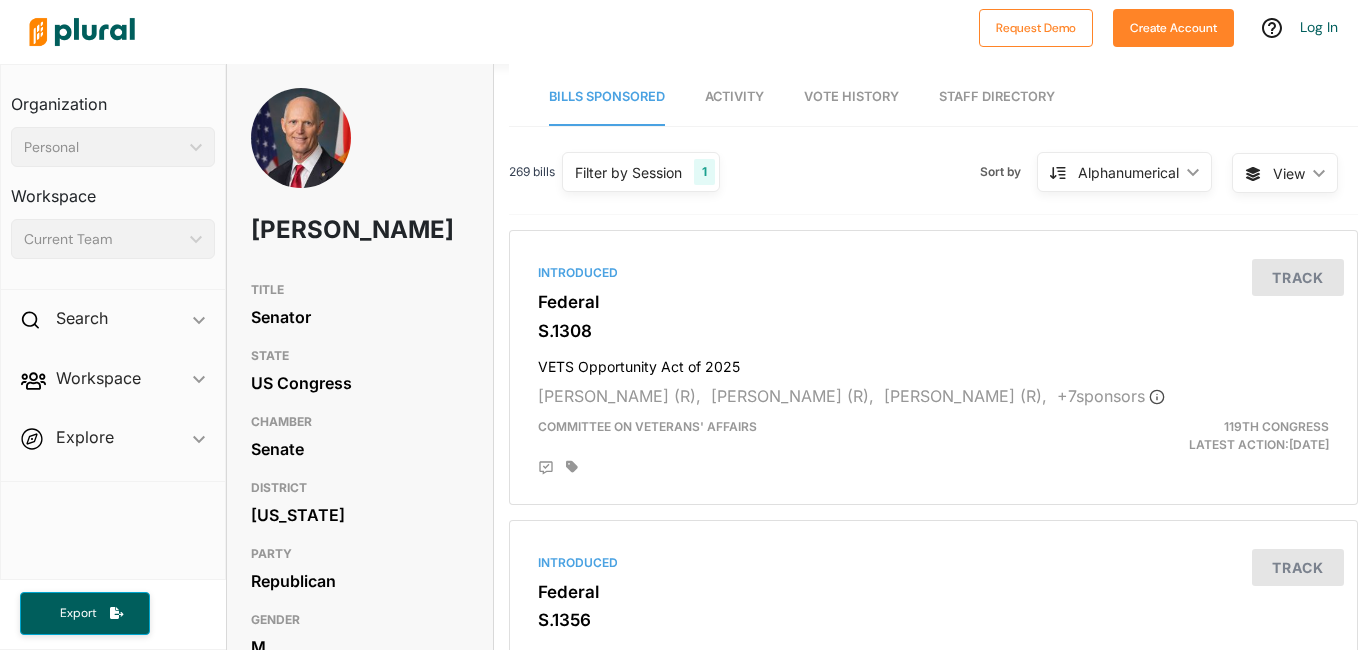 type 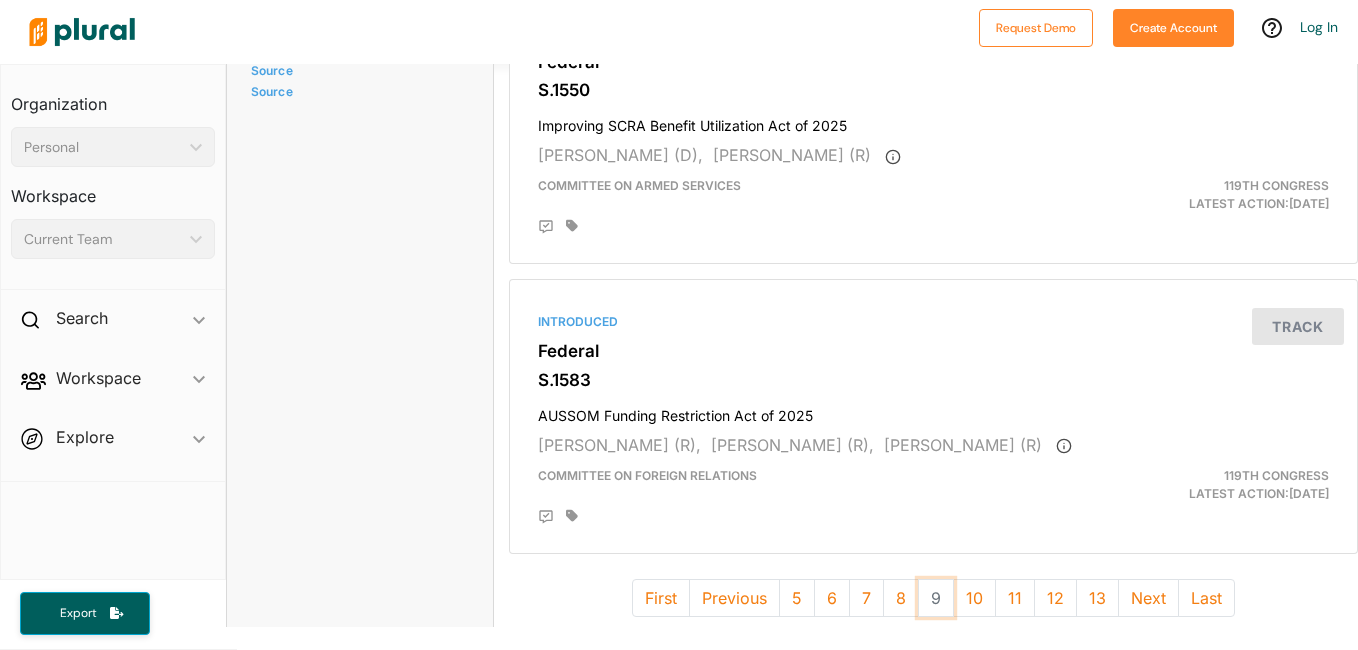 scroll, scrollTop: 5480, scrollLeft: 0, axis: vertical 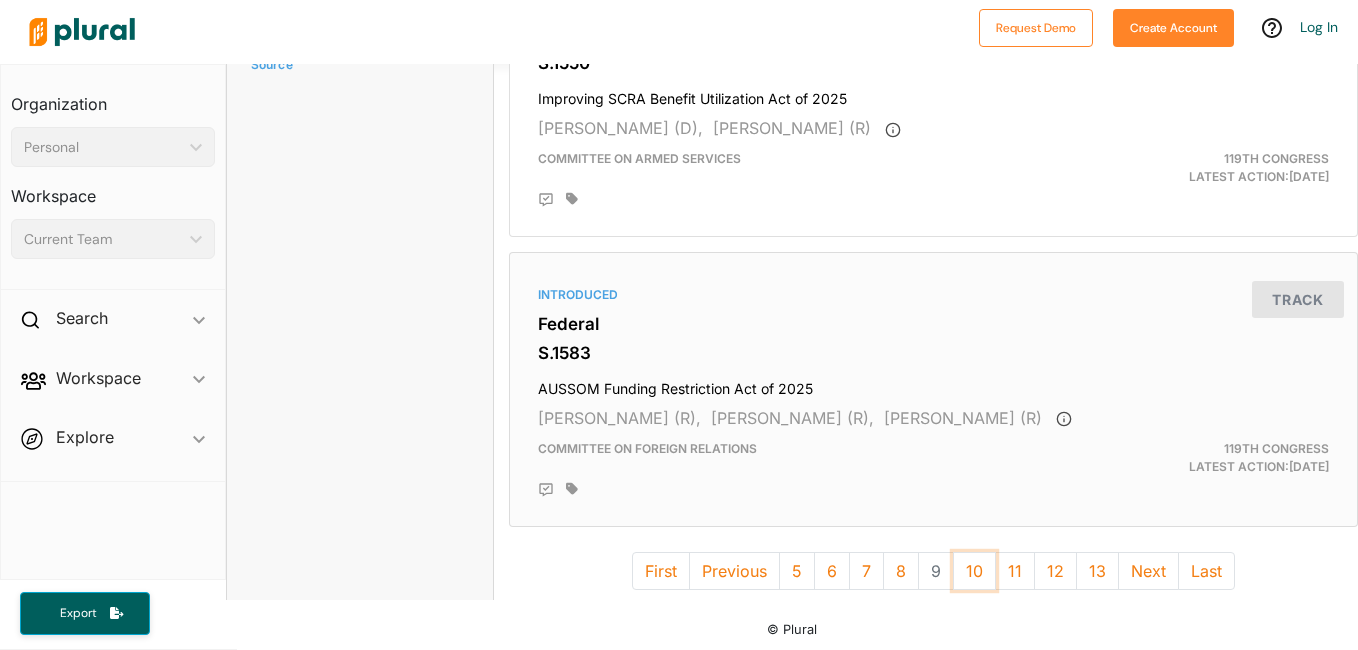 drag, startPoint x: 973, startPoint y: 575, endPoint x: 514, endPoint y: 471, distance: 470.63467 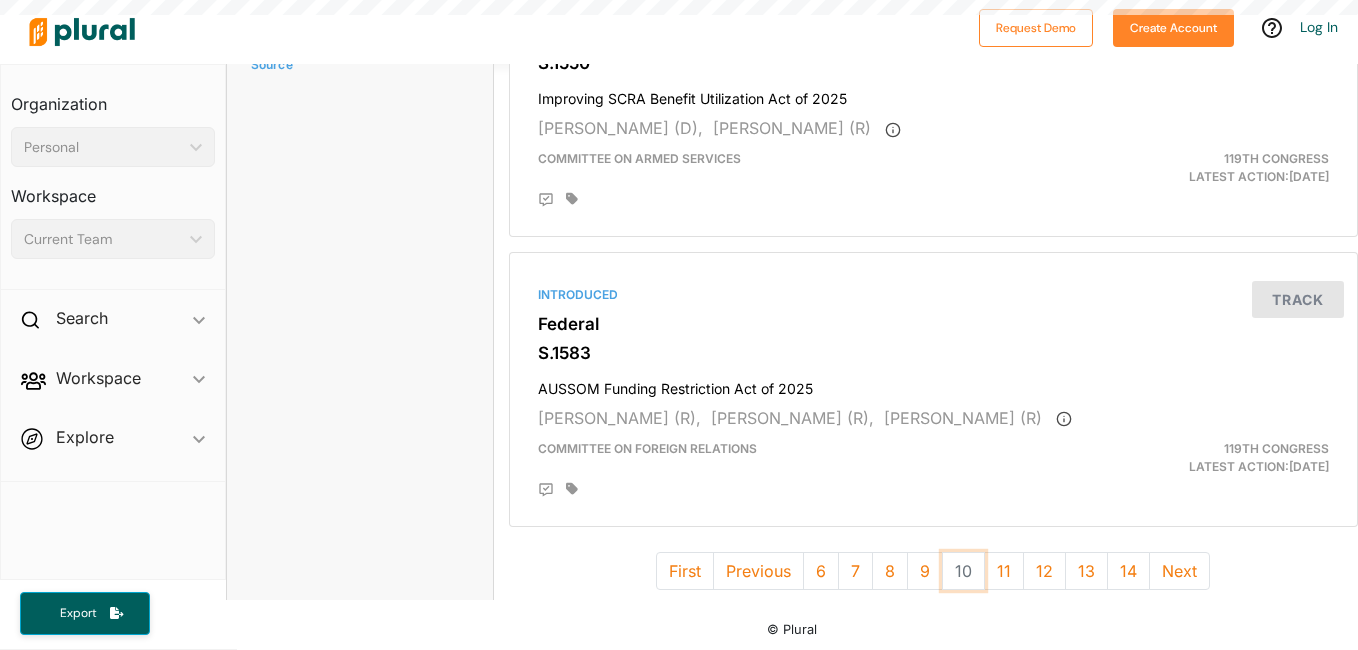 scroll, scrollTop: 0, scrollLeft: 0, axis: both 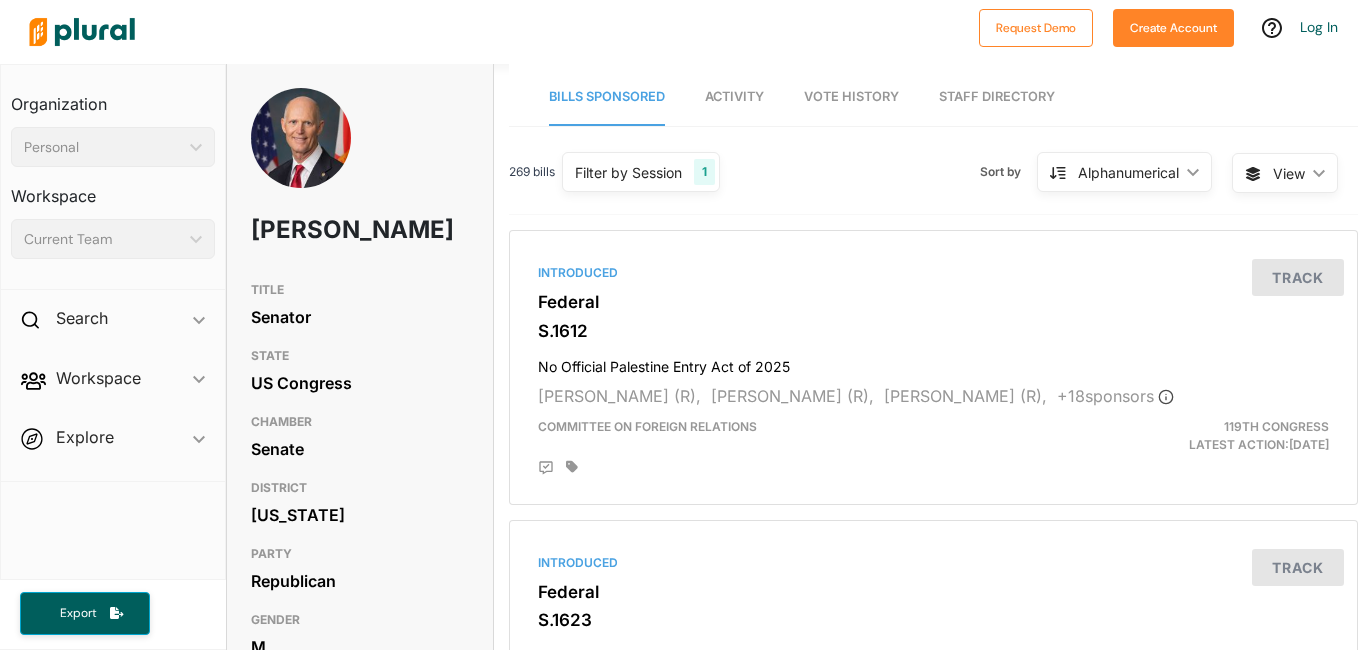 type 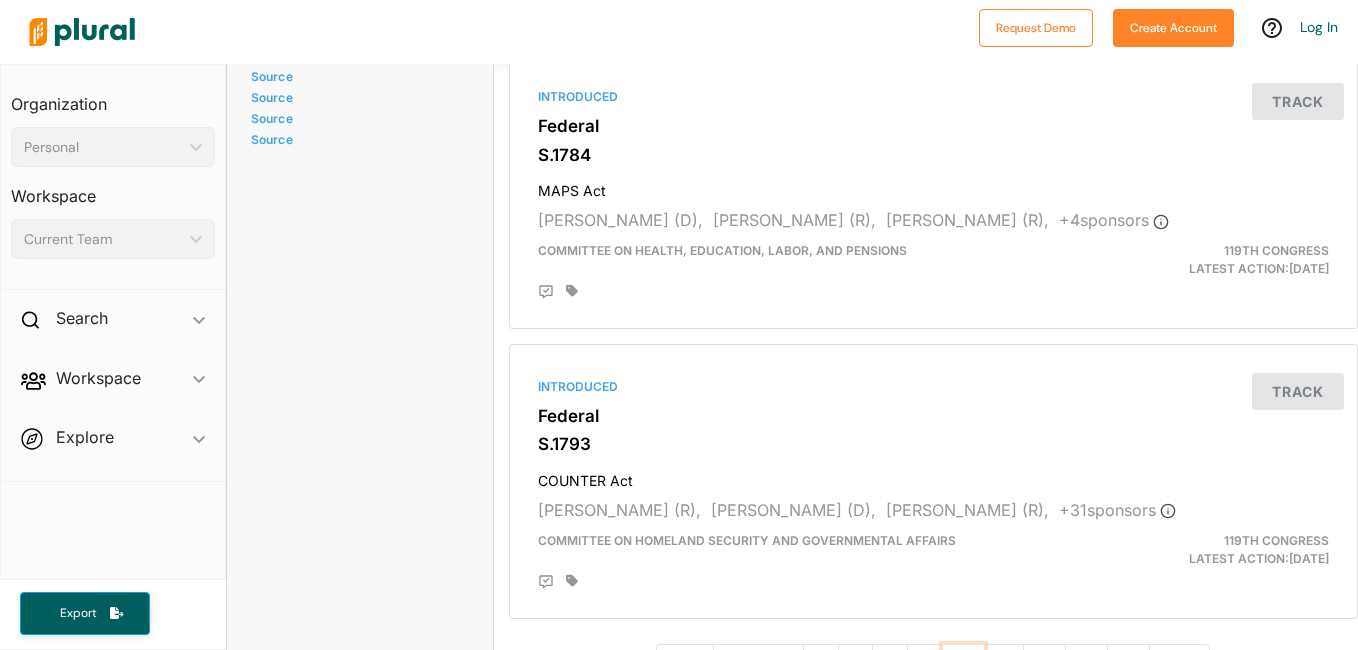 scroll, scrollTop: 5518, scrollLeft: 0, axis: vertical 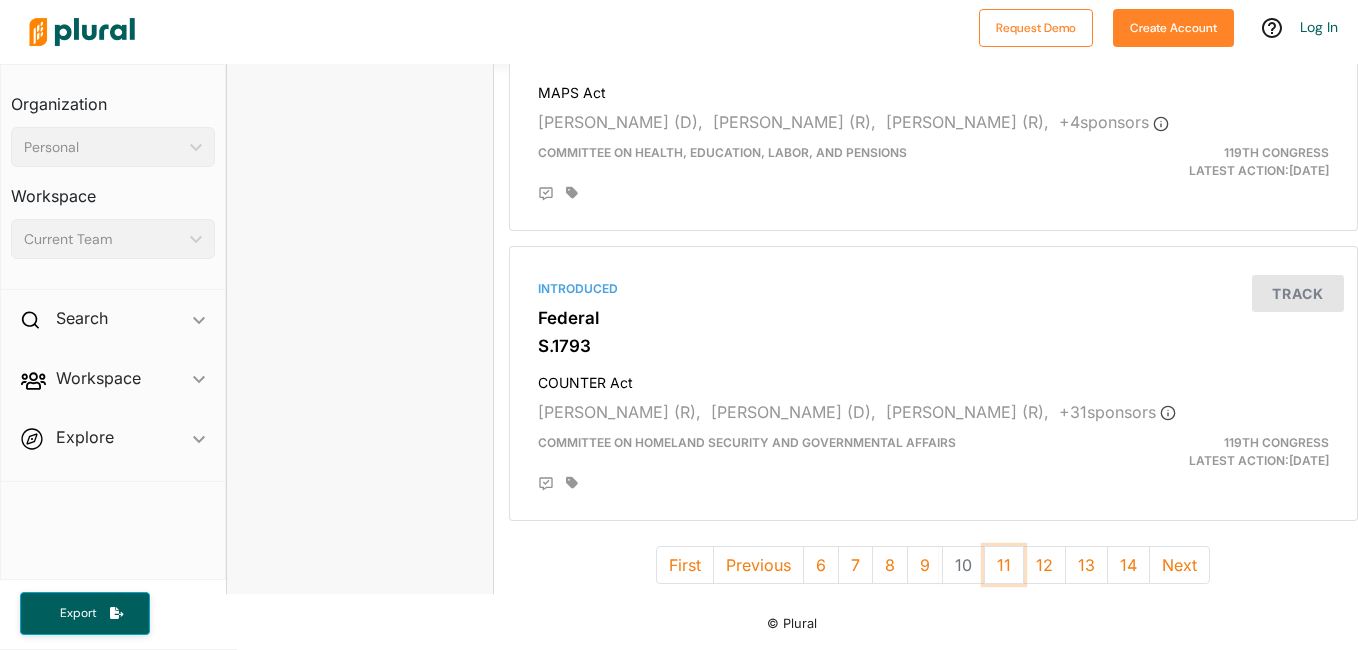 drag, startPoint x: 1004, startPoint y: 565, endPoint x: 350, endPoint y: 521, distance: 655.47845 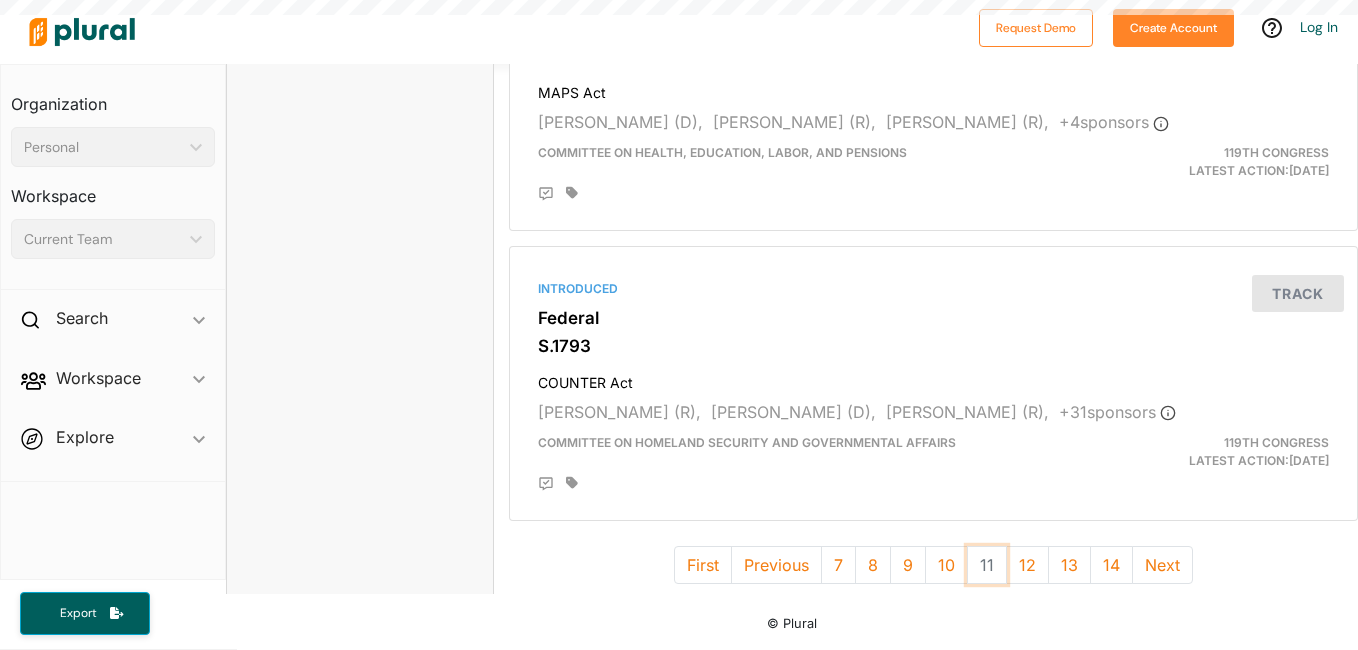 scroll, scrollTop: 0, scrollLeft: 0, axis: both 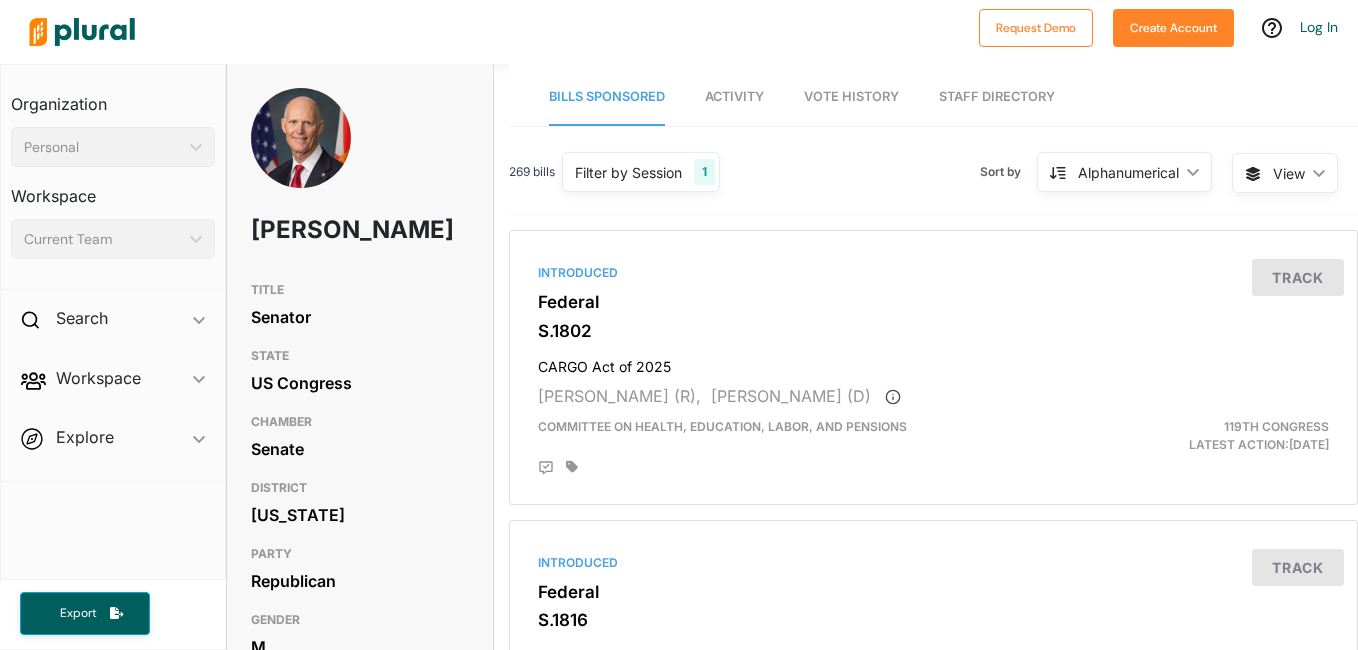 type 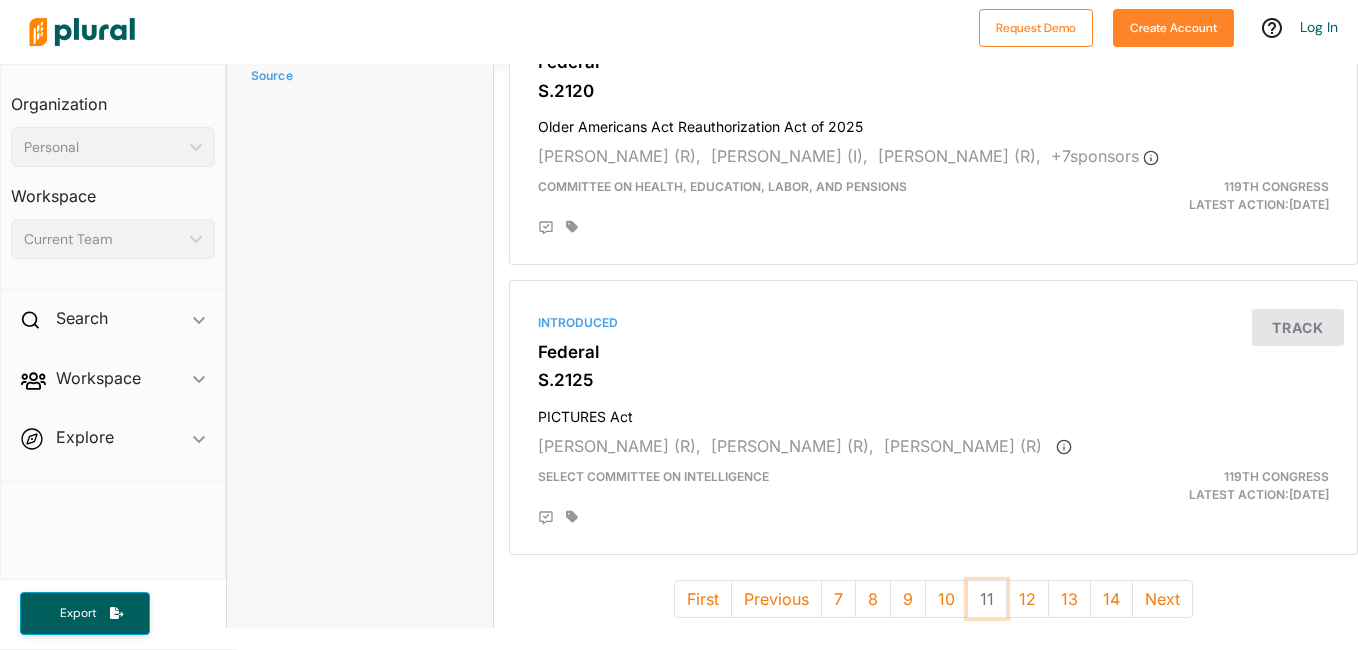 scroll, scrollTop: 5518, scrollLeft: 0, axis: vertical 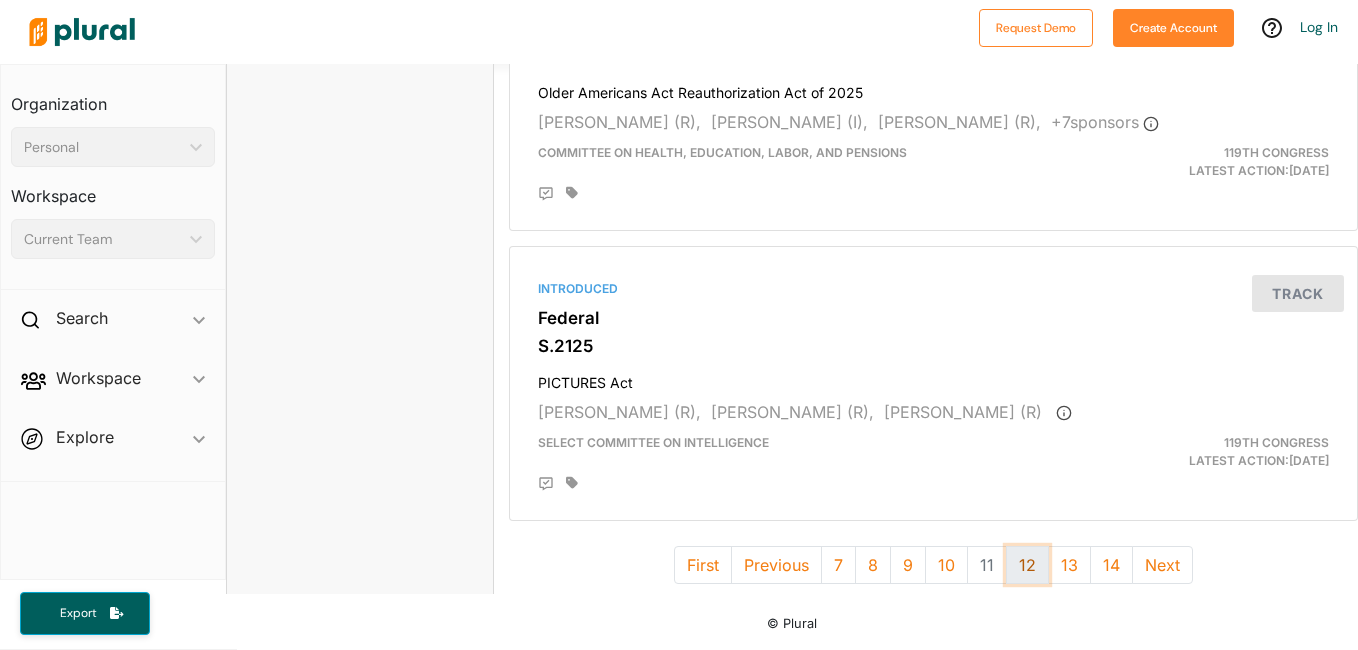 click on "12" at bounding box center [1027, 565] 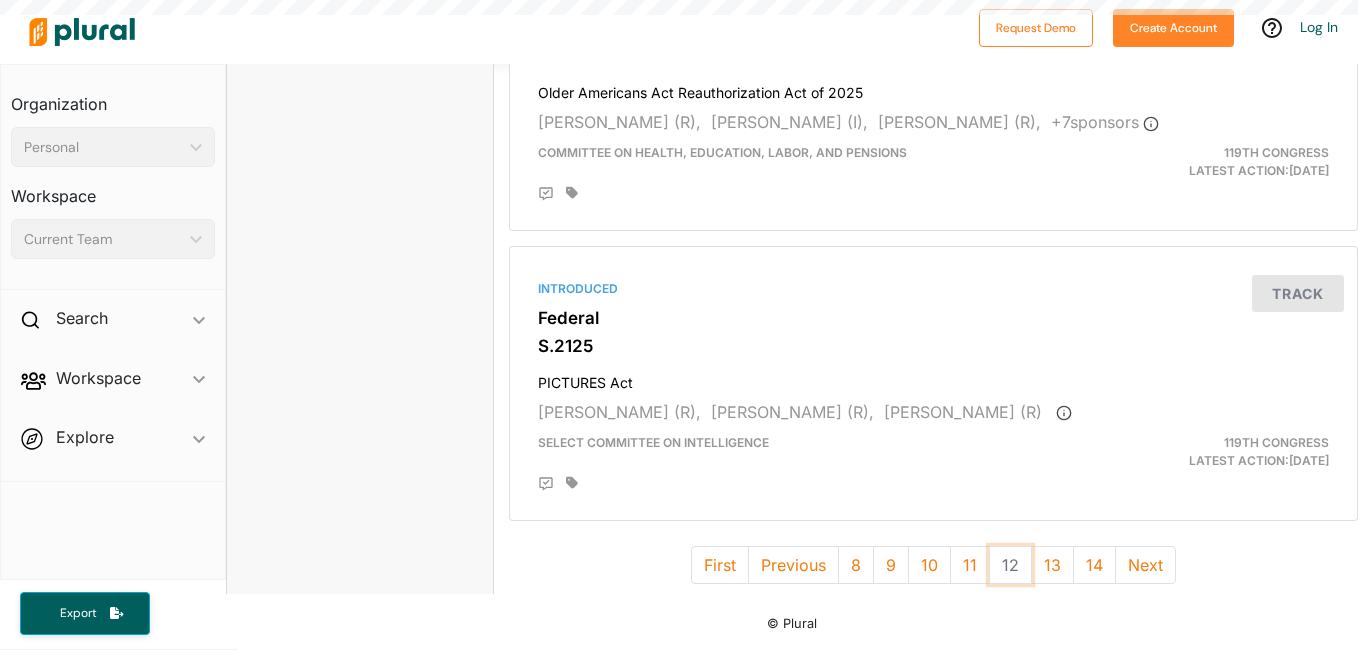 scroll, scrollTop: 0, scrollLeft: 0, axis: both 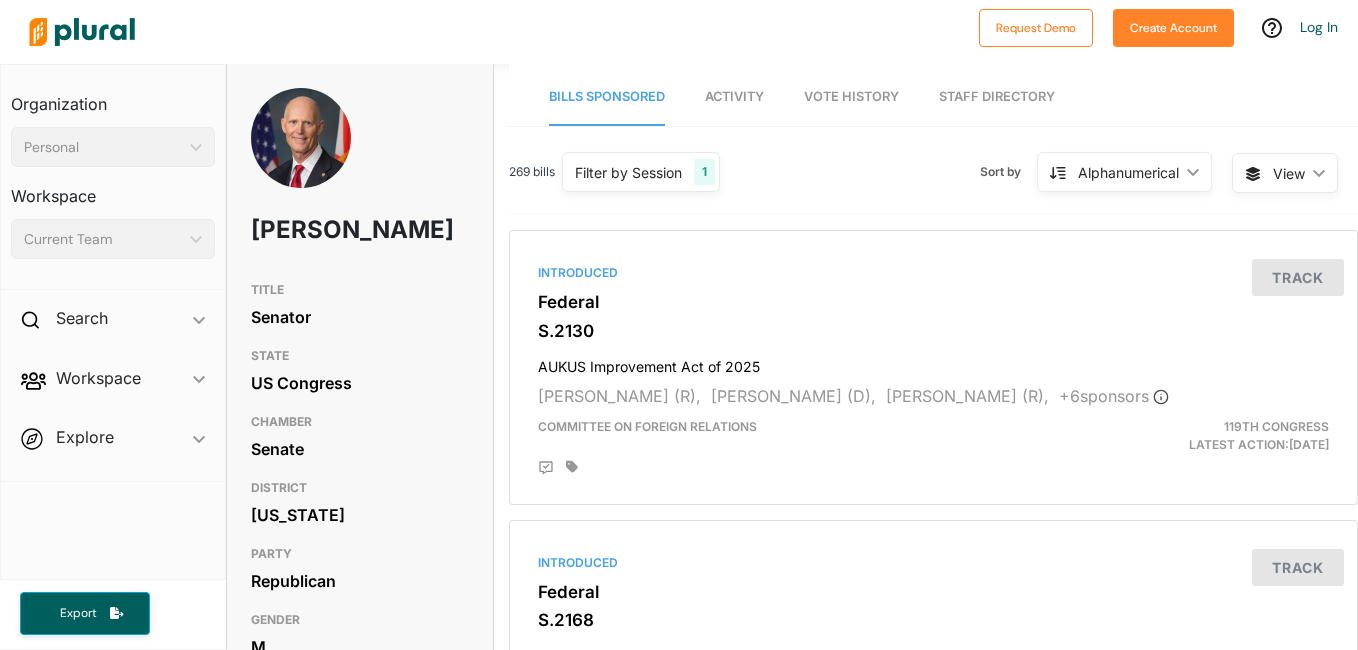 type 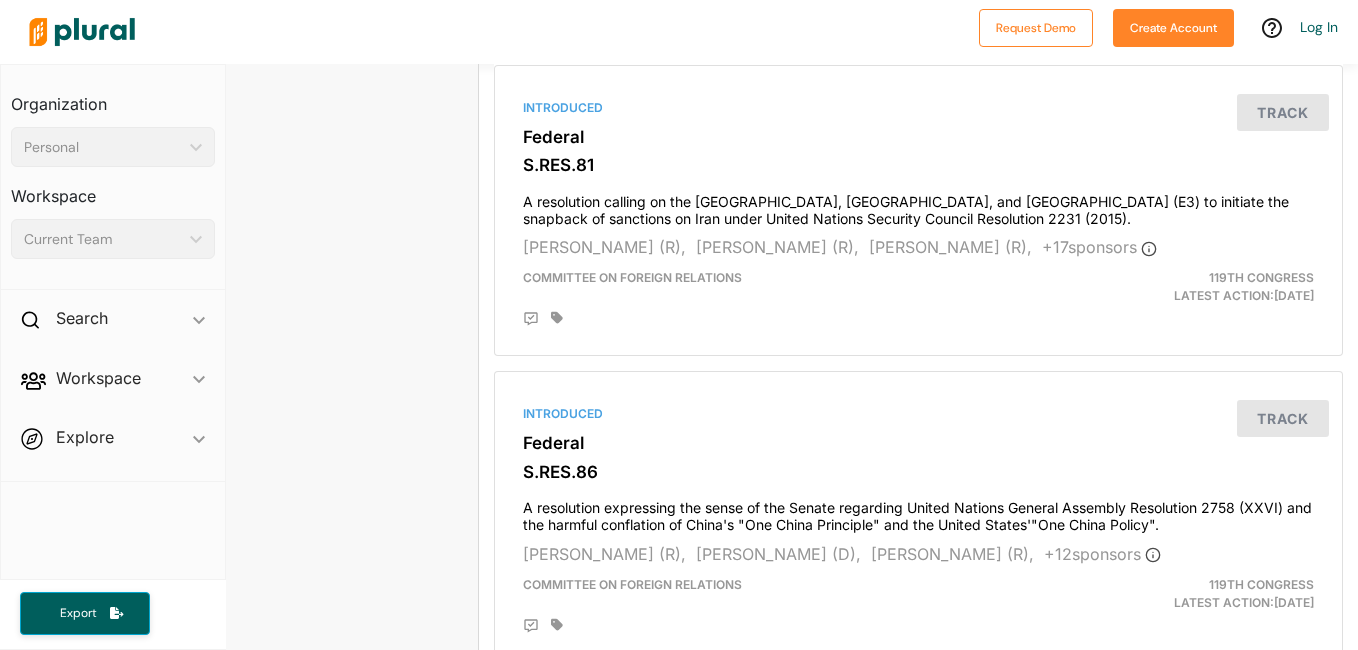 scroll, scrollTop: 5840, scrollLeft: 15, axis: both 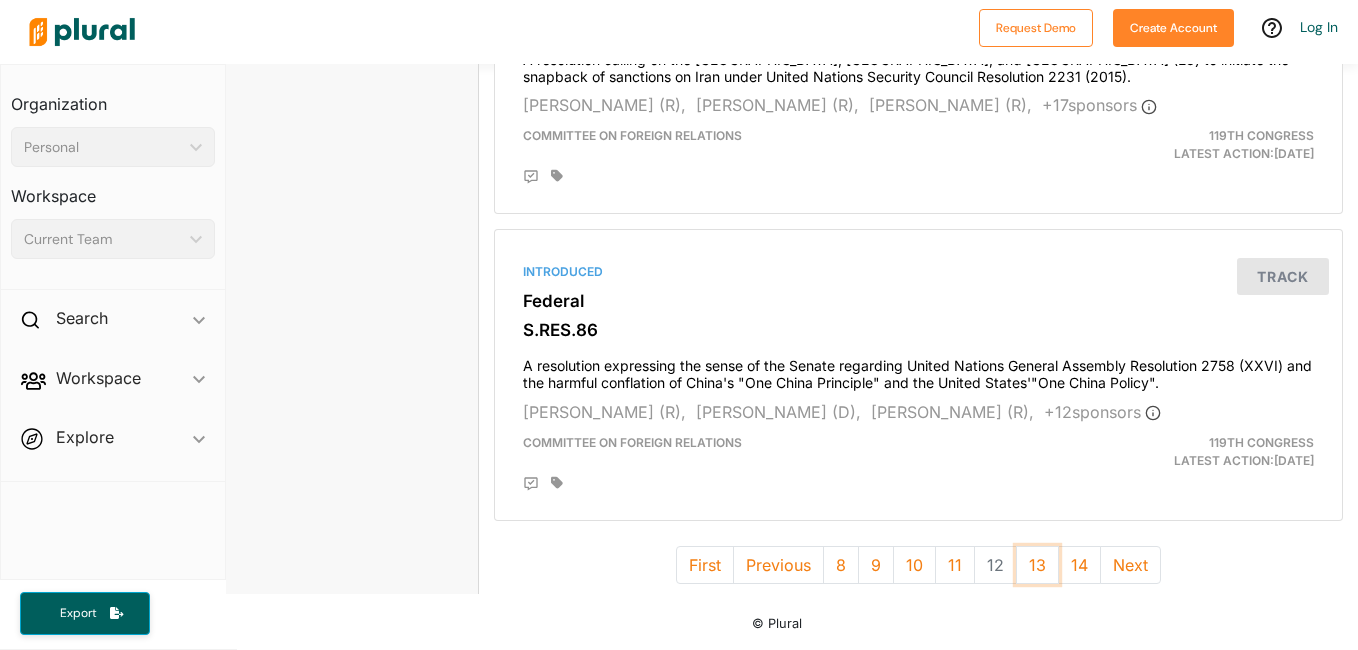 drag, startPoint x: 1023, startPoint y: 572, endPoint x: 0, endPoint y: 430, distance: 1032.8083 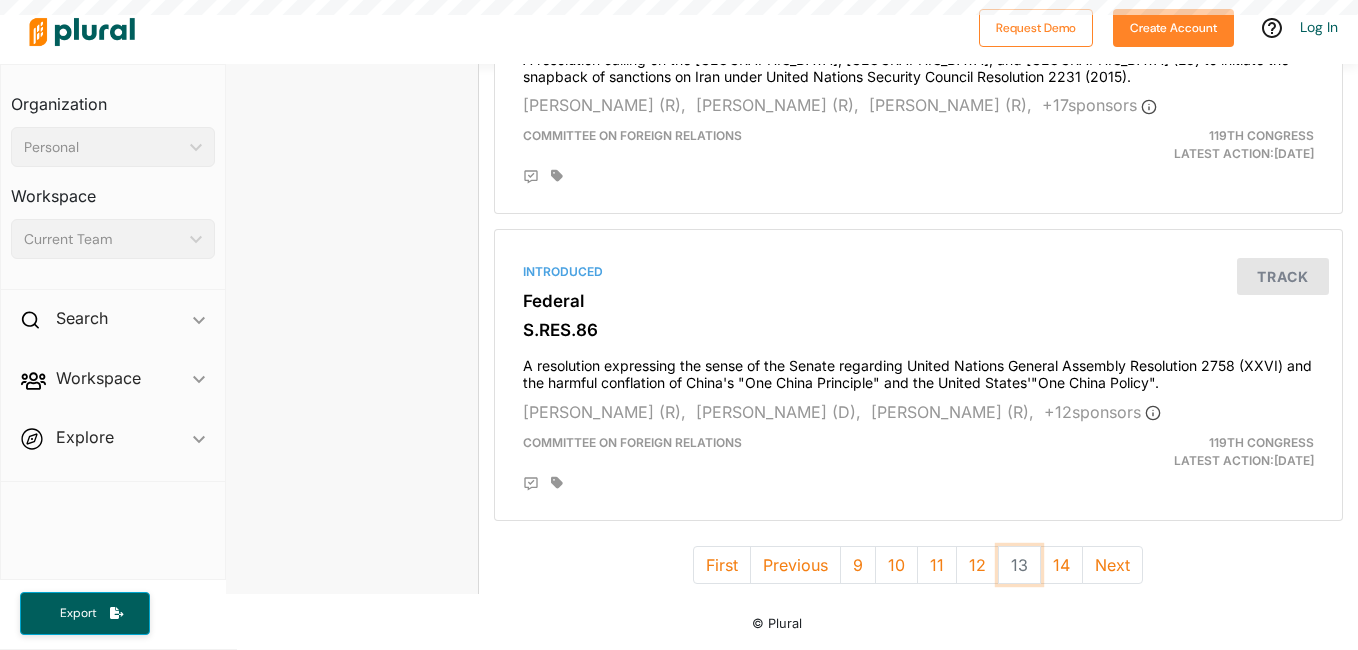 scroll, scrollTop: 0, scrollLeft: 15, axis: horizontal 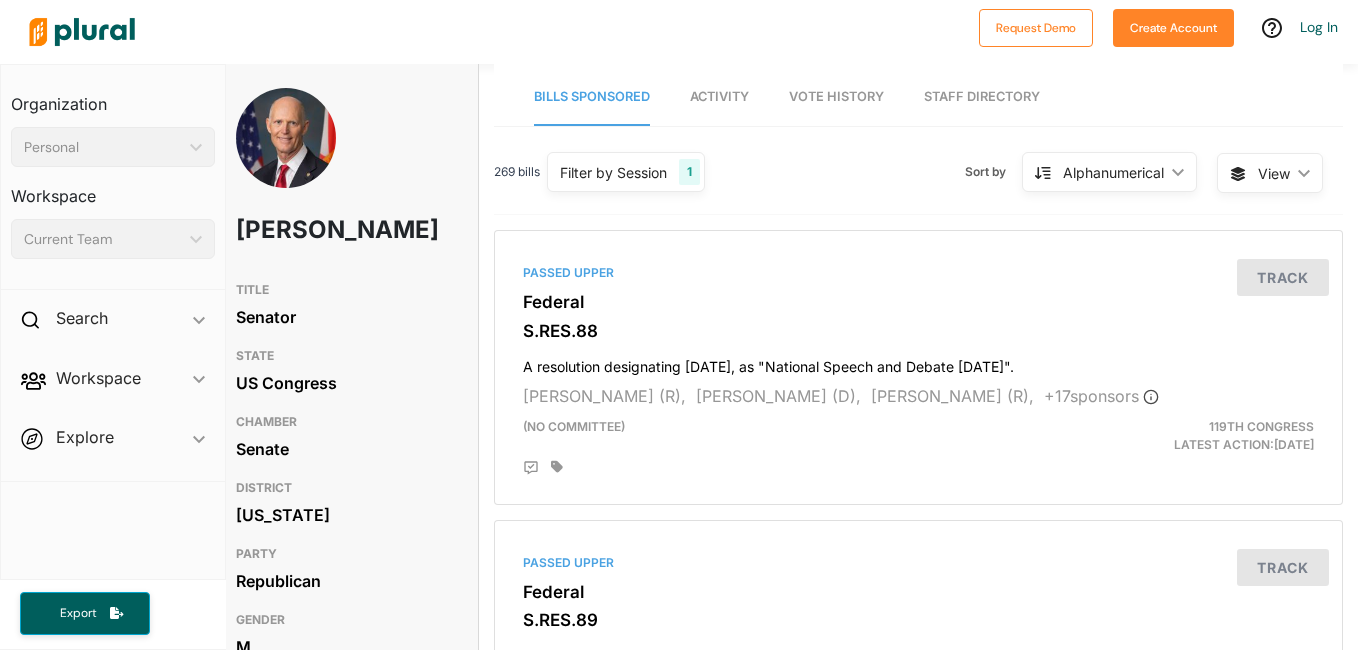 type 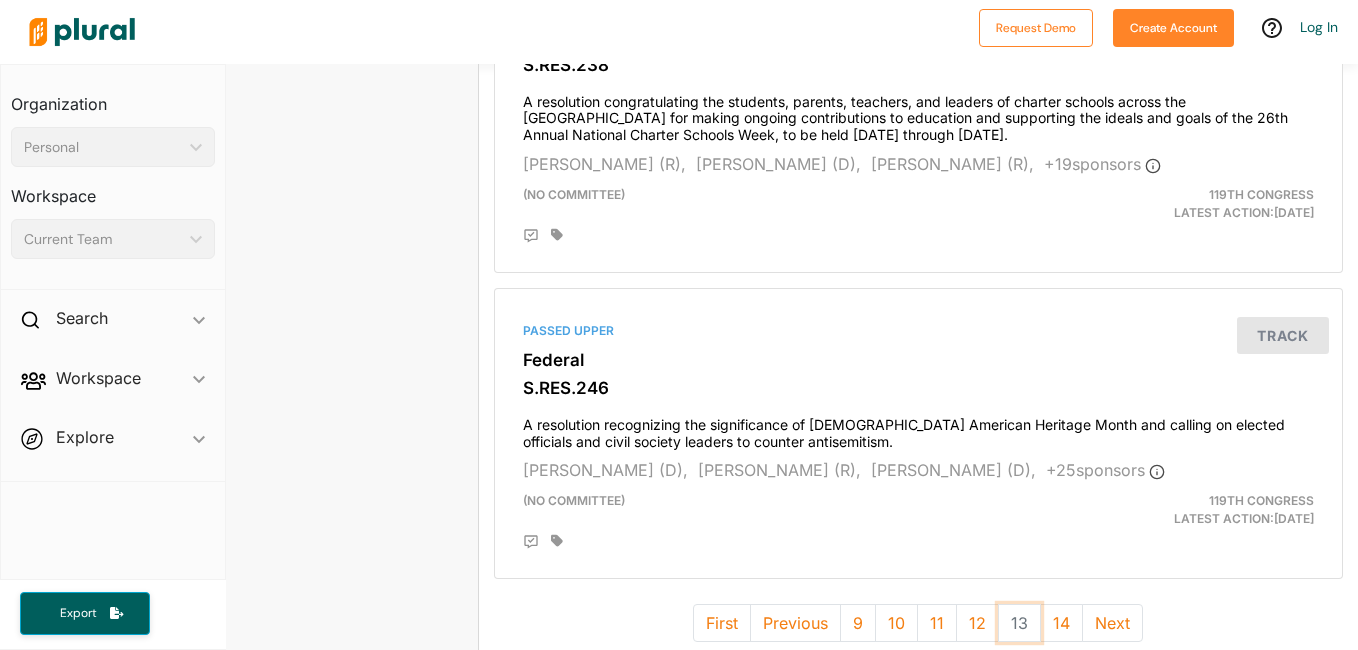 scroll, scrollTop: 5736, scrollLeft: 15, axis: both 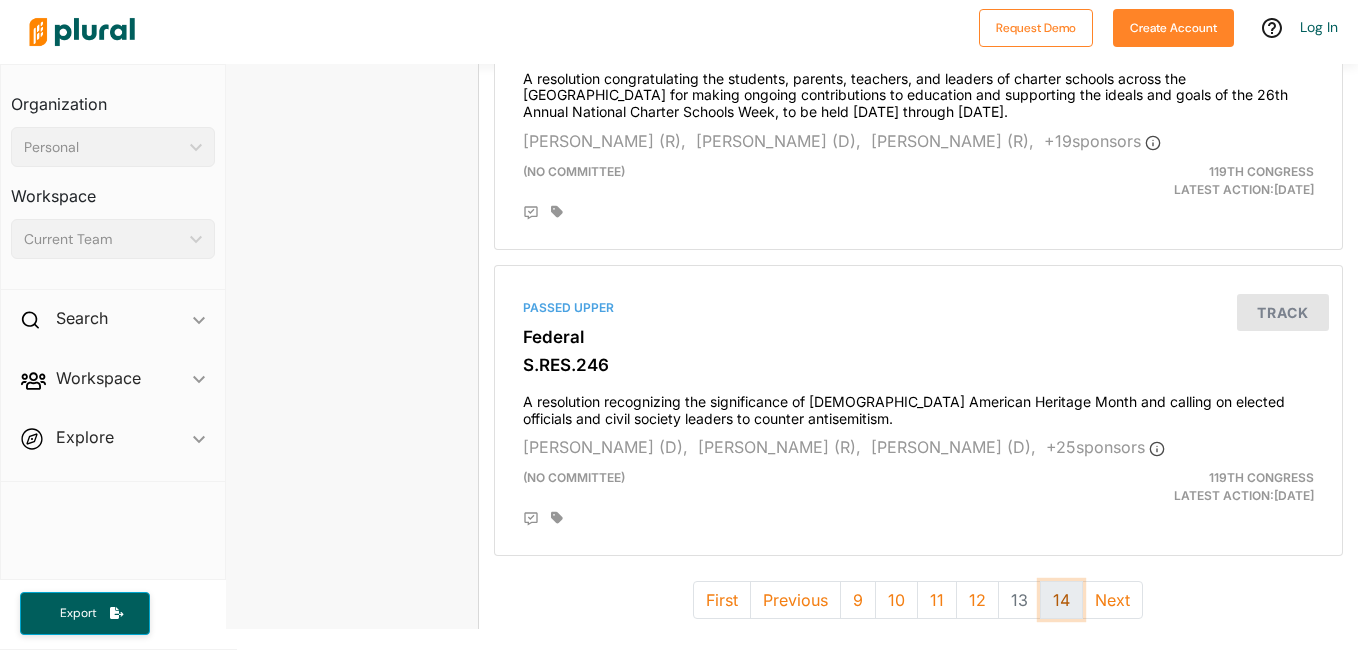 click on "14" at bounding box center (1061, 600) 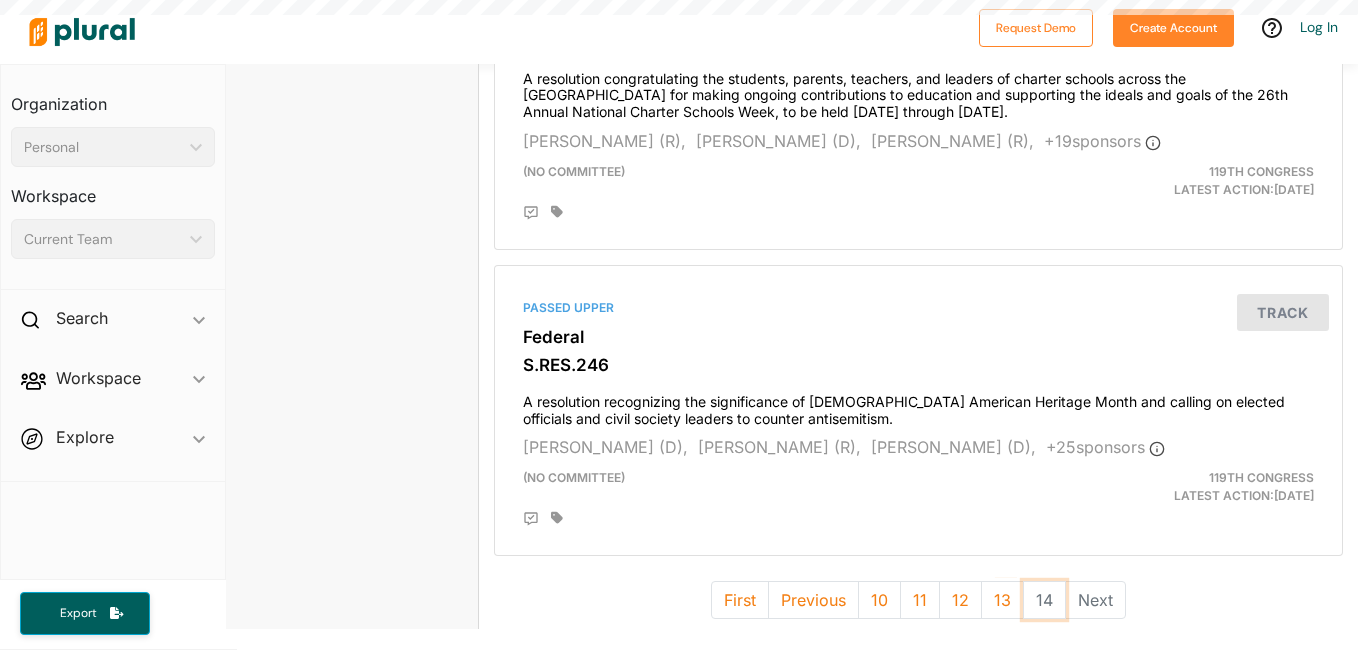scroll, scrollTop: 0, scrollLeft: 15, axis: horizontal 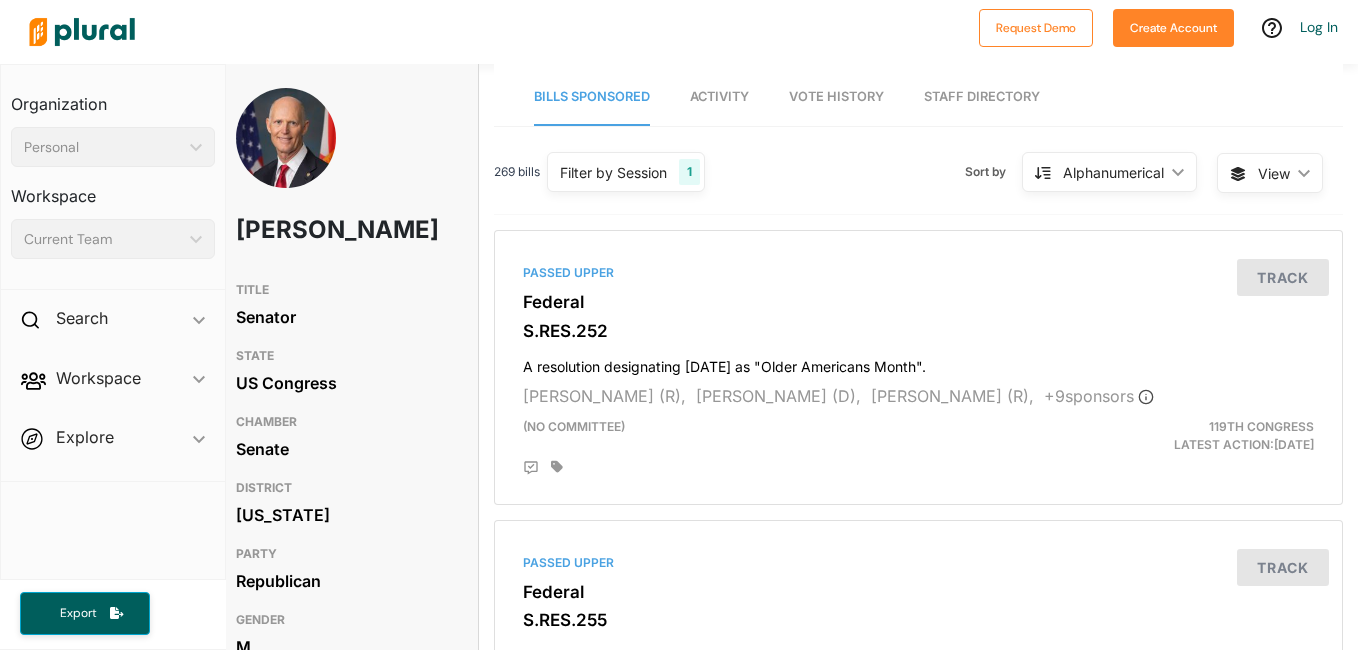 type 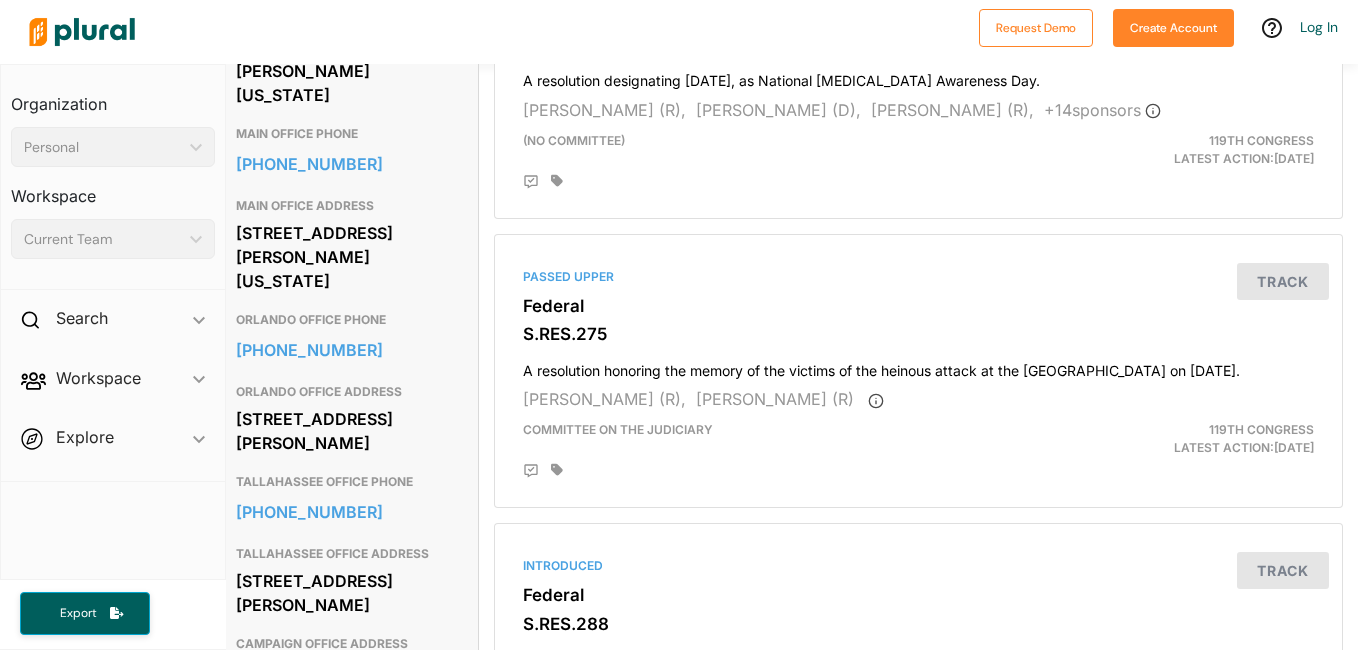 scroll, scrollTop: 800, scrollLeft: 15, axis: both 